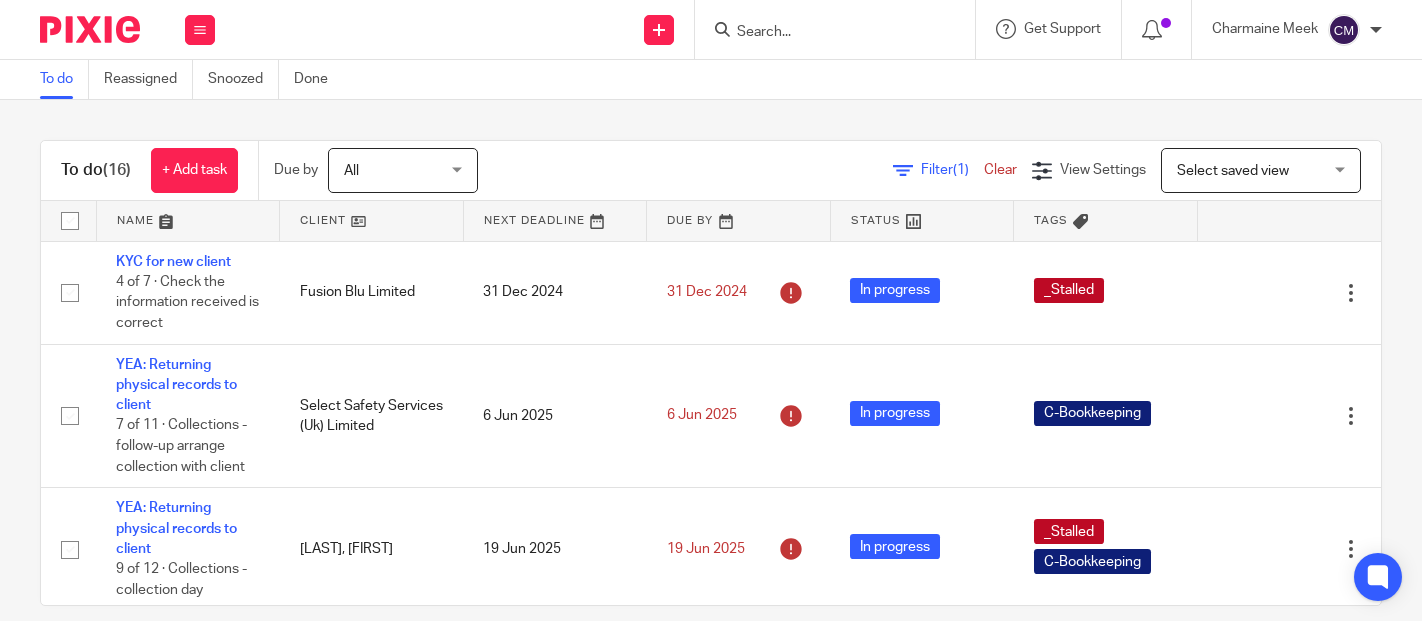 scroll, scrollTop: 0, scrollLeft: 0, axis: both 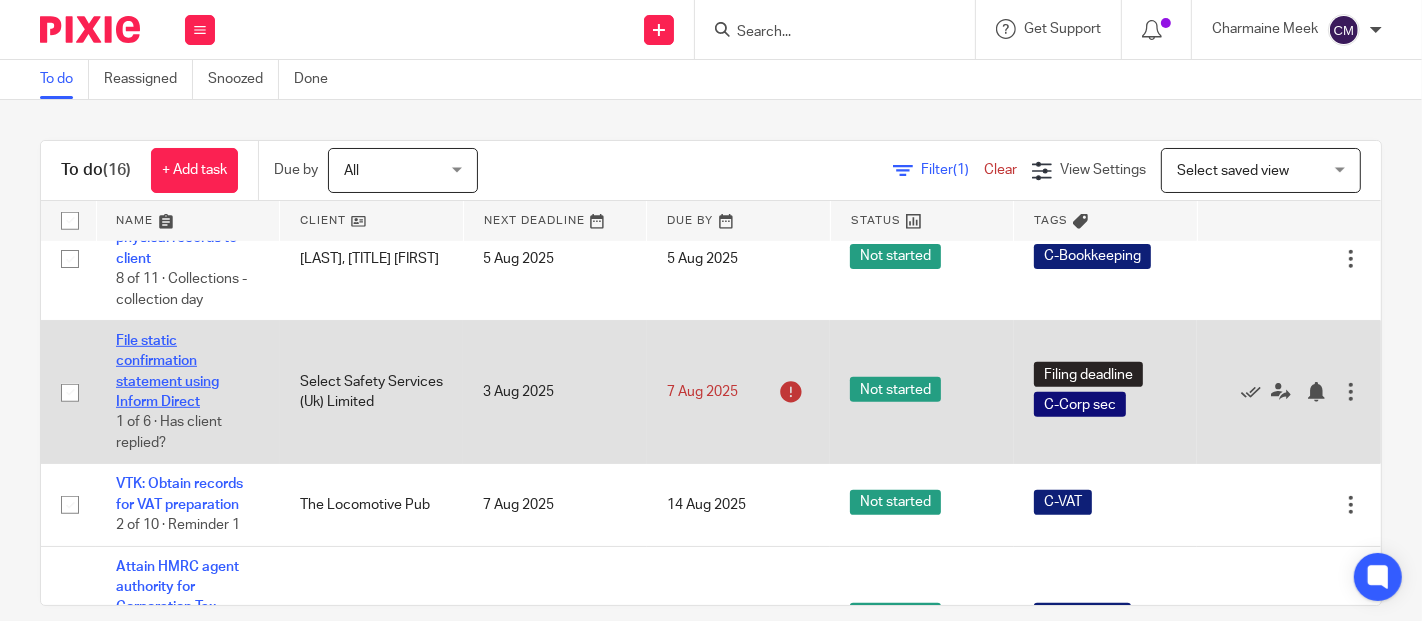 drag, startPoint x: 161, startPoint y: 478, endPoint x: 149, endPoint y: 464, distance: 18.439089 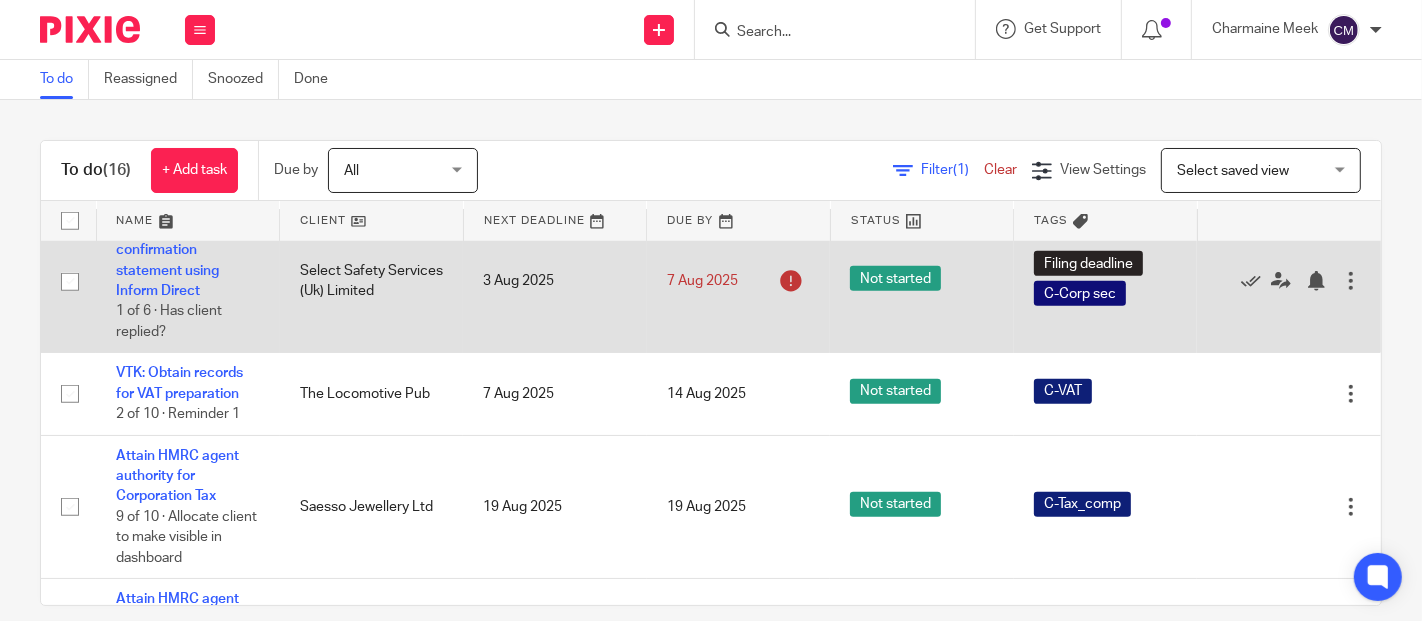 scroll, scrollTop: 1333, scrollLeft: 0, axis: vertical 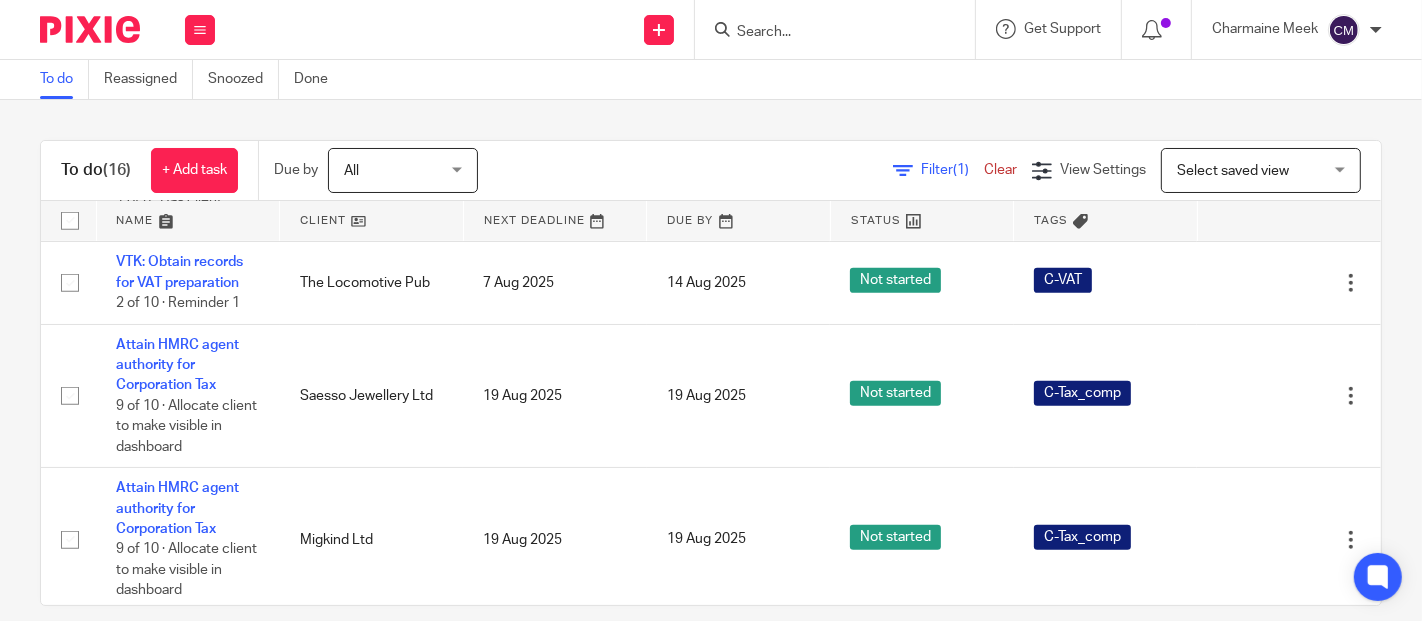 click at bounding box center (188, 221) 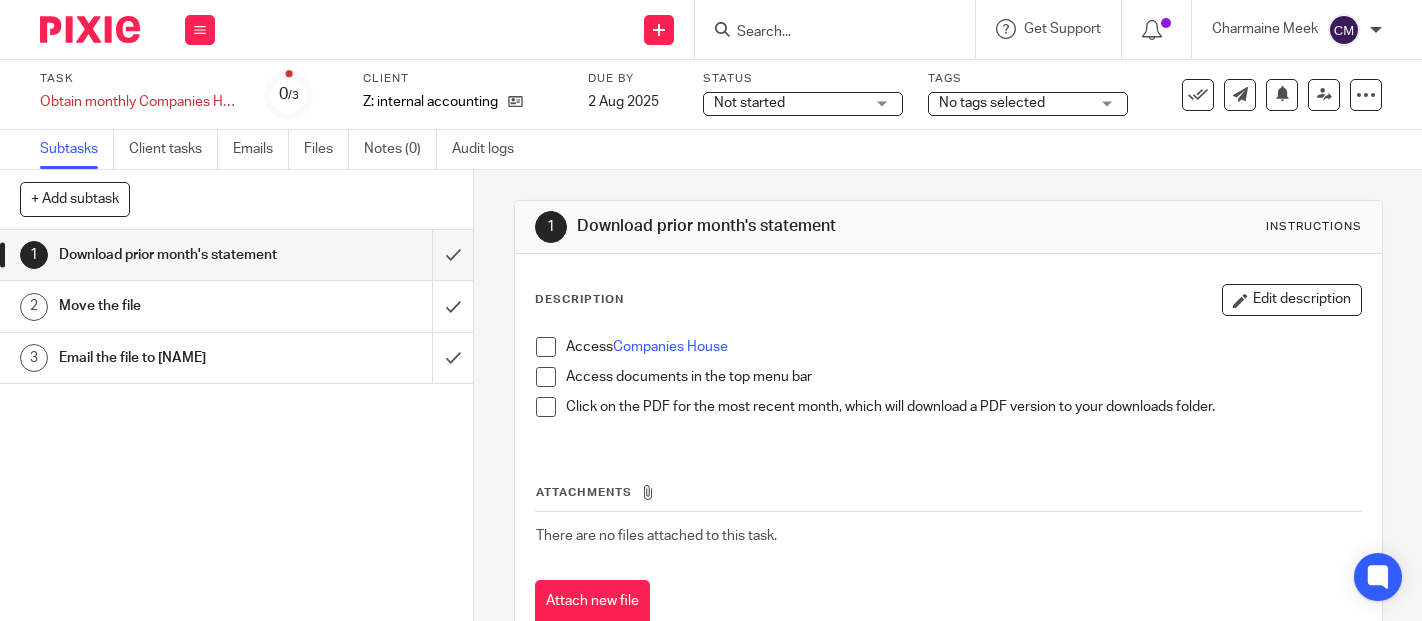 scroll, scrollTop: 0, scrollLeft: 0, axis: both 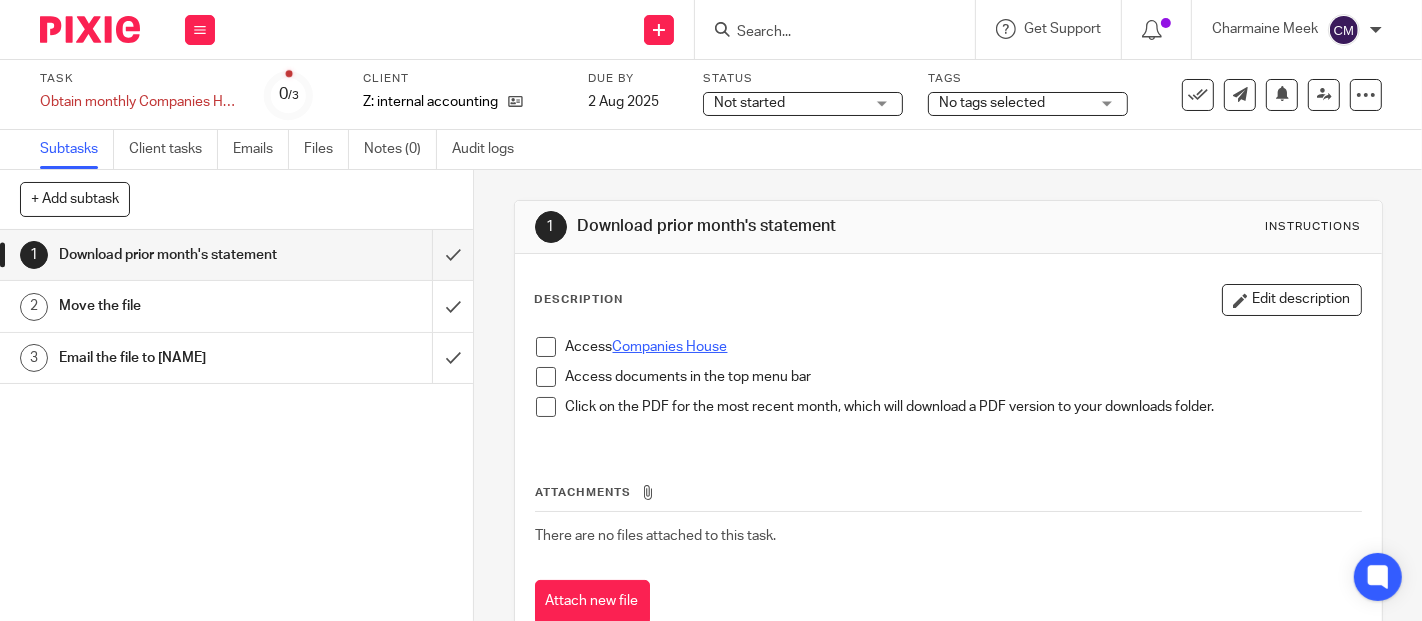 click on "Companies House" at bounding box center [670, 347] 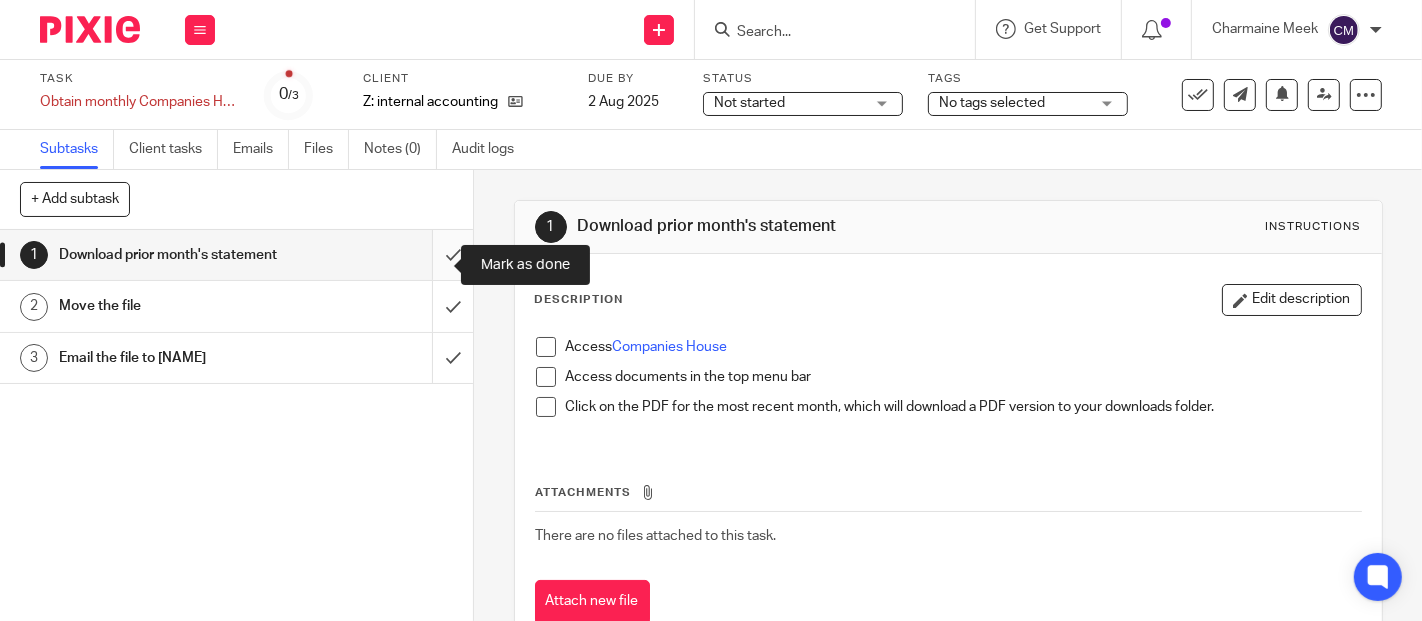 click at bounding box center [236, 255] 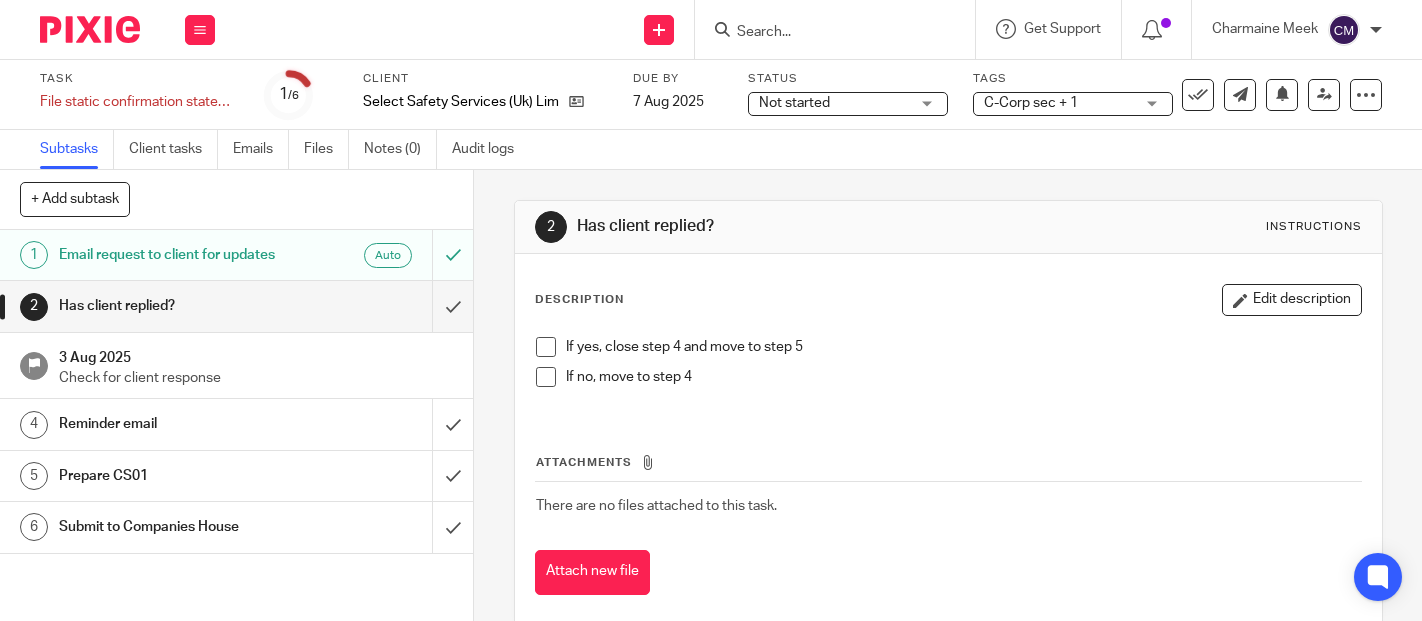 scroll, scrollTop: 0, scrollLeft: 0, axis: both 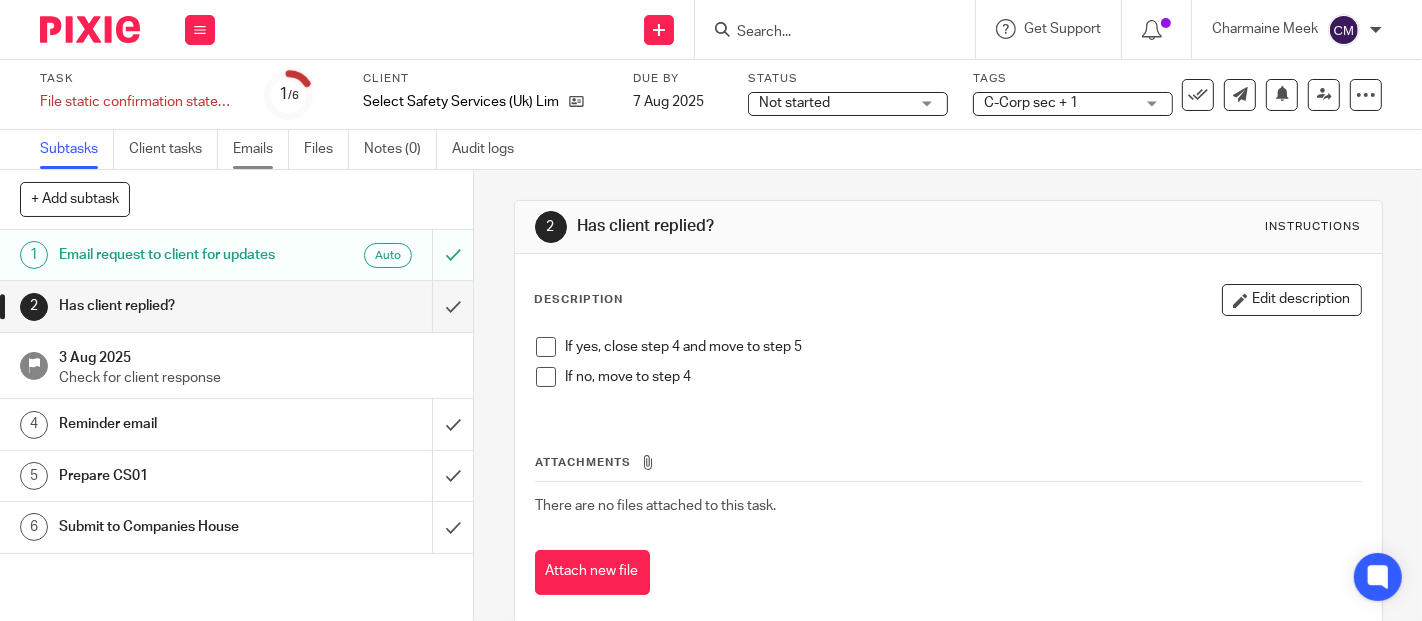 click on "Emails" at bounding box center (261, 149) 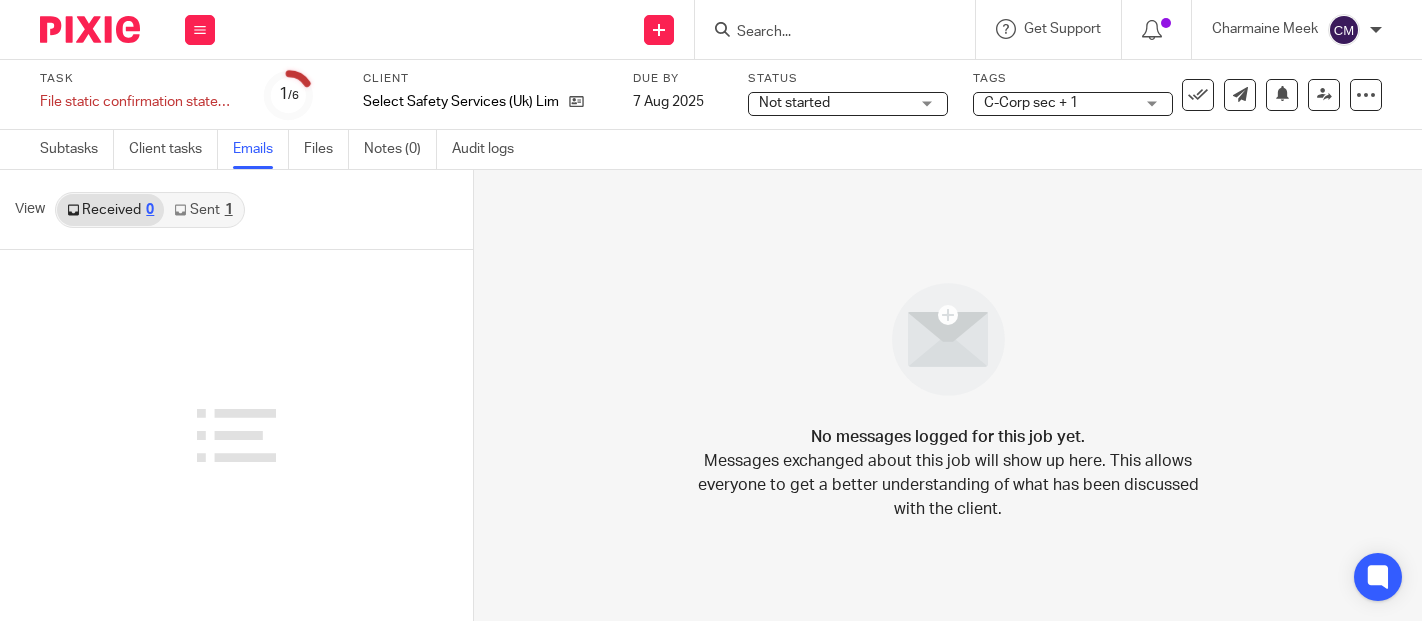 scroll, scrollTop: 0, scrollLeft: 0, axis: both 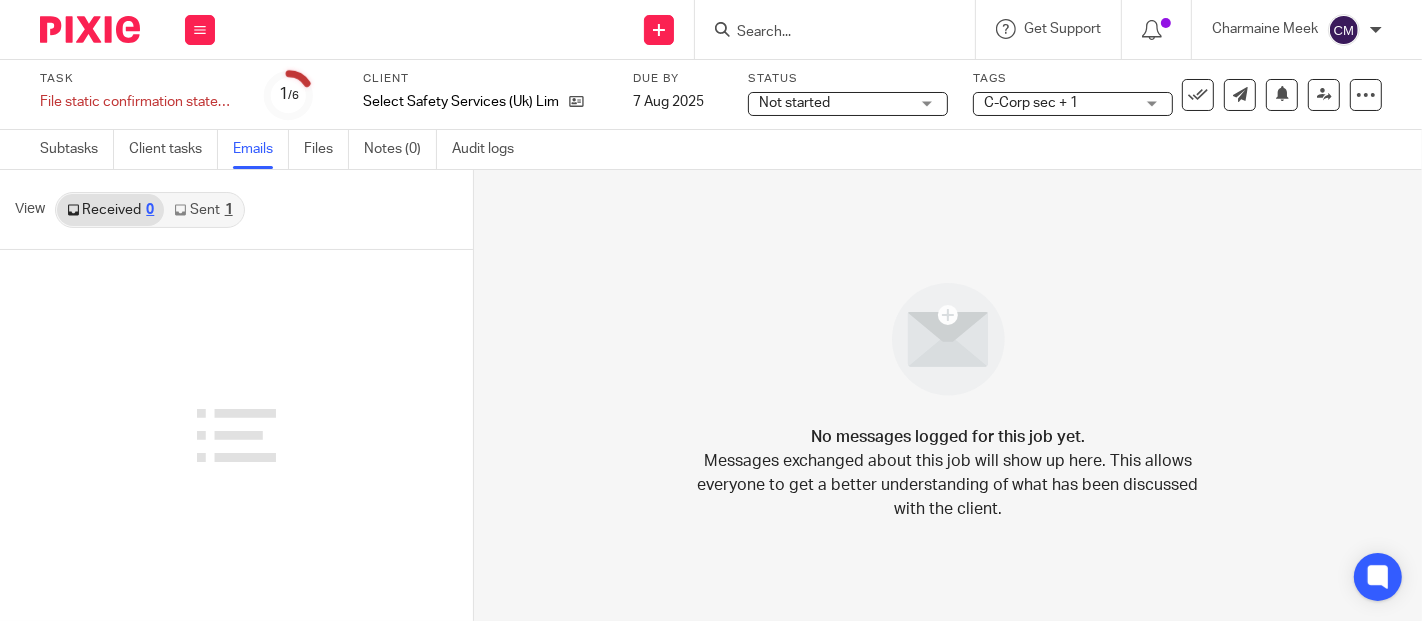 click on "1" at bounding box center [229, 210] 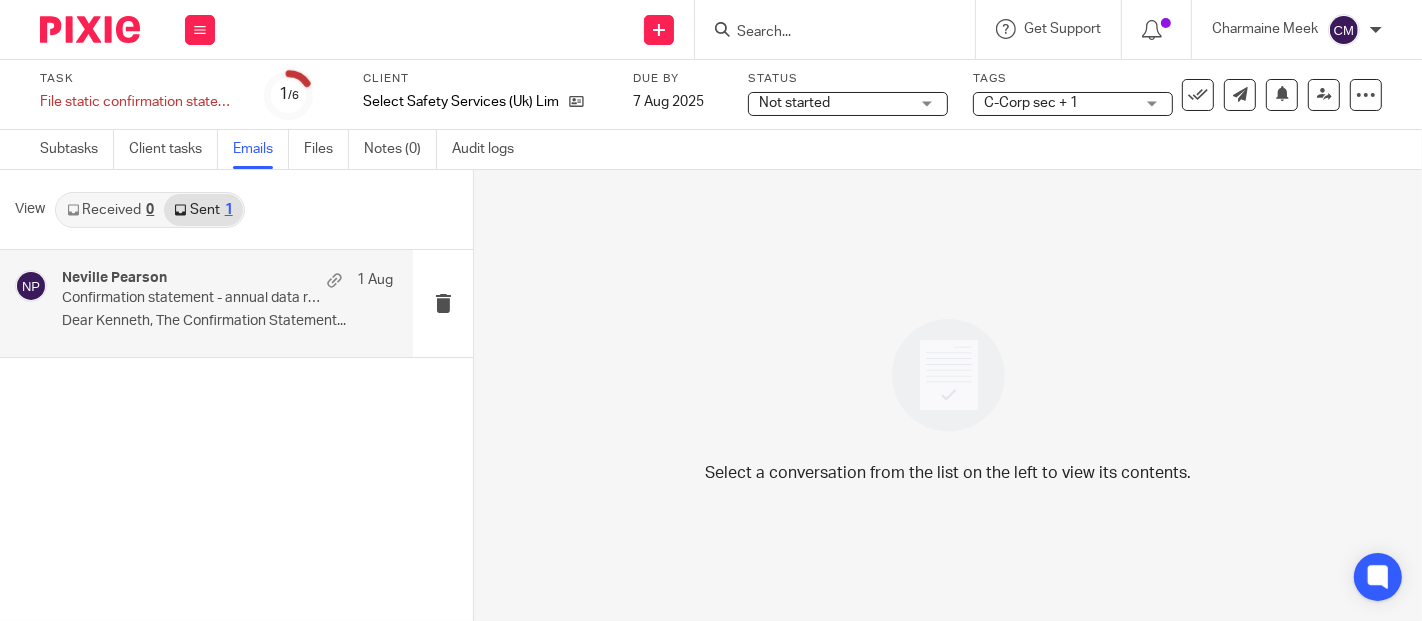 click on "Confirmation statement - annual data request" at bounding box center [194, 298] 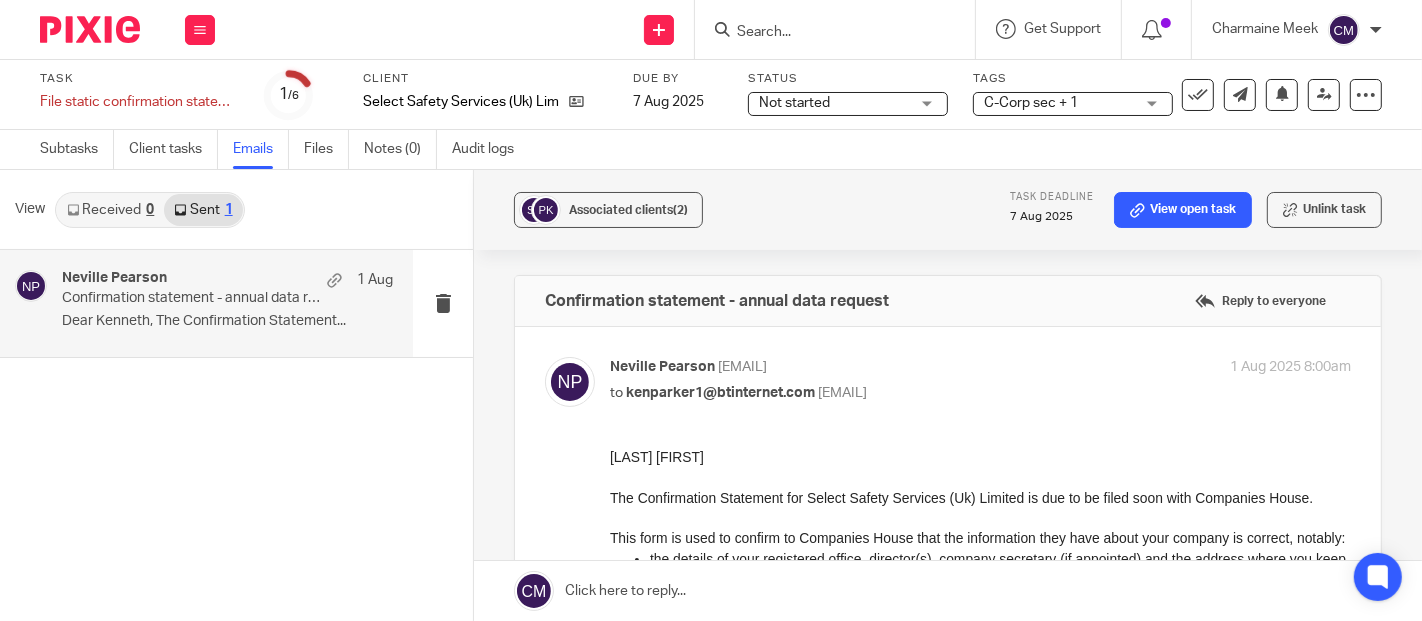 scroll, scrollTop: 0, scrollLeft: 0, axis: both 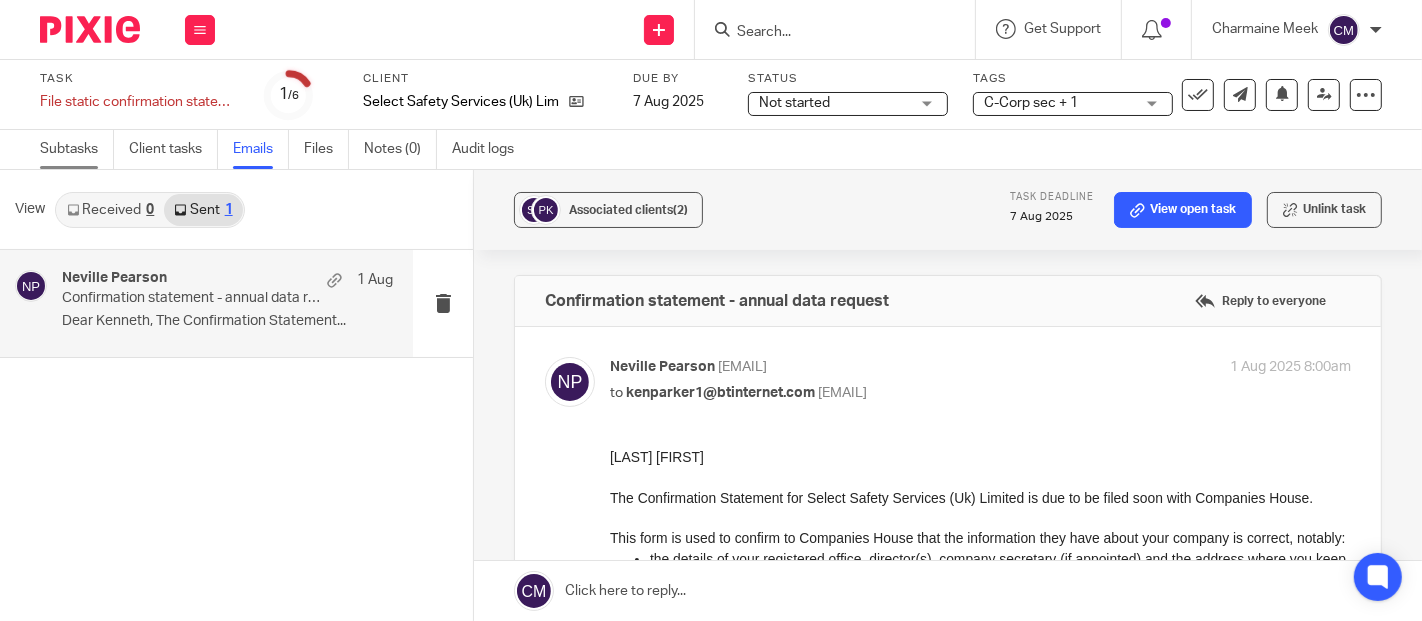 click on "Subtasks" at bounding box center (77, 149) 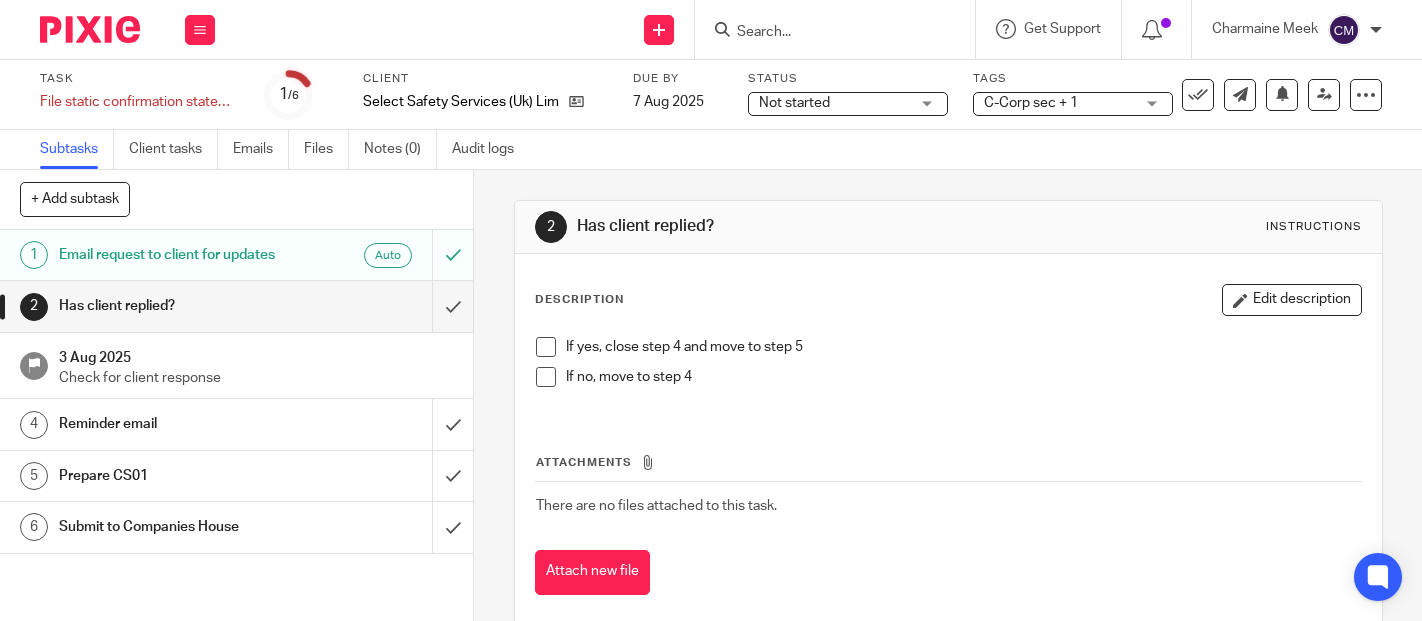 scroll, scrollTop: 0, scrollLeft: 0, axis: both 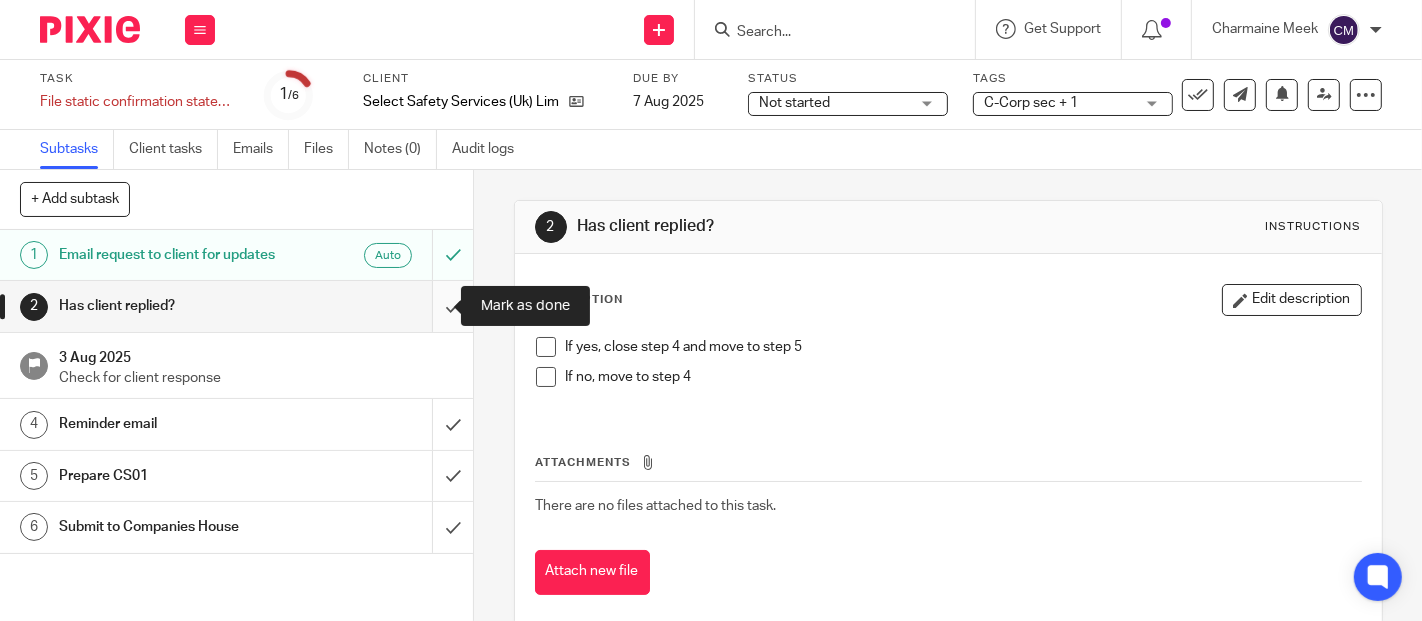 click at bounding box center (236, 306) 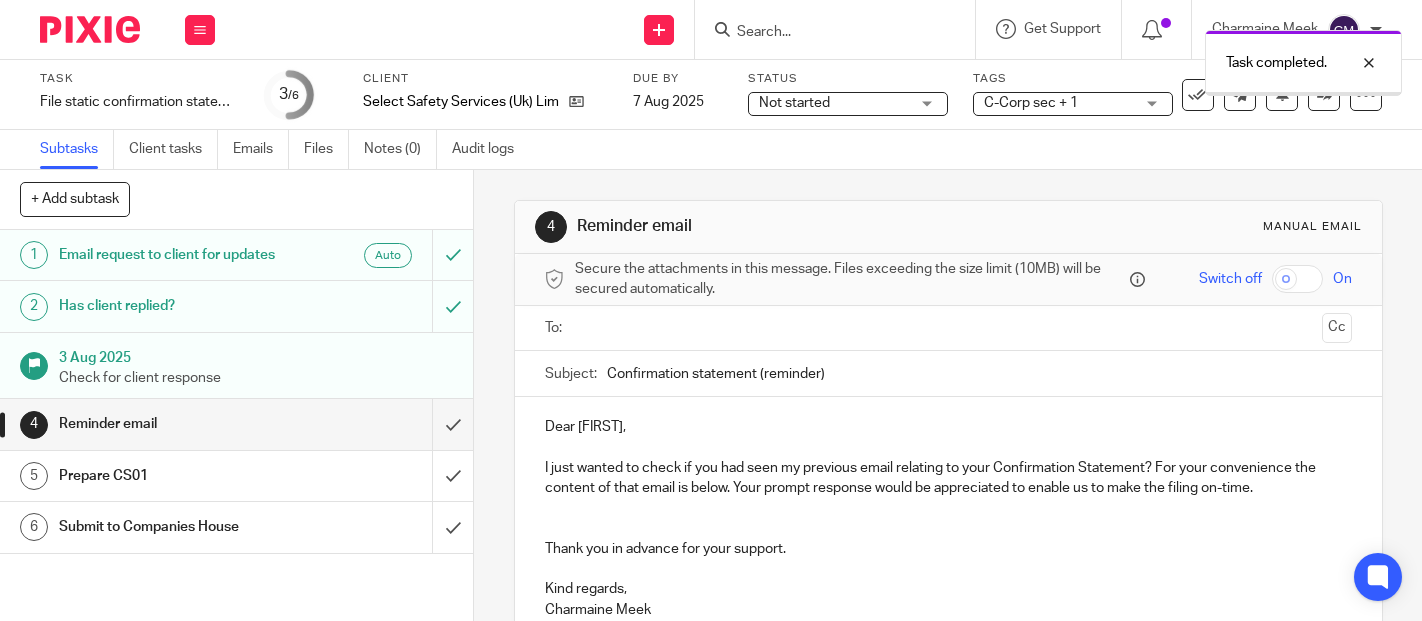 scroll, scrollTop: 0, scrollLeft: 0, axis: both 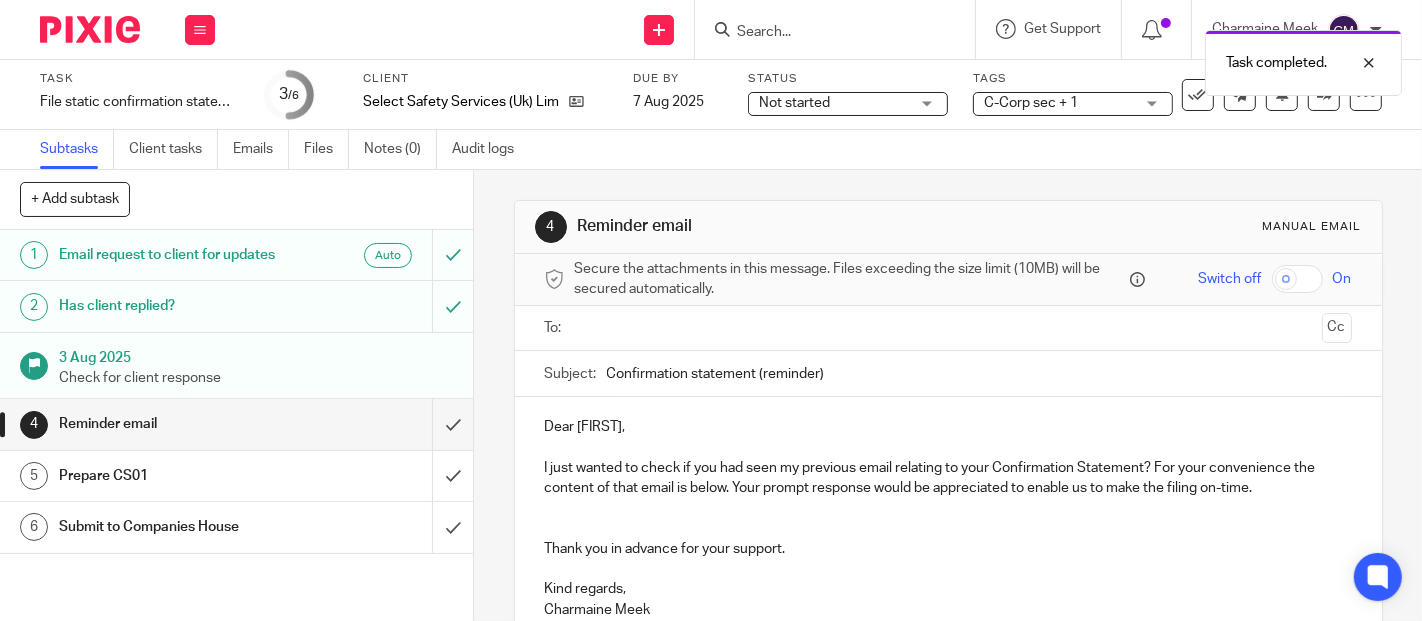 click at bounding box center (948, 328) 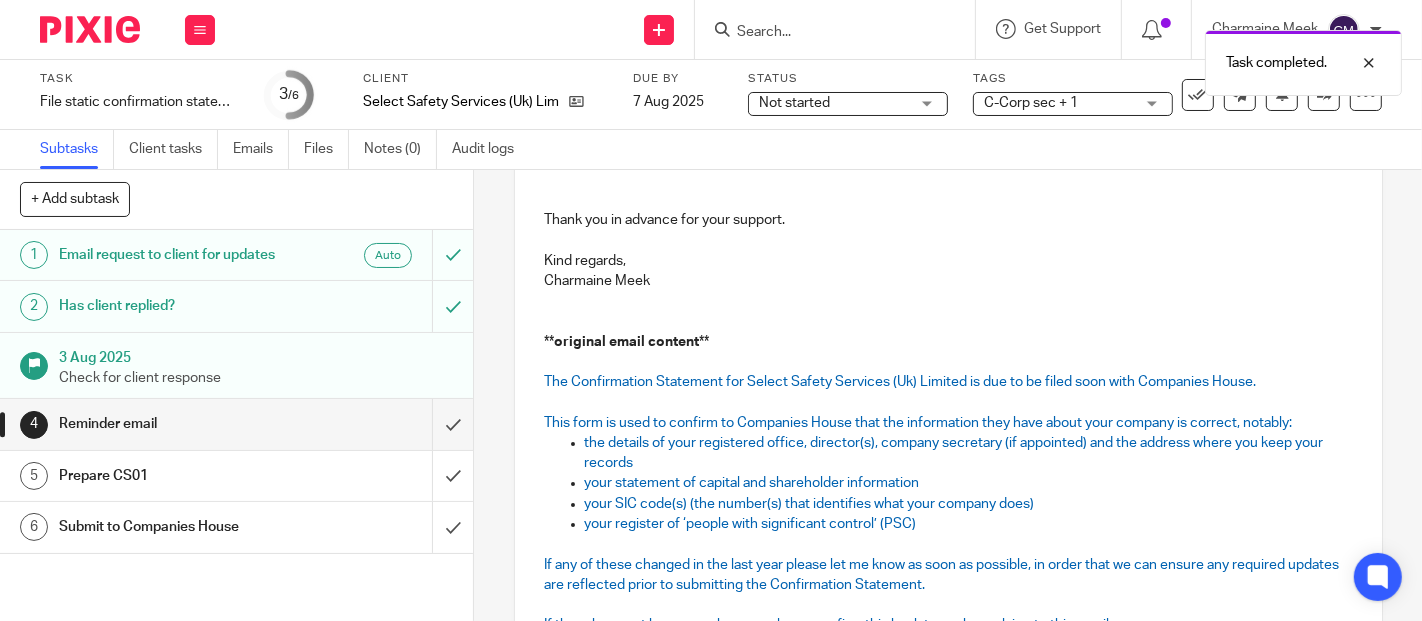 scroll, scrollTop: 581, scrollLeft: 0, axis: vertical 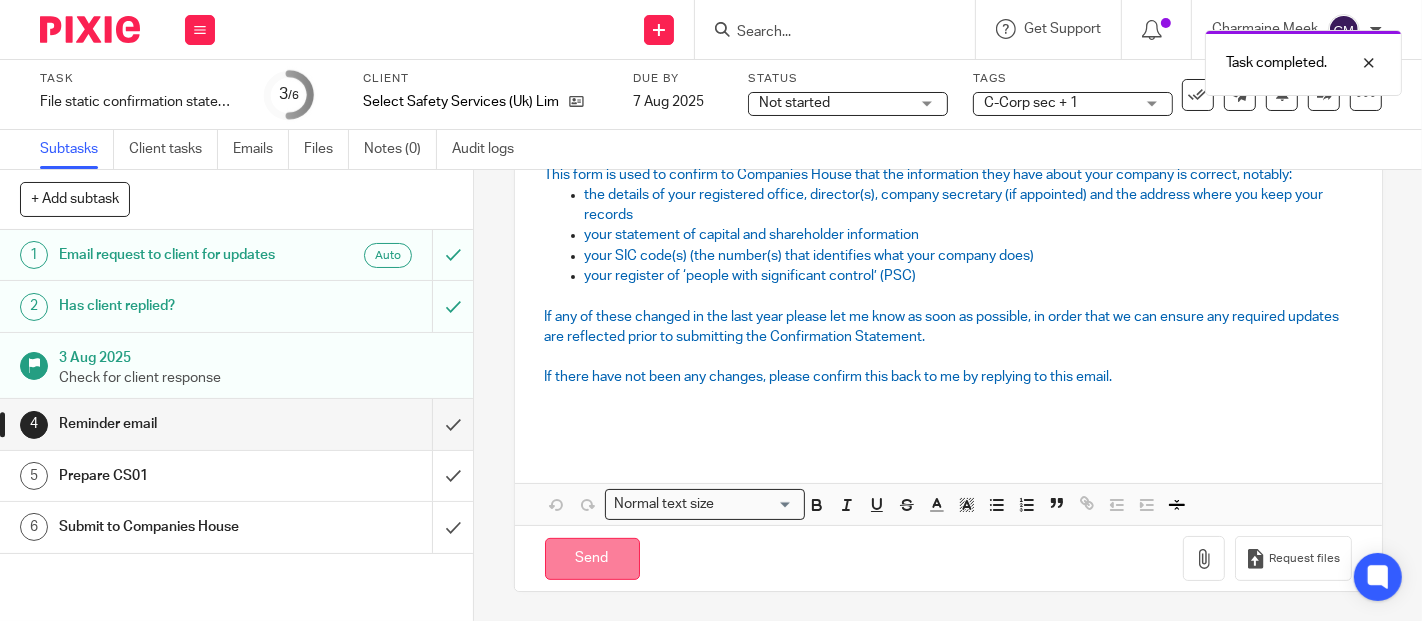 click on "Send" at bounding box center (592, 559) 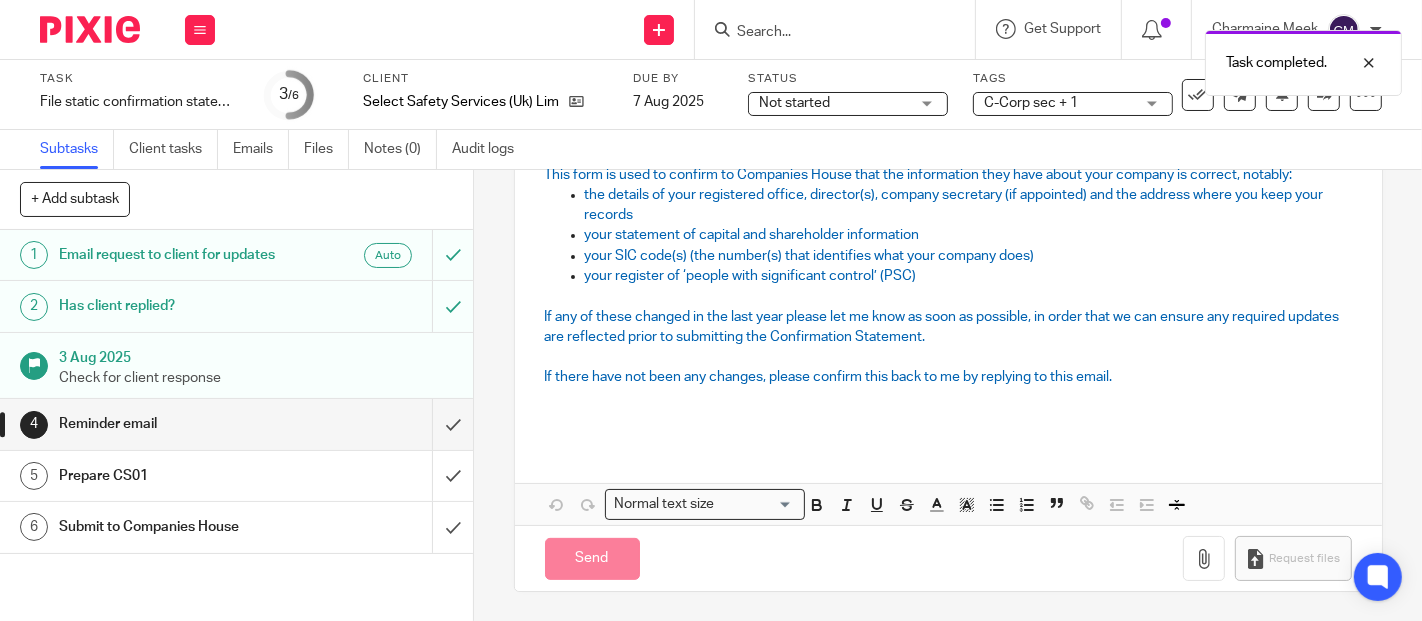 type on "Sent" 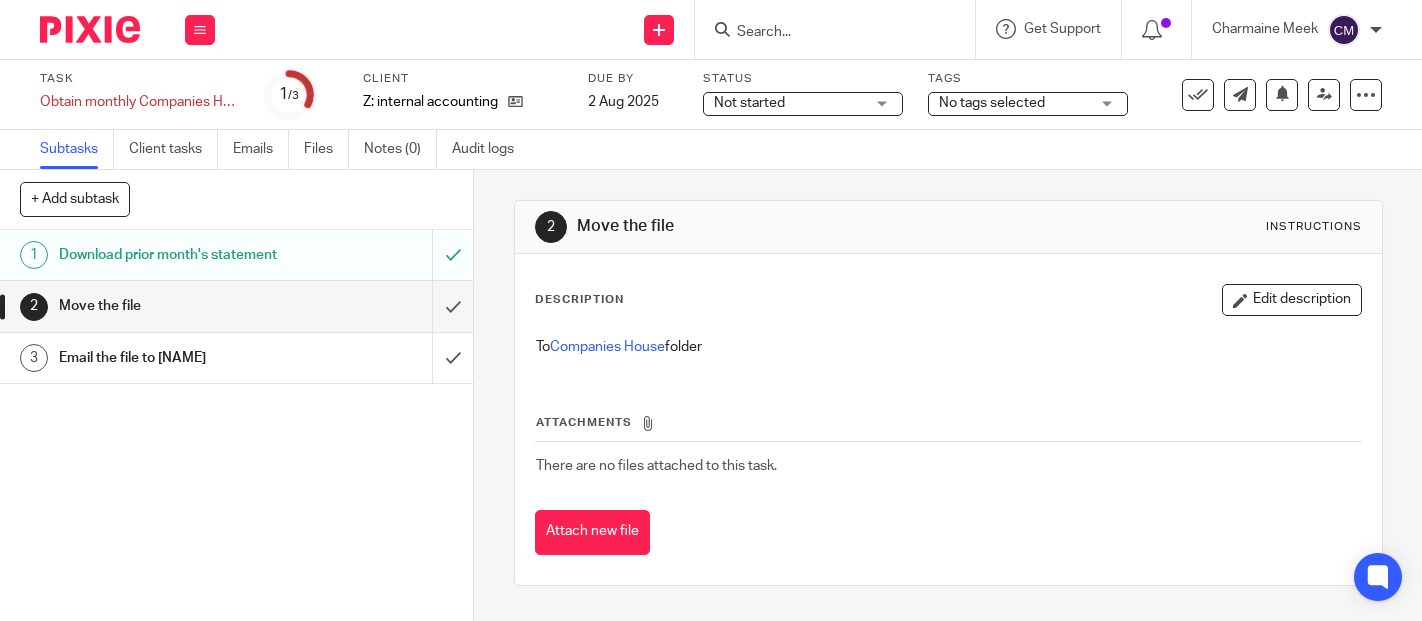 scroll, scrollTop: 0, scrollLeft: 0, axis: both 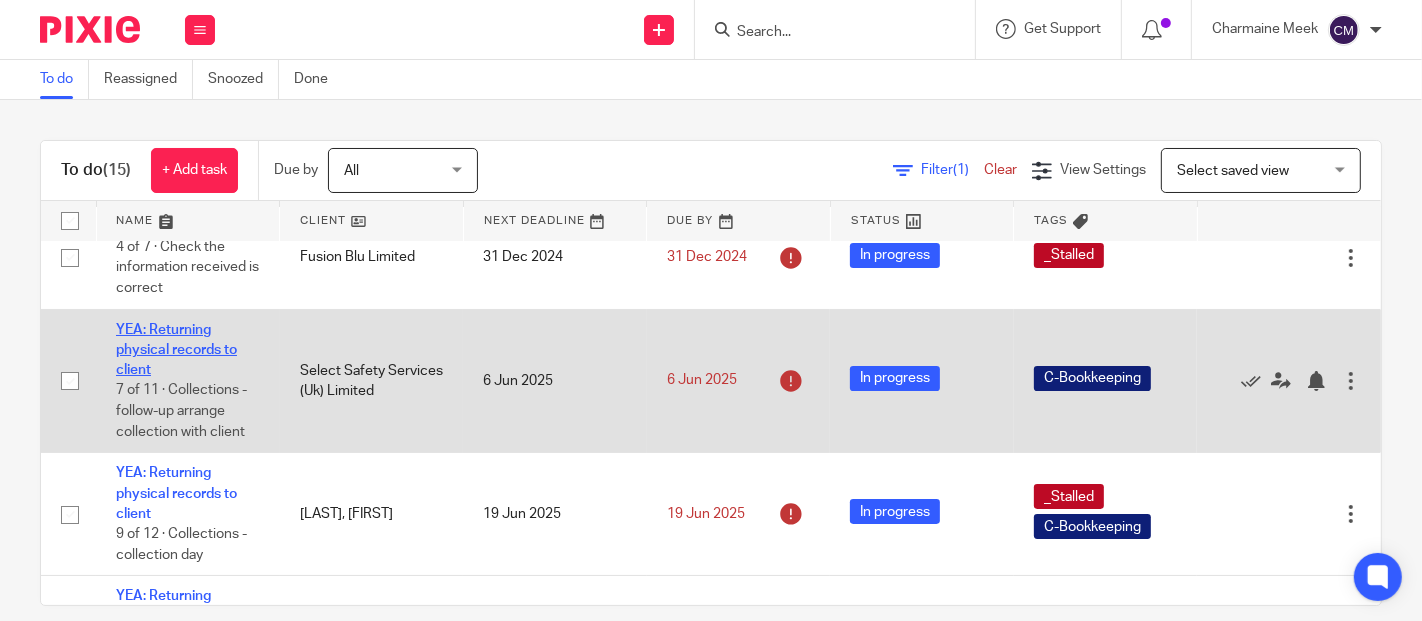 click on "YEA: Returning physical records to client" at bounding box center (176, 350) 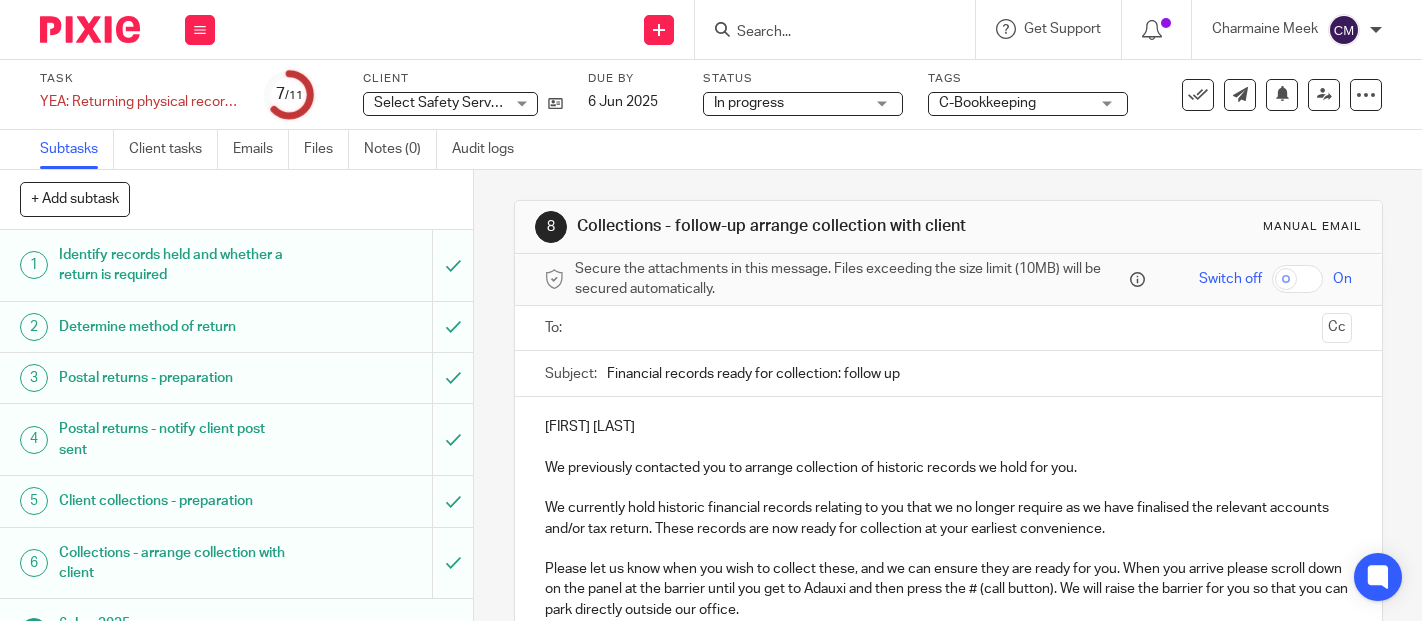 scroll, scrollTop: 0, scrollLeft: 0, axis: both 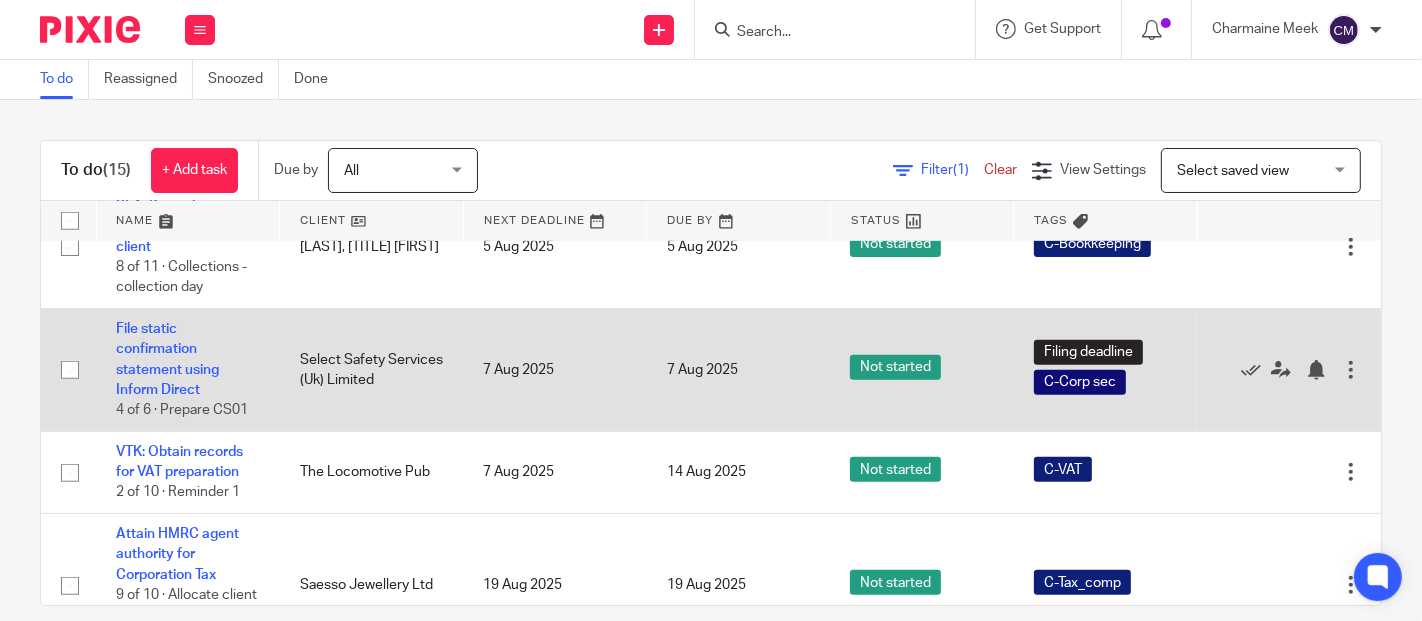 click on "File static confirmation statement using Inform Direct
4
of
6 ·
Prepare CS01" at bounding box center (188, 369) 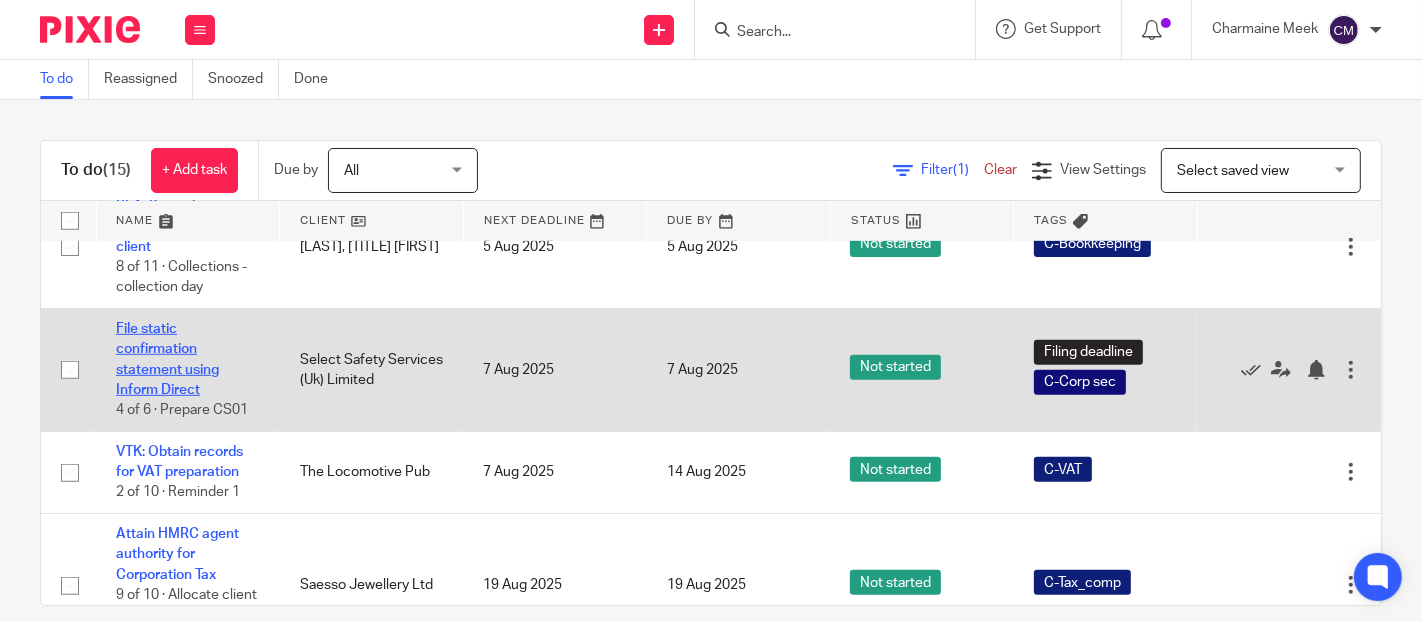 click on "File static confirmation statement using Inform Direct" at bounding box center [167, 359] 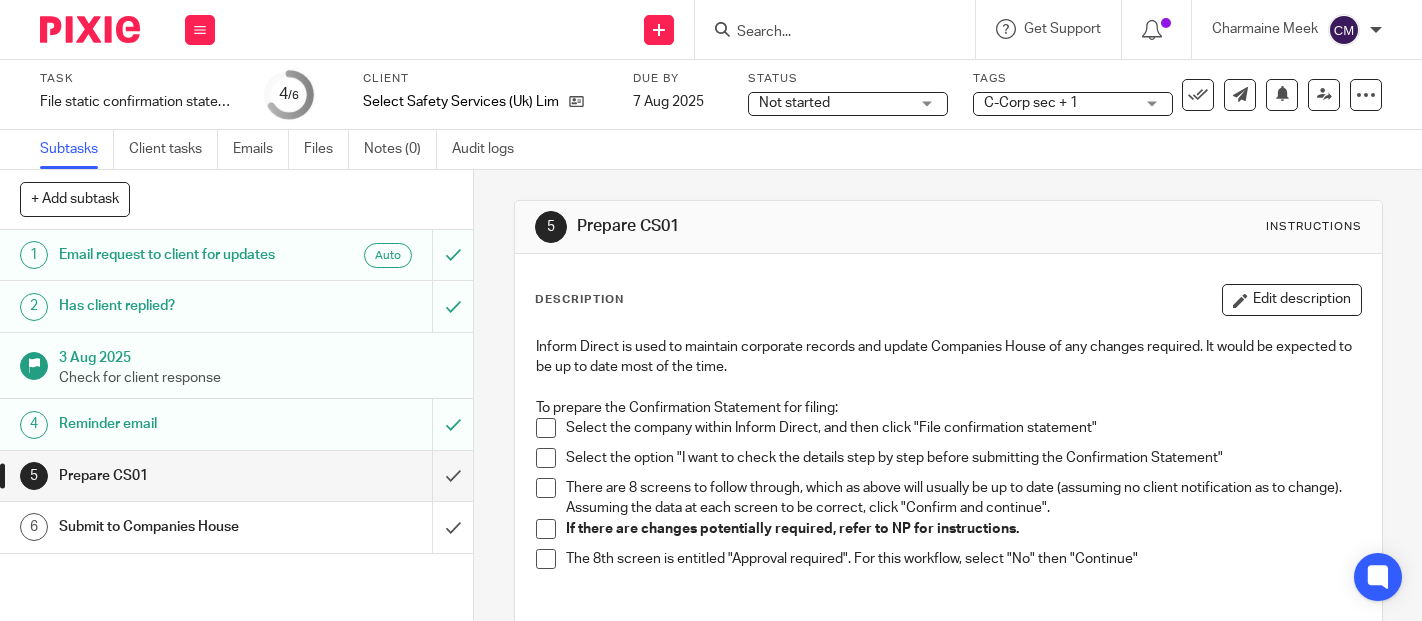 scroll, scrollTop: 0, scrollLeft: 0, axis: both 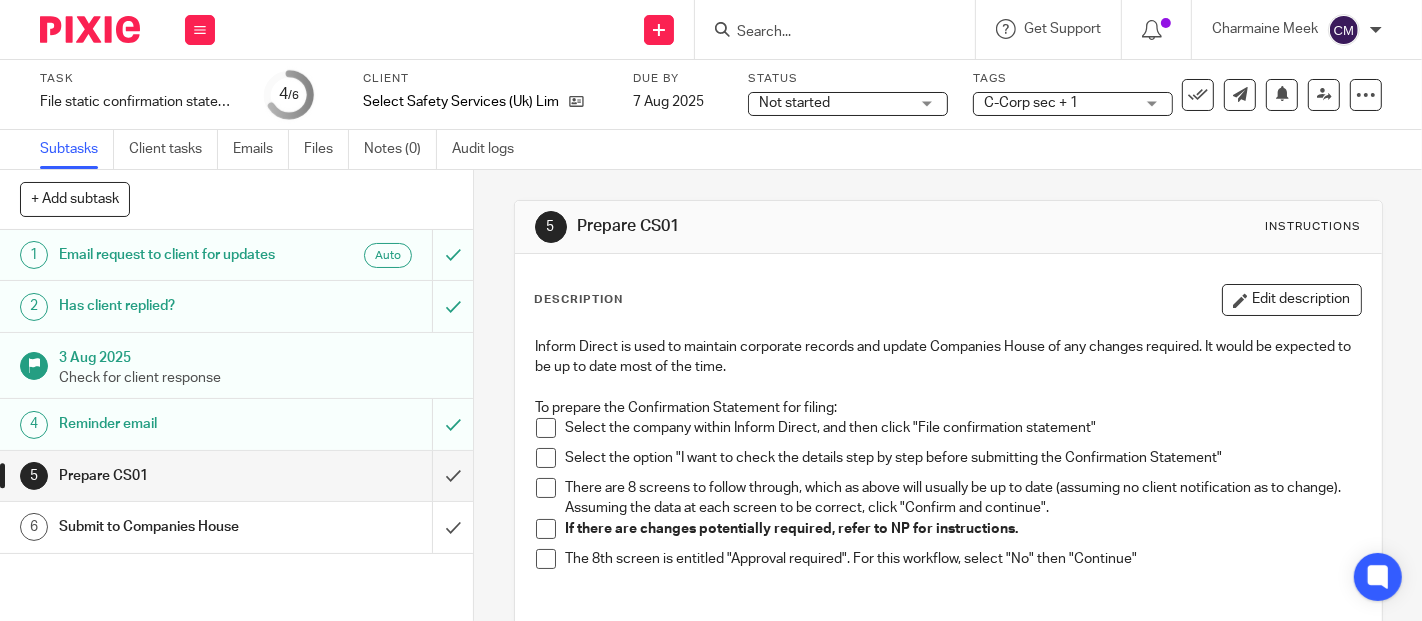 click at bounding box center (546, 428) 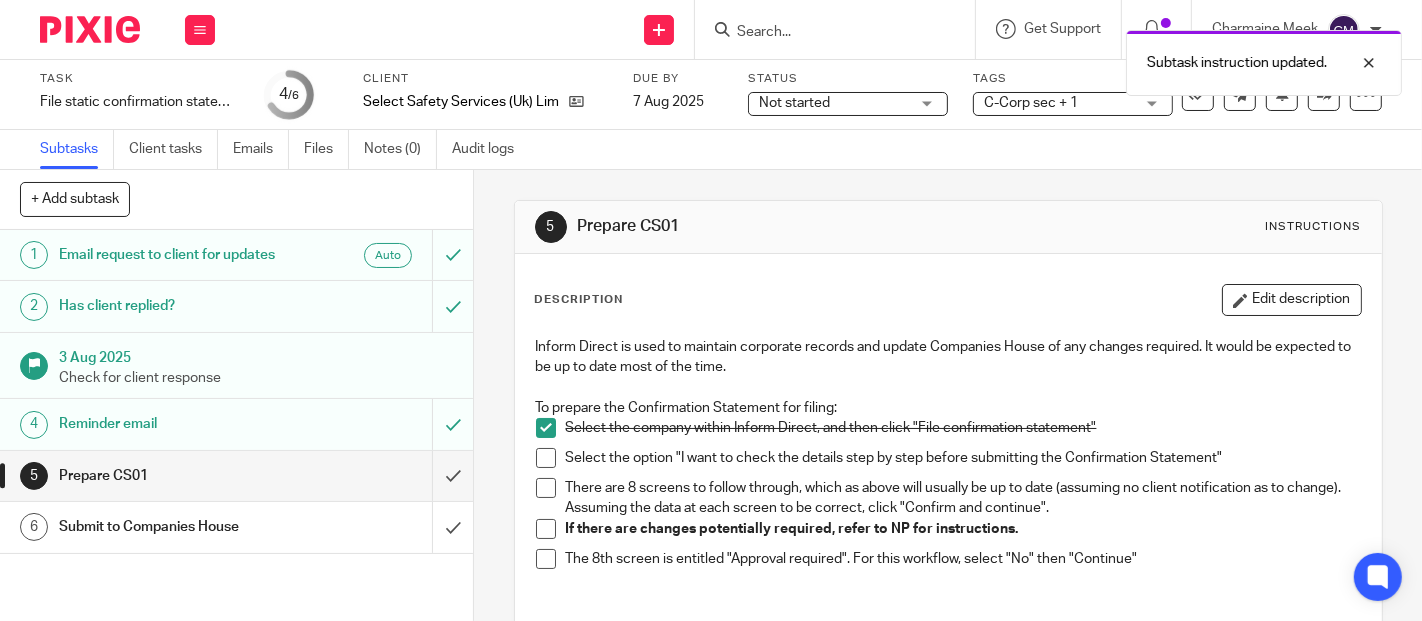 click at bounding box center (546, 458) 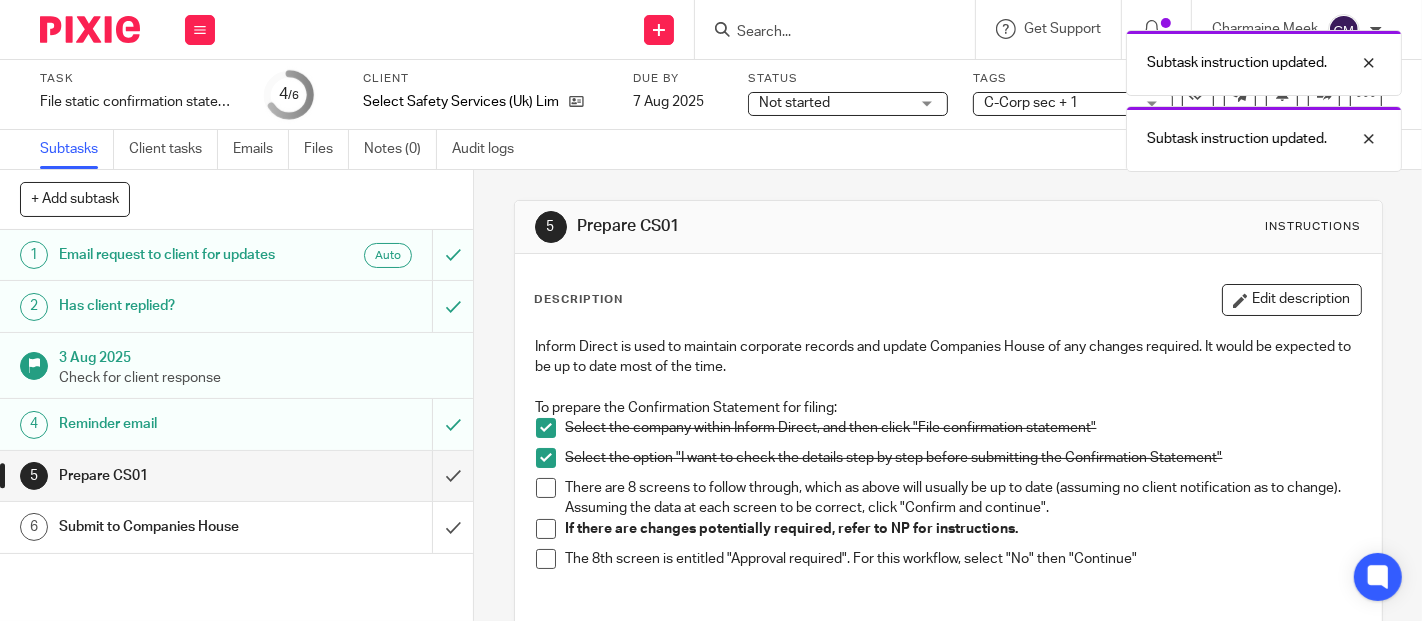 click at bounding box center [546, 488] 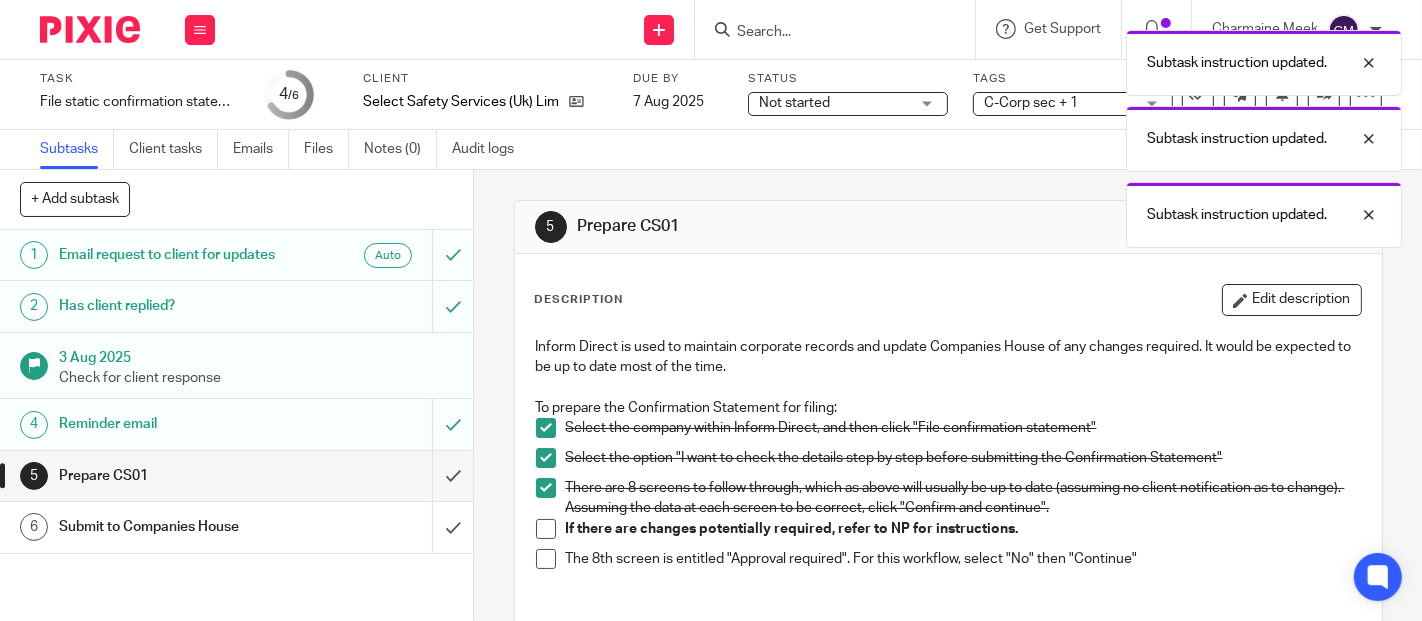 click at bounding box center [546, 529] 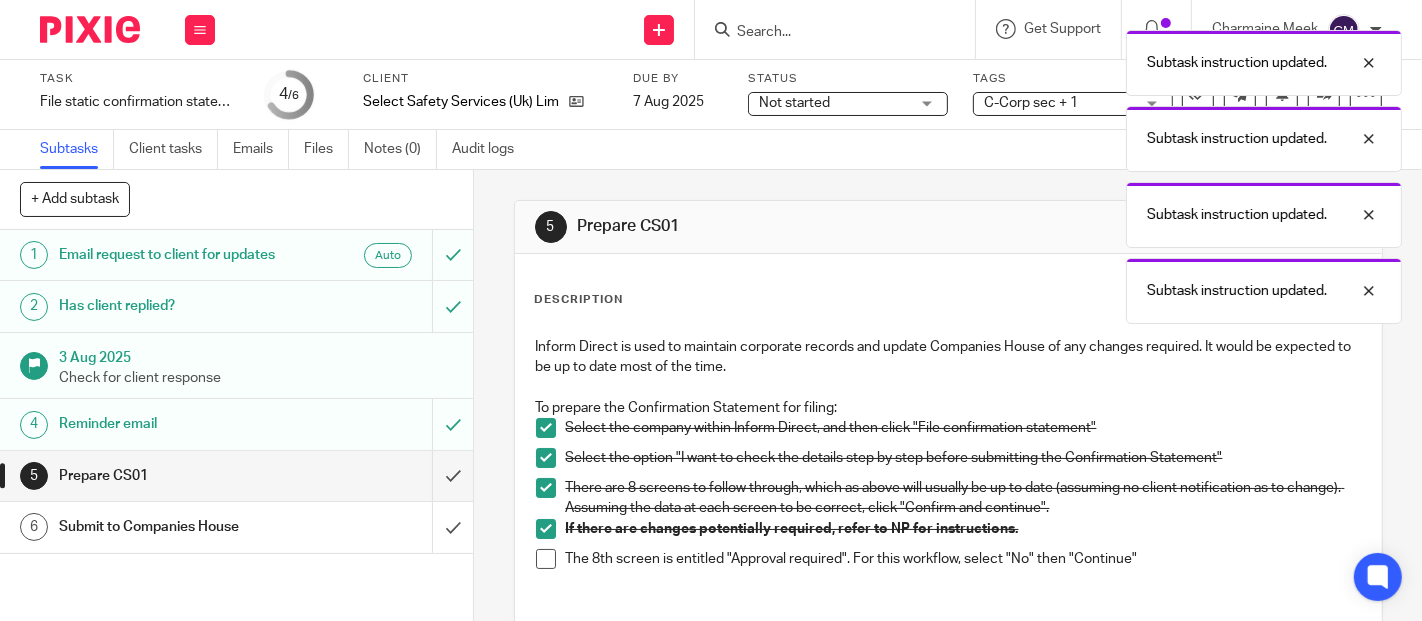 click at bounding box center (546, 559) 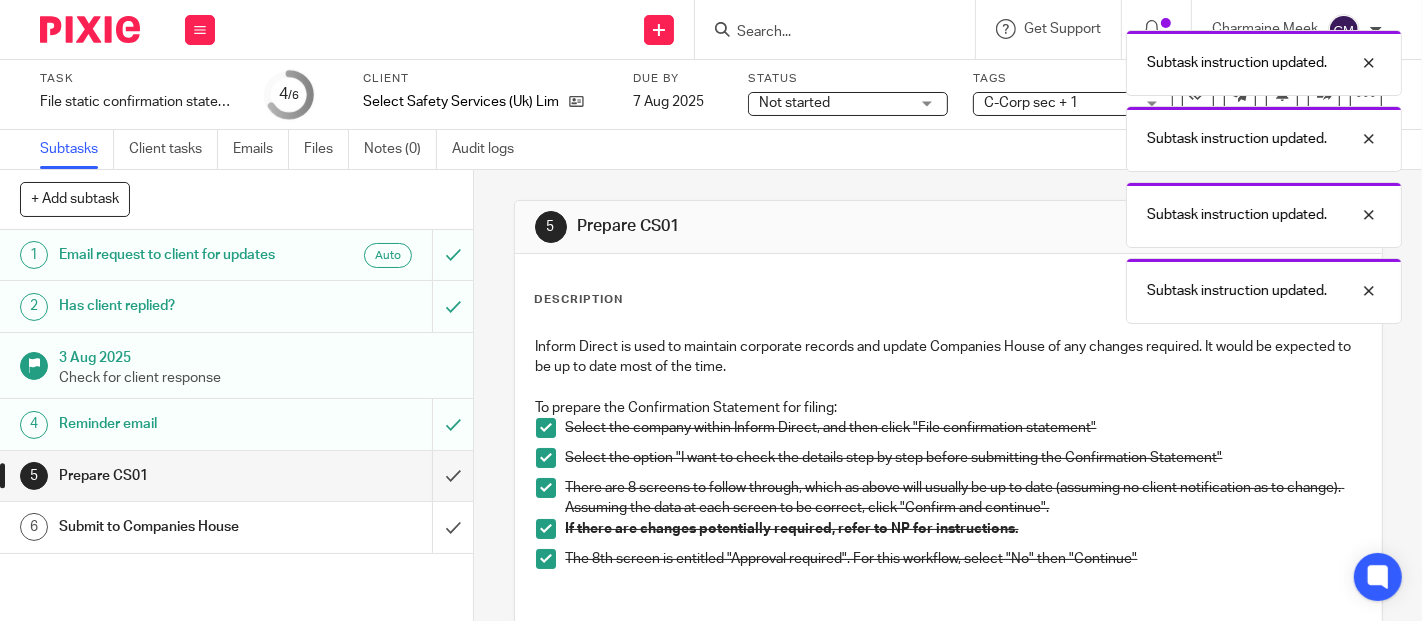 click on "Prepare CS01" at bounding box center (235, 476) 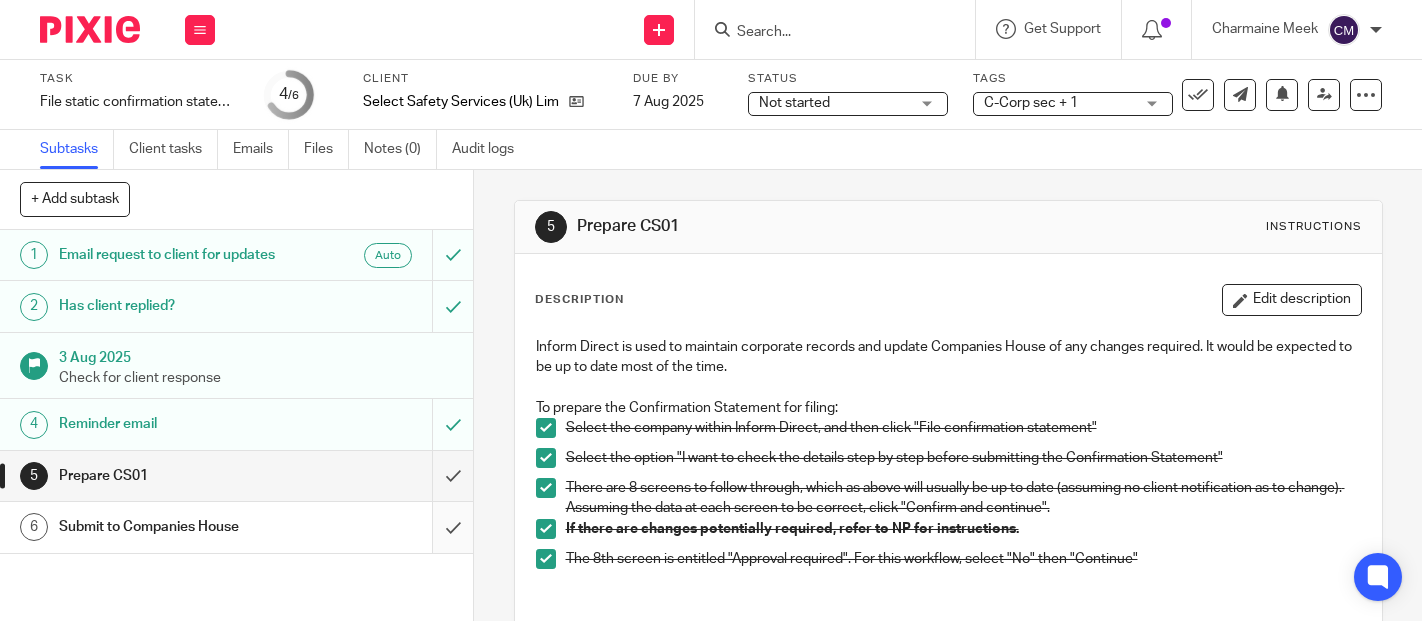 scroll, scrollTop: 0, scrollLeft: 0, axis: both 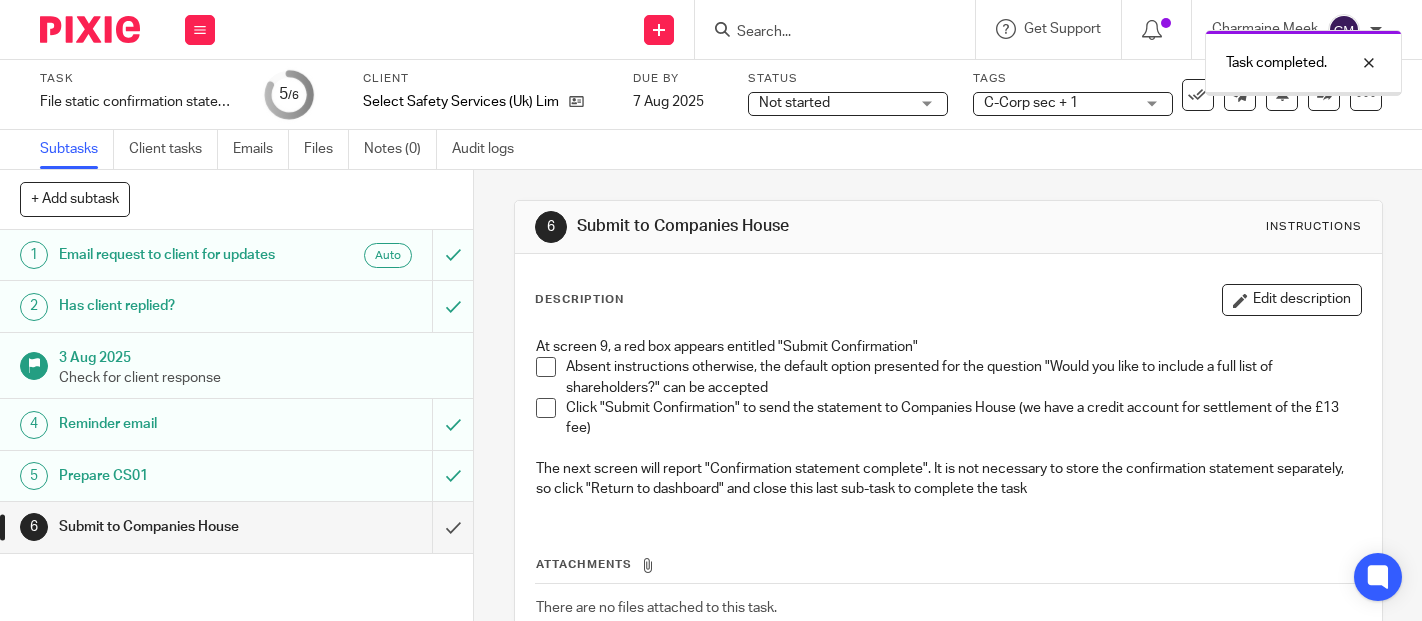 click at bounding box center (546, 367) 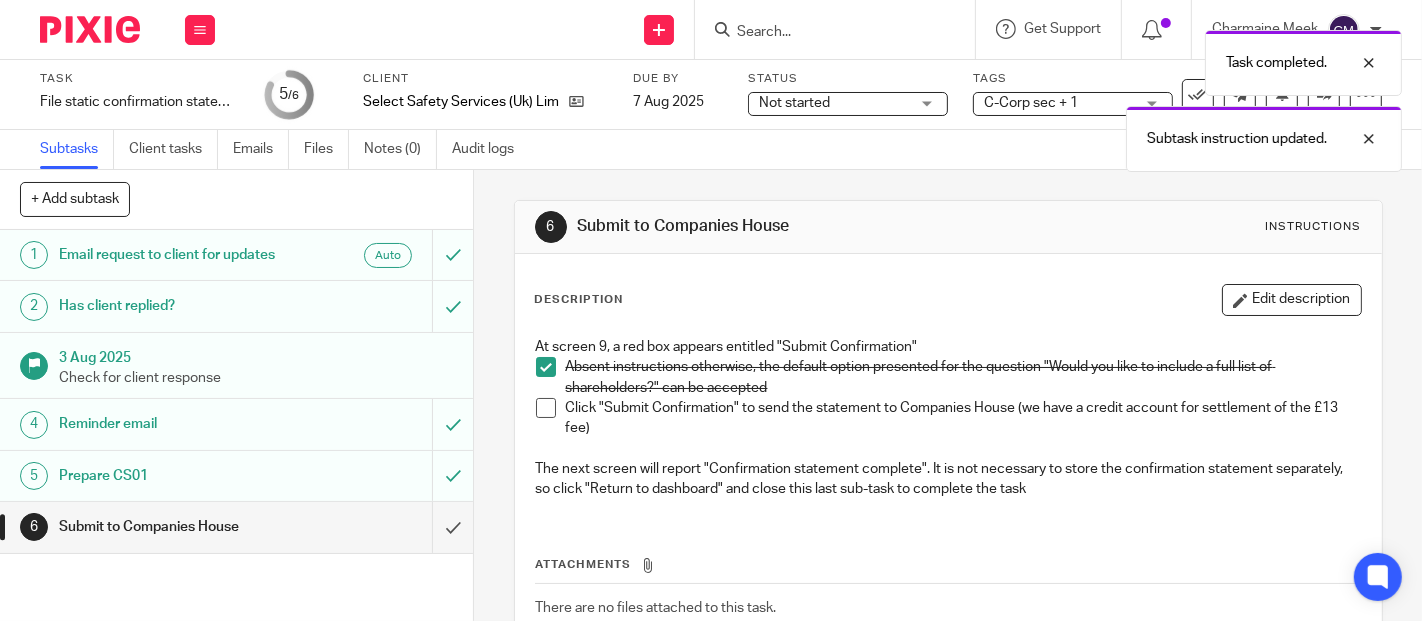 click at bounding box center (546, 408) 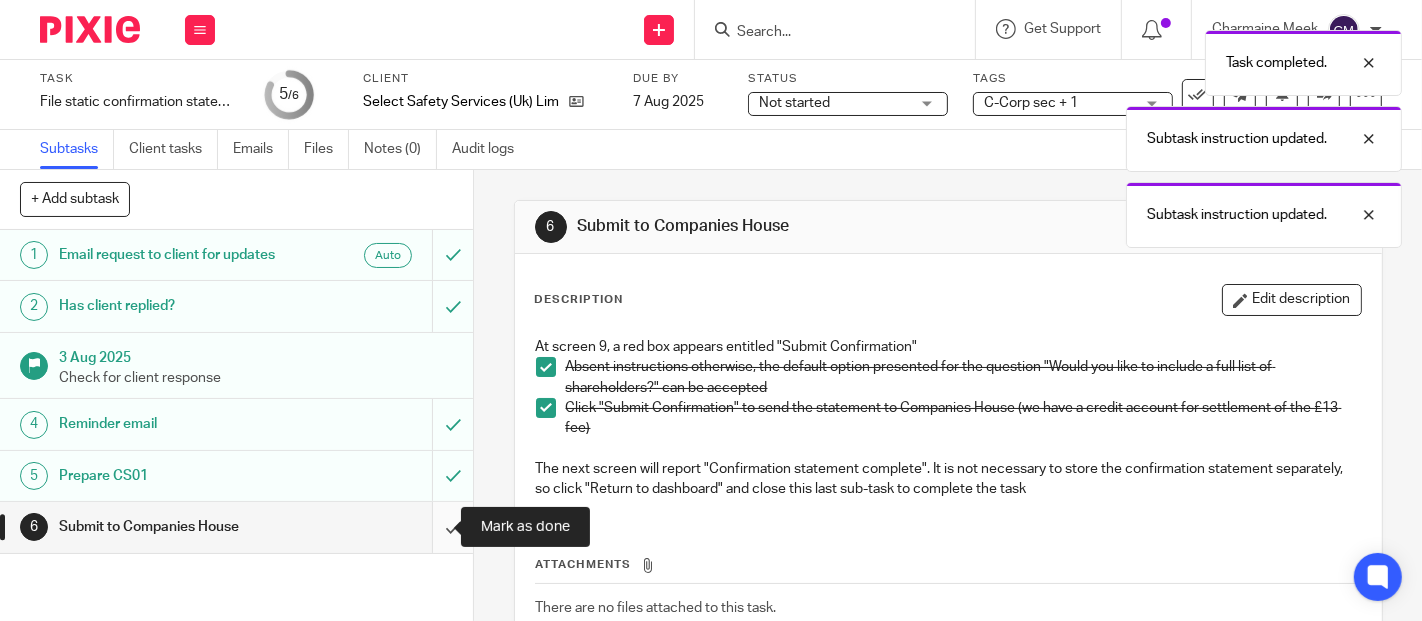 click at bounding box center [236, 527] 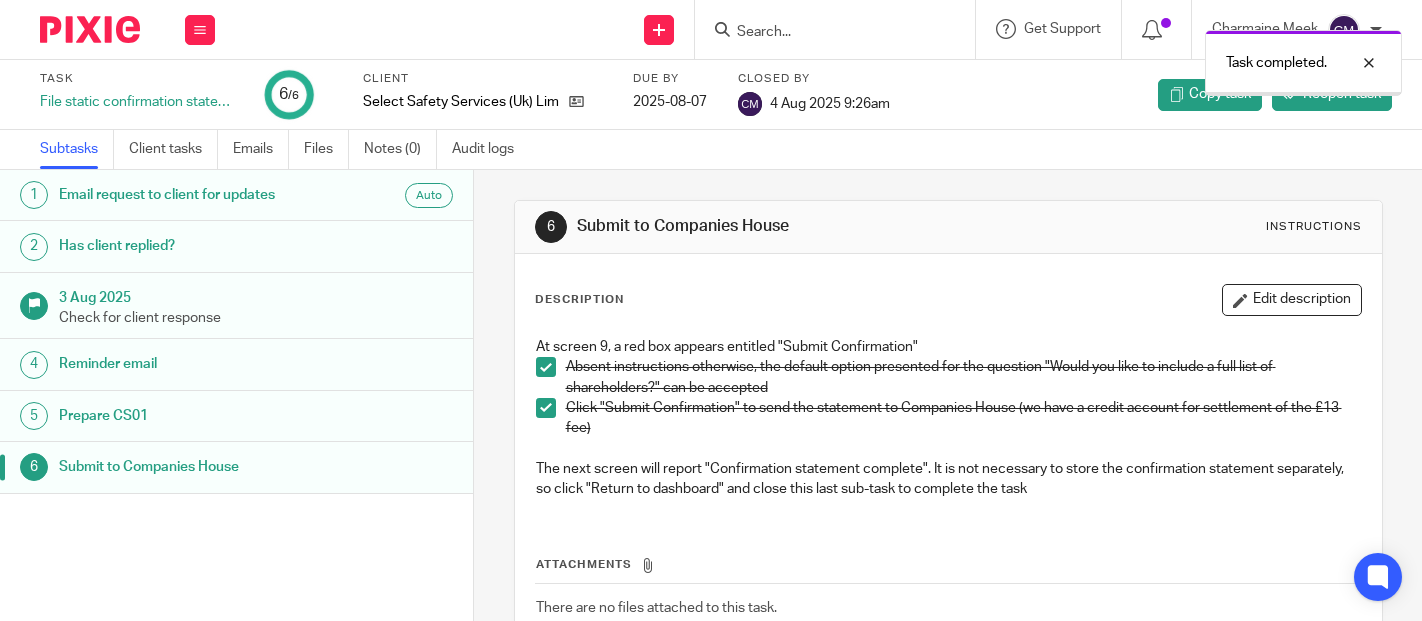 scroll, scrollTop: 0, scrollLeft: 0, axis: both 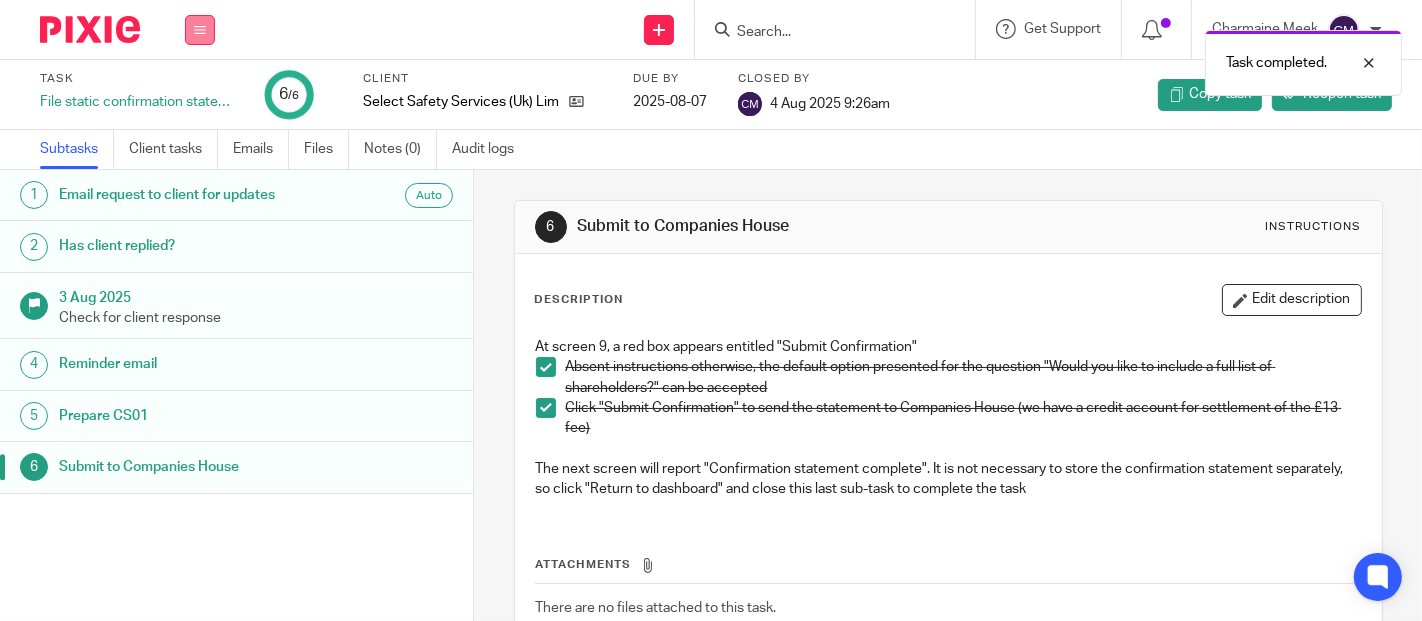 click at bounding box center [200, 30] 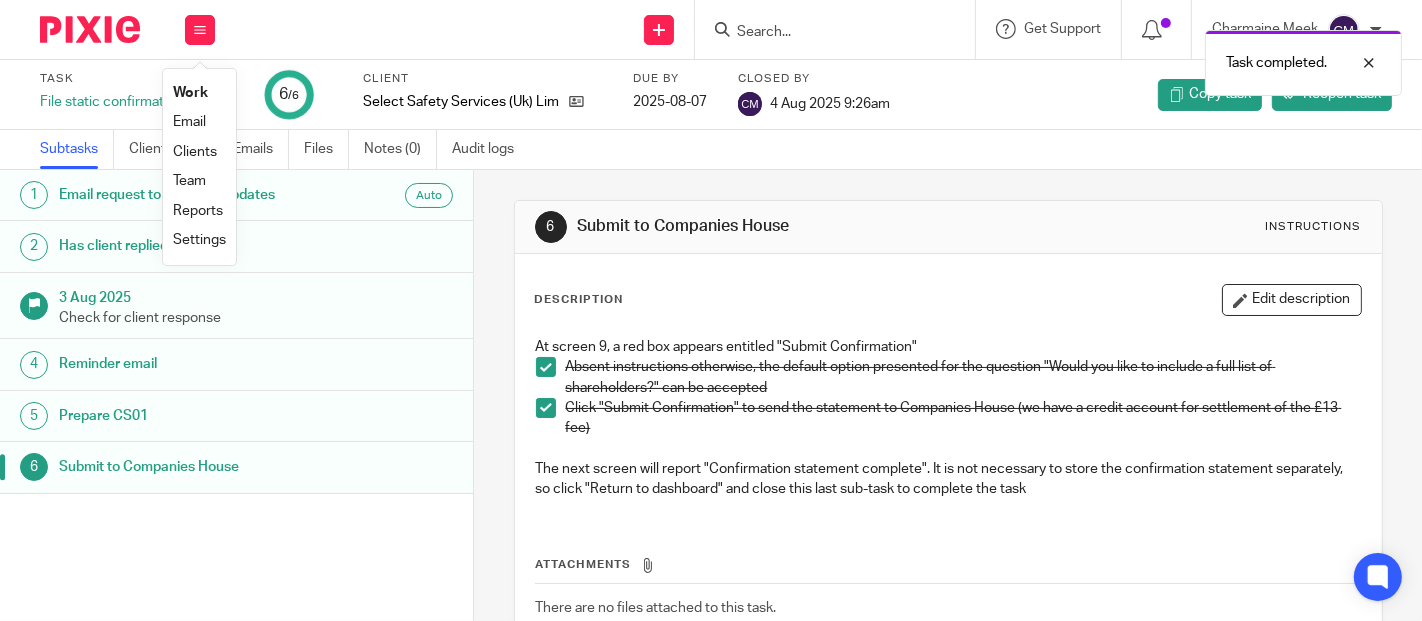 click on "Work" at bounding box center [190, 93] 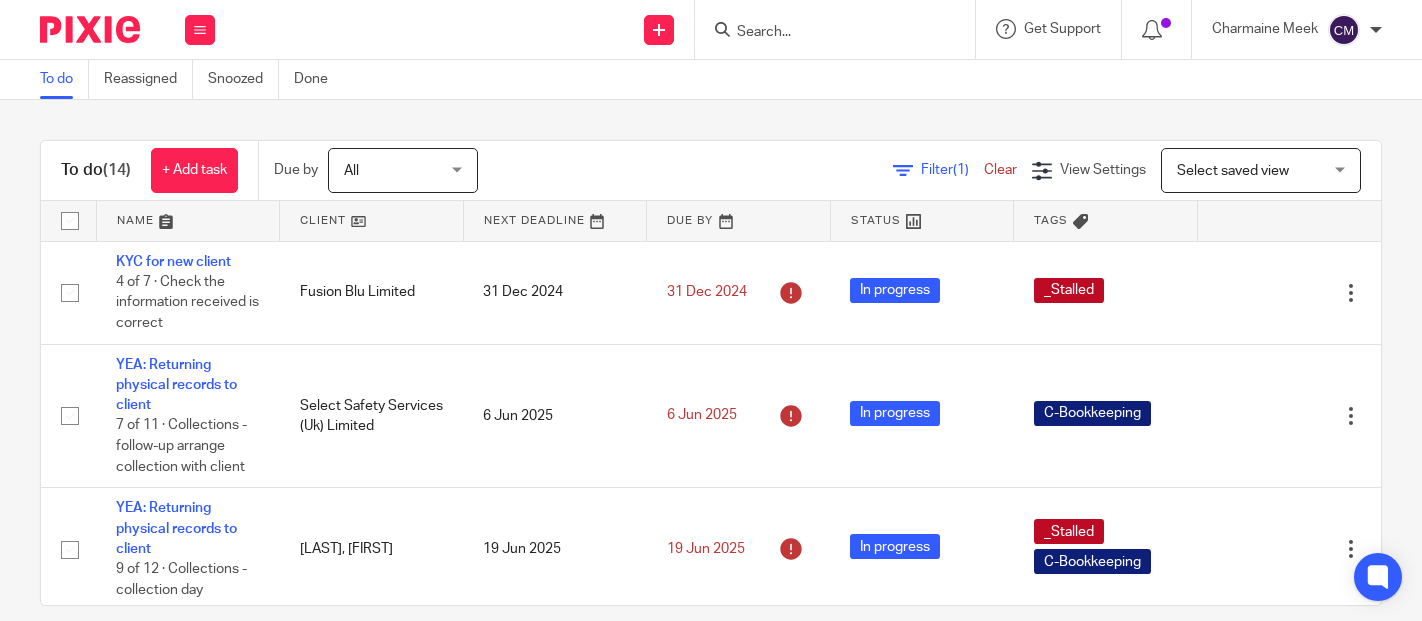scroll, scrollTop: 0, scrollLeft: 0, axis: both 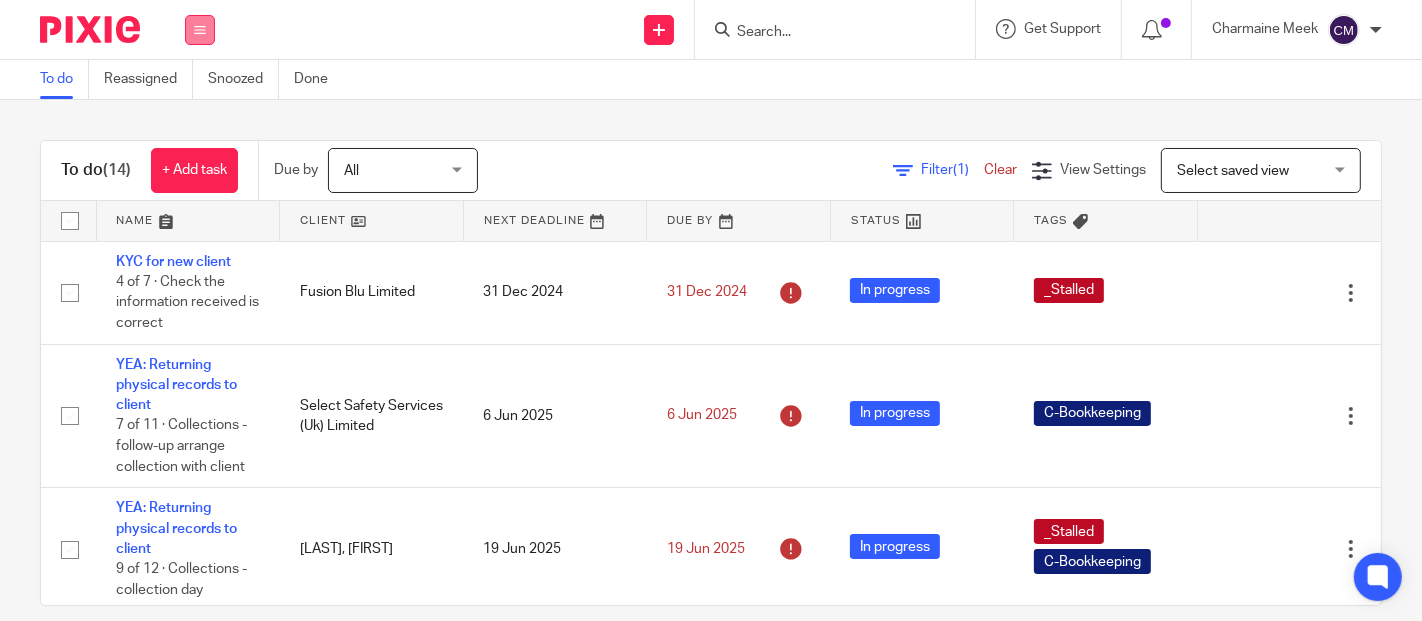 click at bounding box center (200, 30) 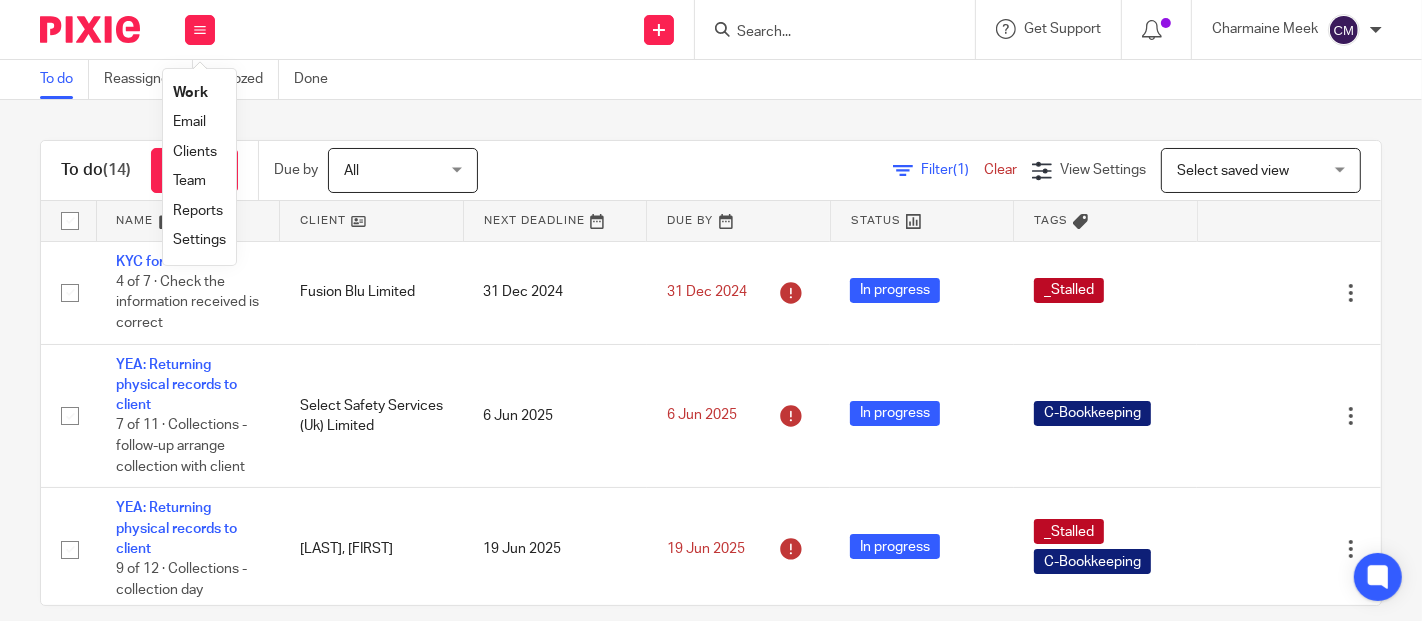 click on "Team" at bounding box center [189, 181] 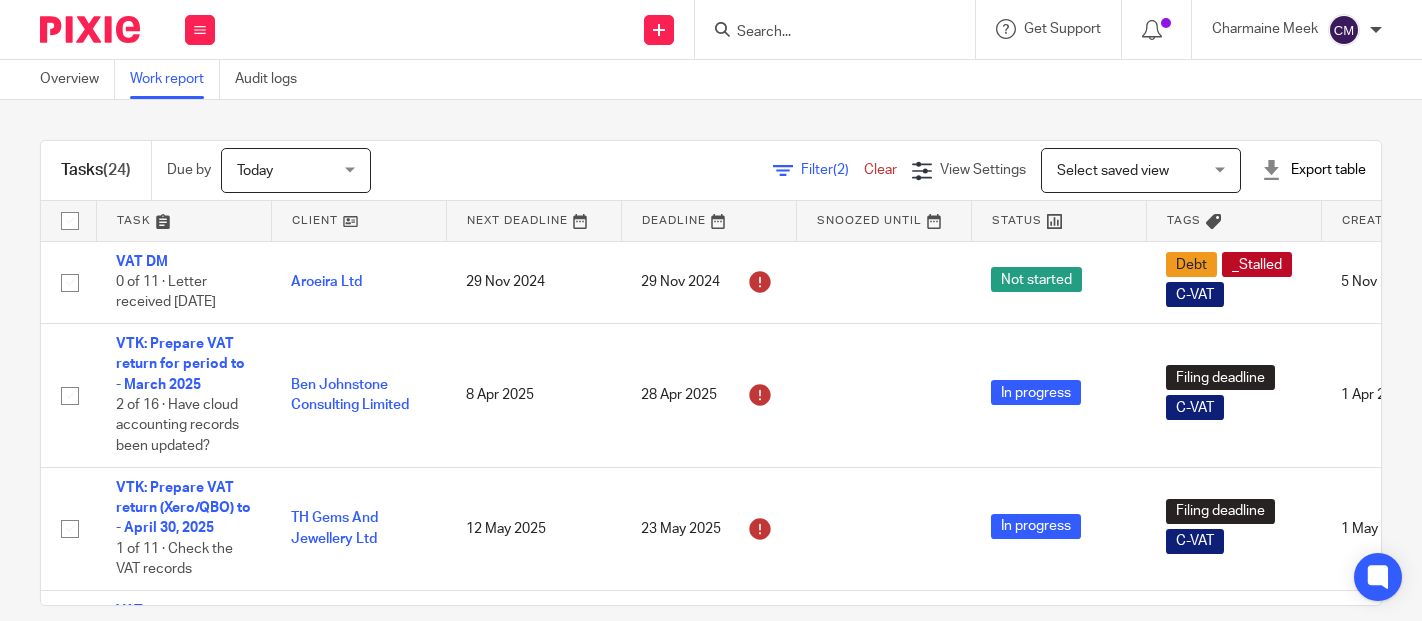 scroll, scrollTop: 0, scrollLeft: 0, axis: both 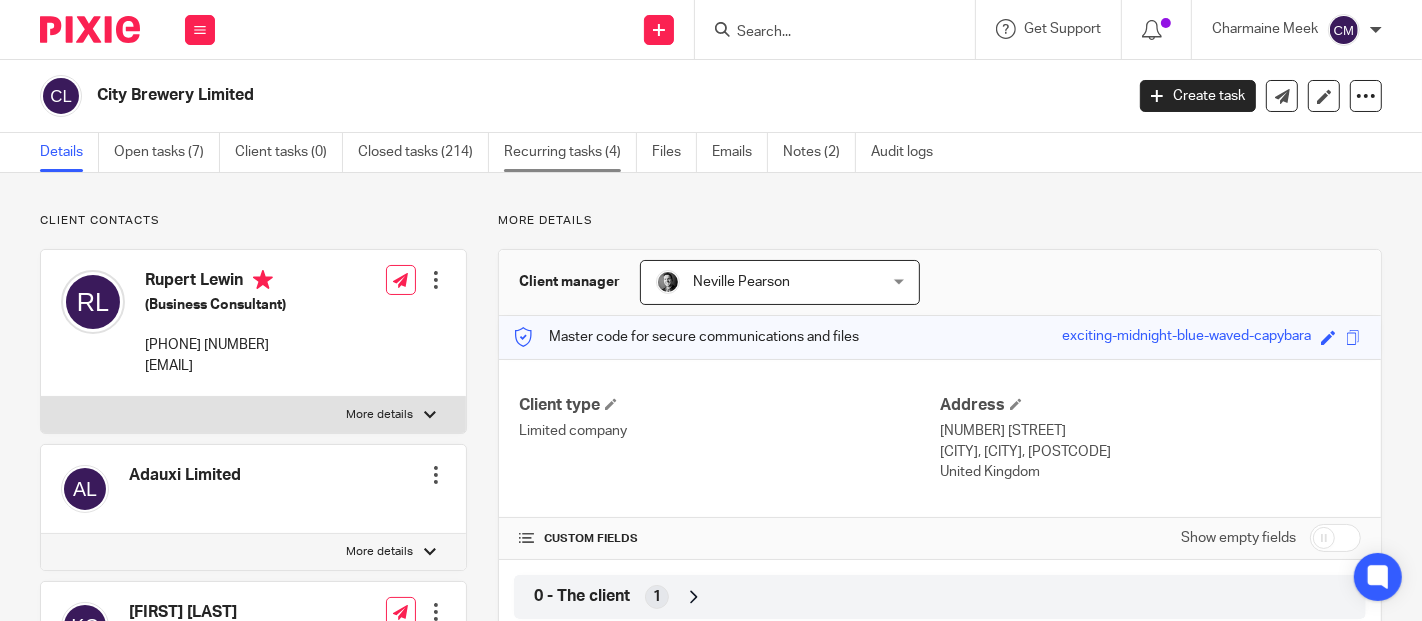 click on "Recurring tasks (4)" at bounding box center [570, 152] 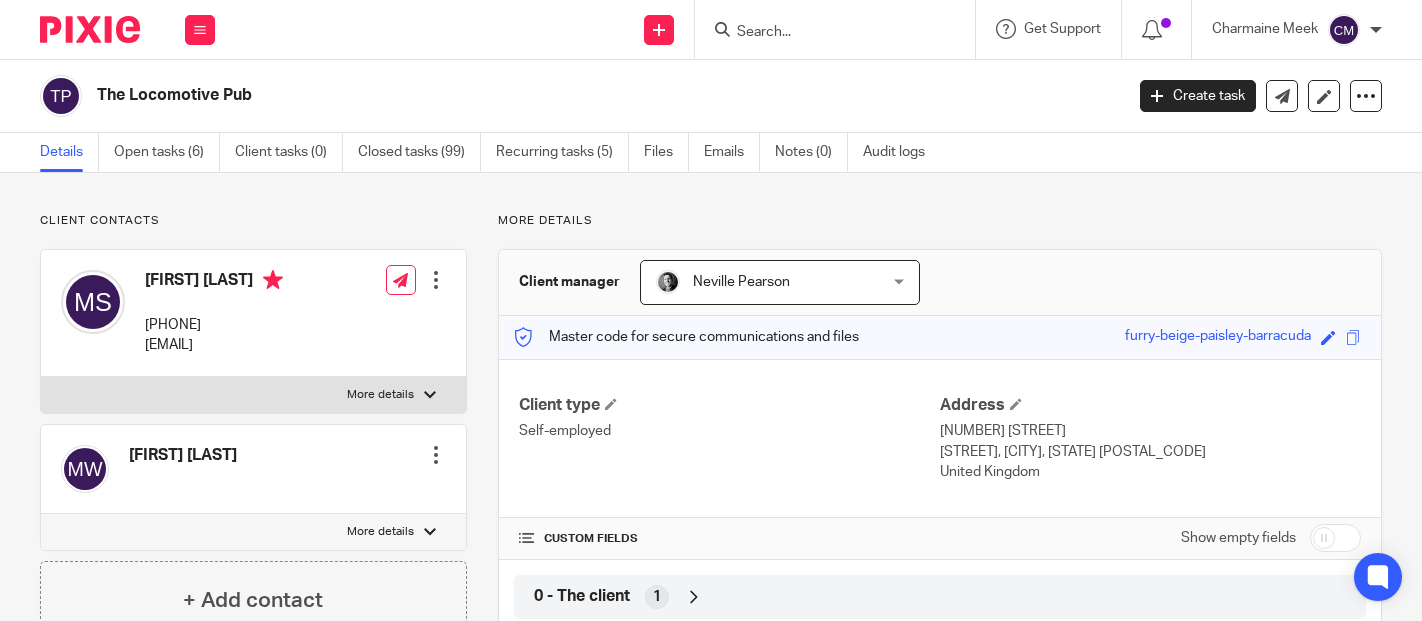 scroll, scrollTop: 0, scrollLeft: 0, axis: both 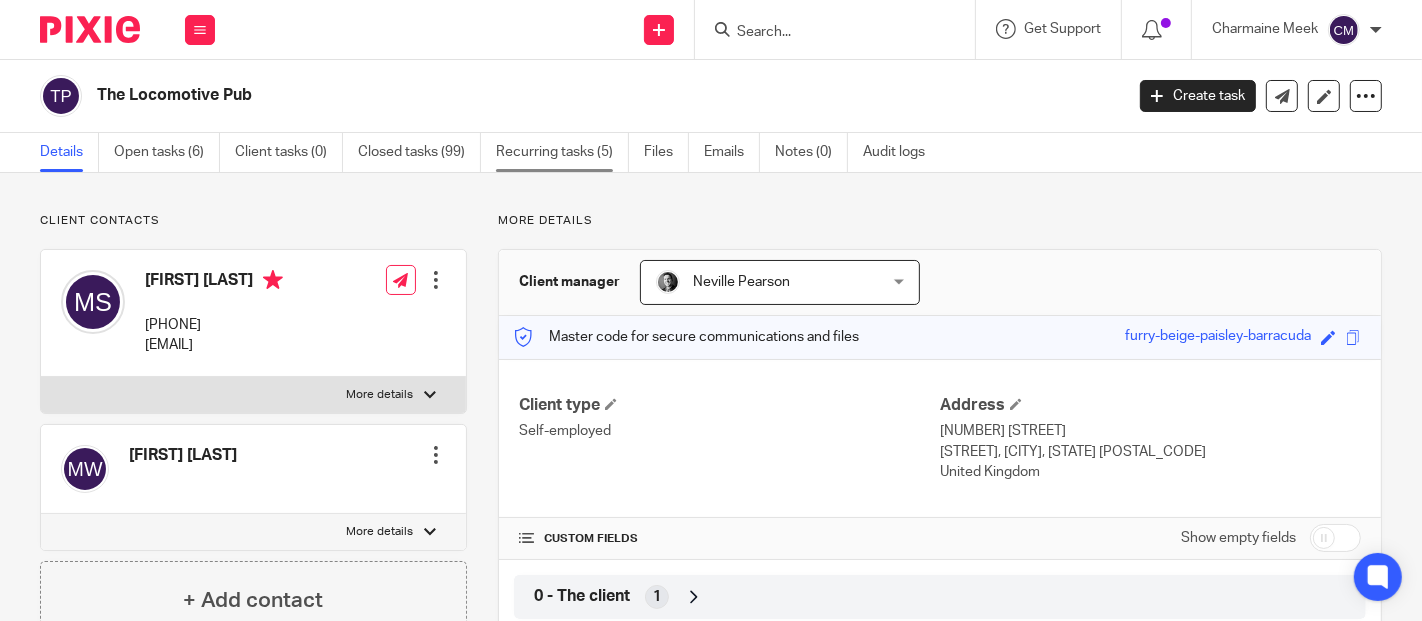 click on "Recurring tasks (5)" at bounding box center (562, 152) 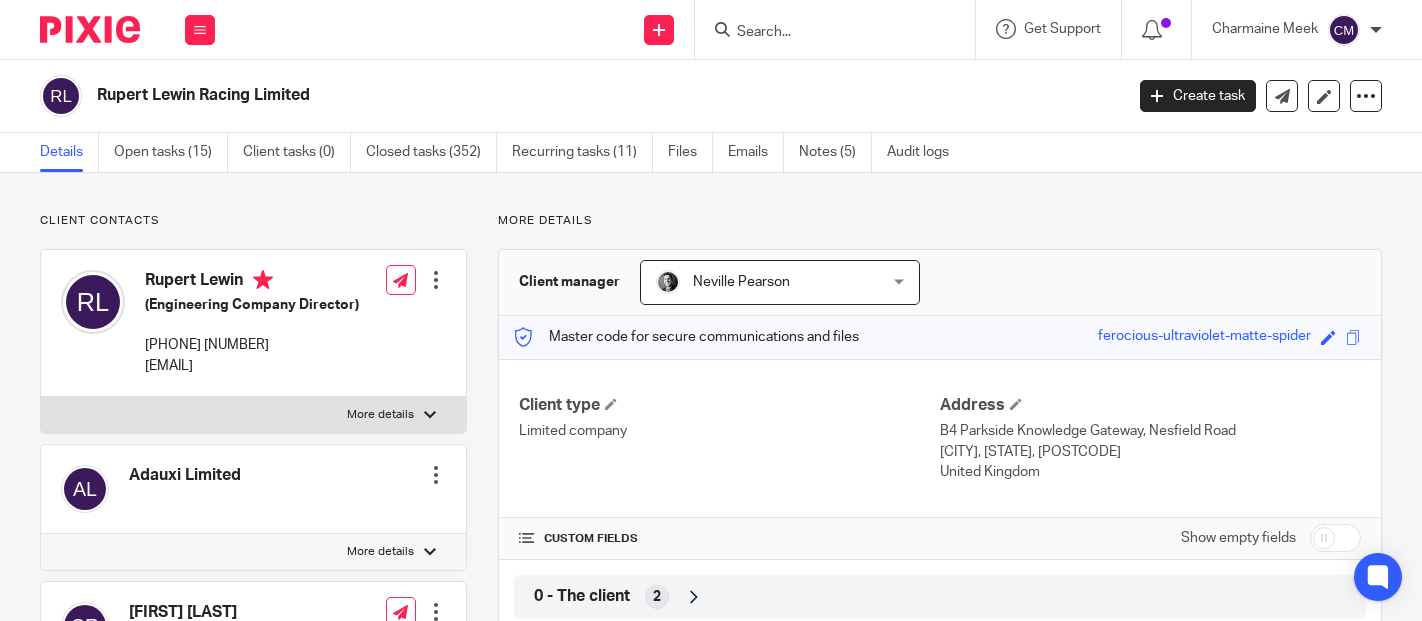 scroll, scrollTop: 0, scrollLeft: 0, axis: both 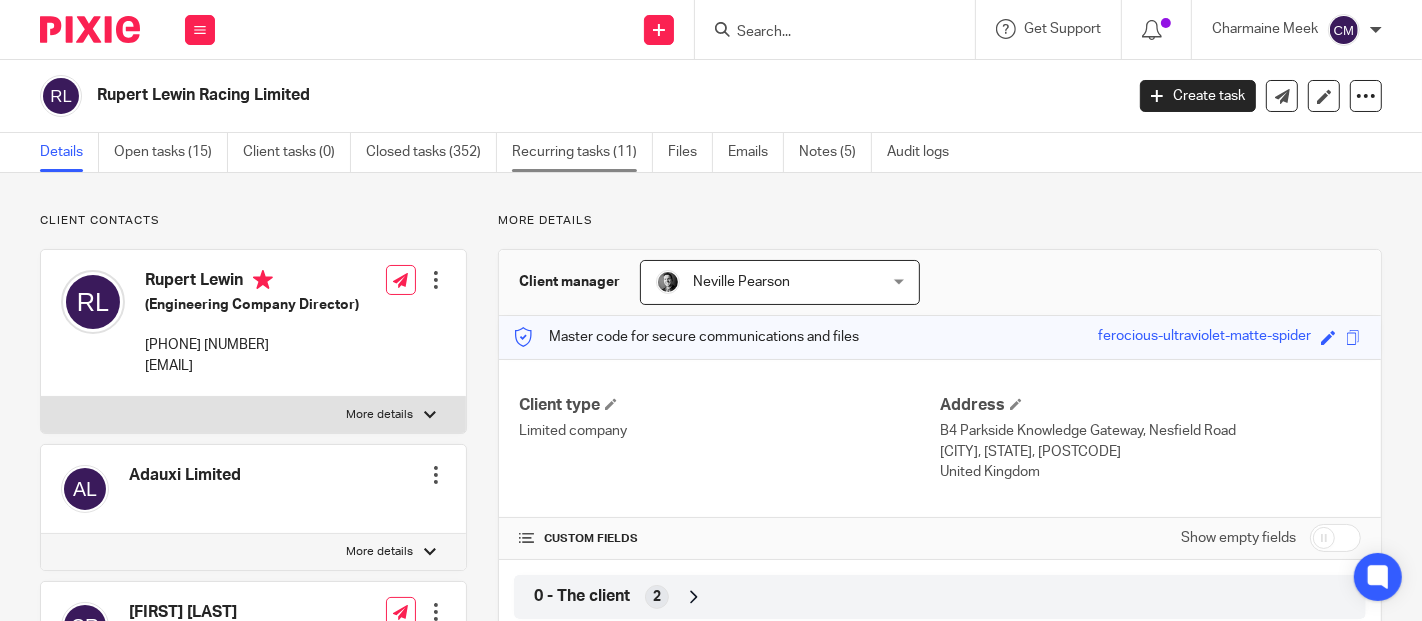 click on "Recurring tasks (11)" at bounding box center [582, 152] 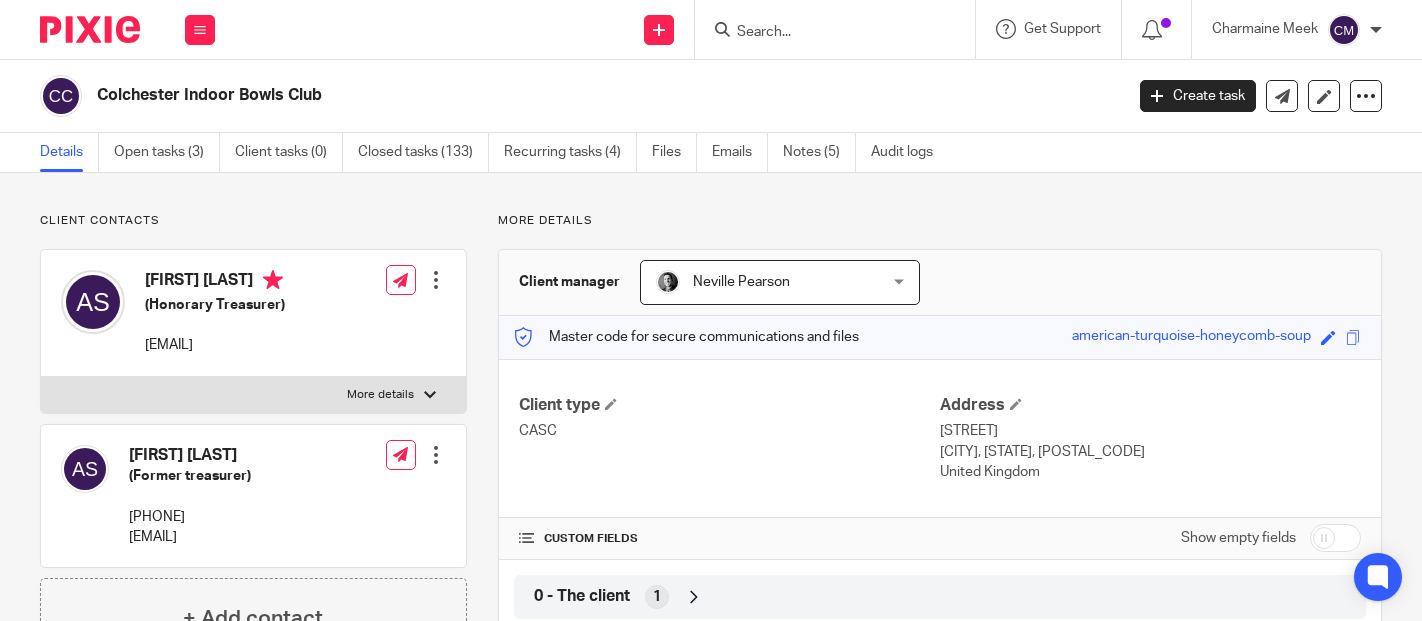 scroll, scrollTop: 0, scrollLeft: 0, axis: both 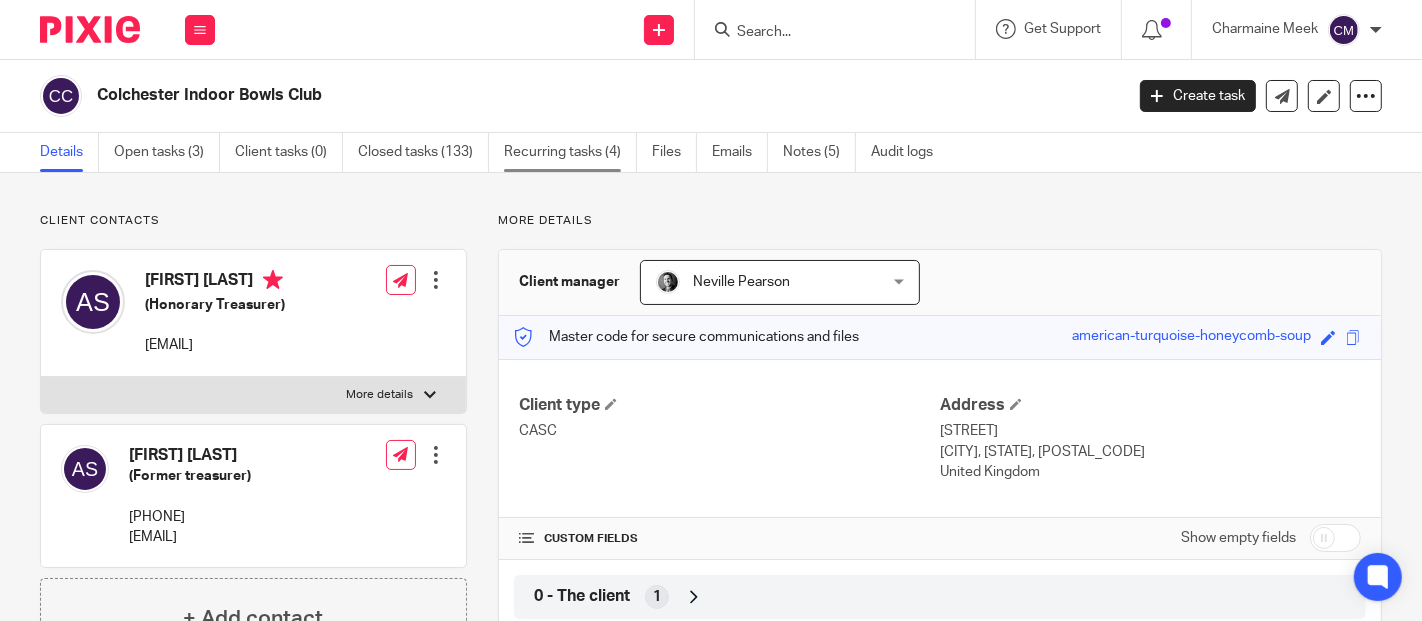 click on "Recurring tasks (4)" at bounding box center [570, 152] 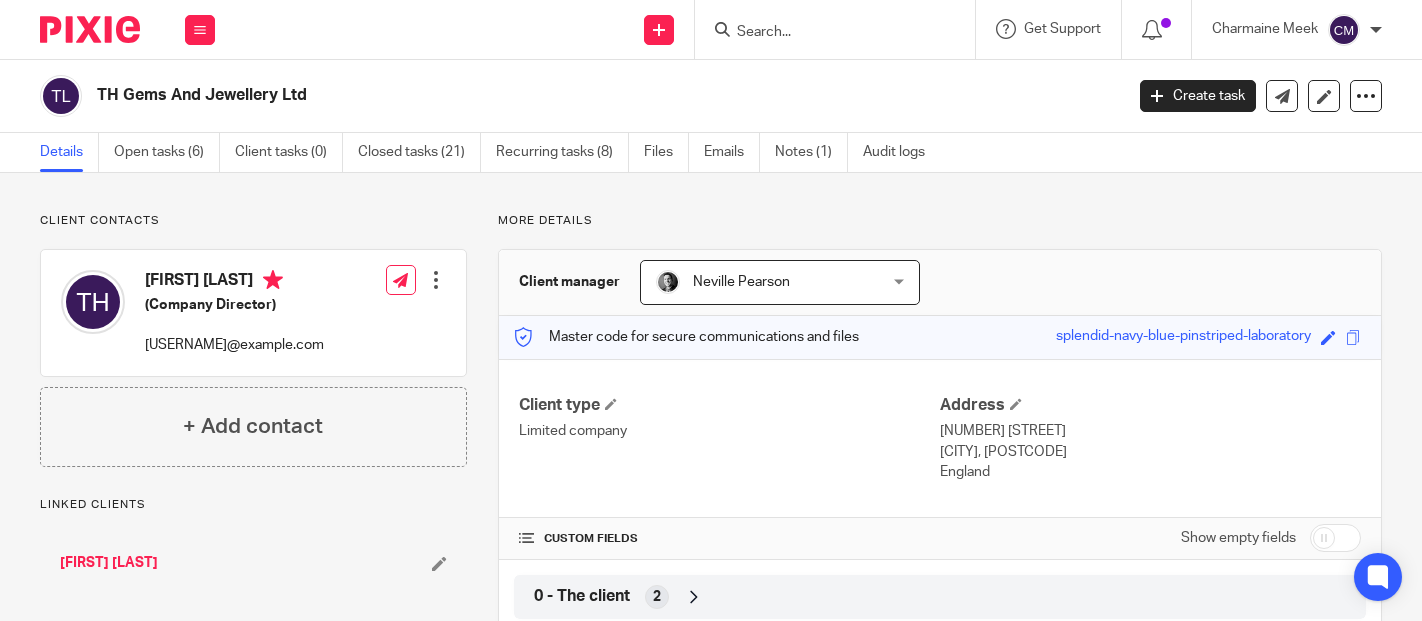 scroll, scrollTop: 0, scrollLeft: 0, axis: both 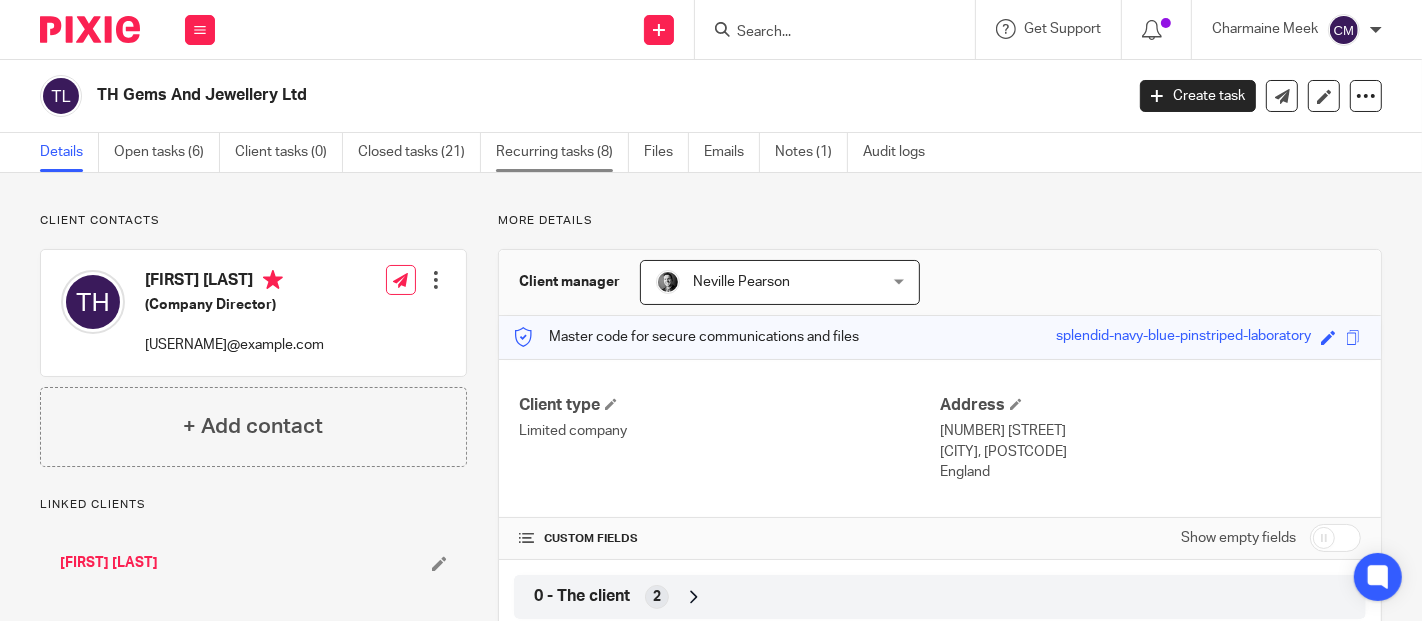 click on "Recurring tasks (8)" at bounding box center (562, 152) 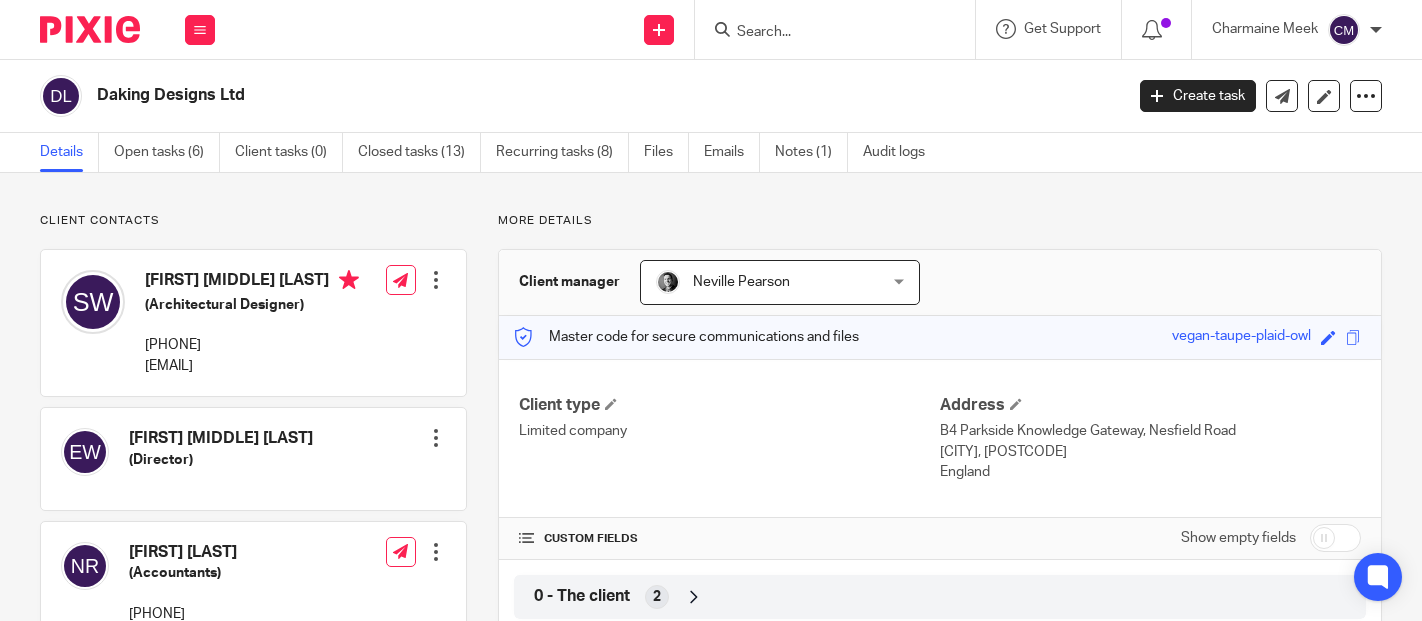 scroll, scrollTop: 0, scrollLeft: 0, axis: both 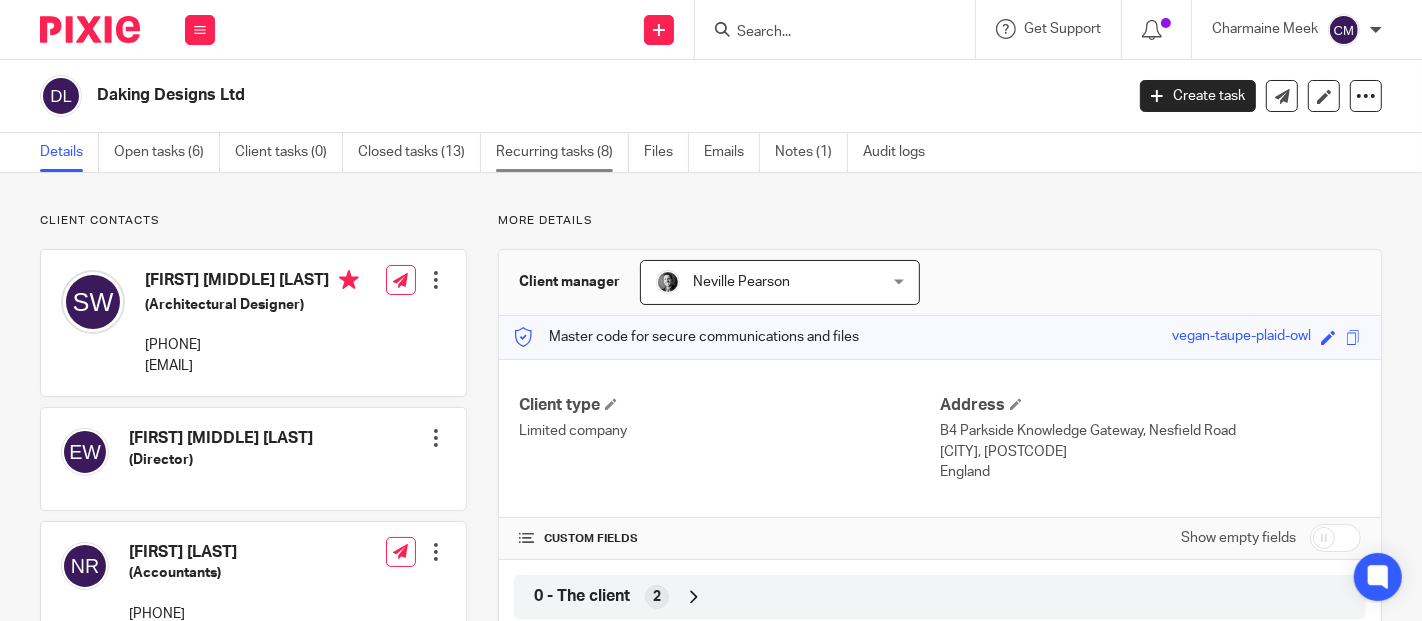 click on "Recurring tasks (8)" at bounding box center (562, 152) 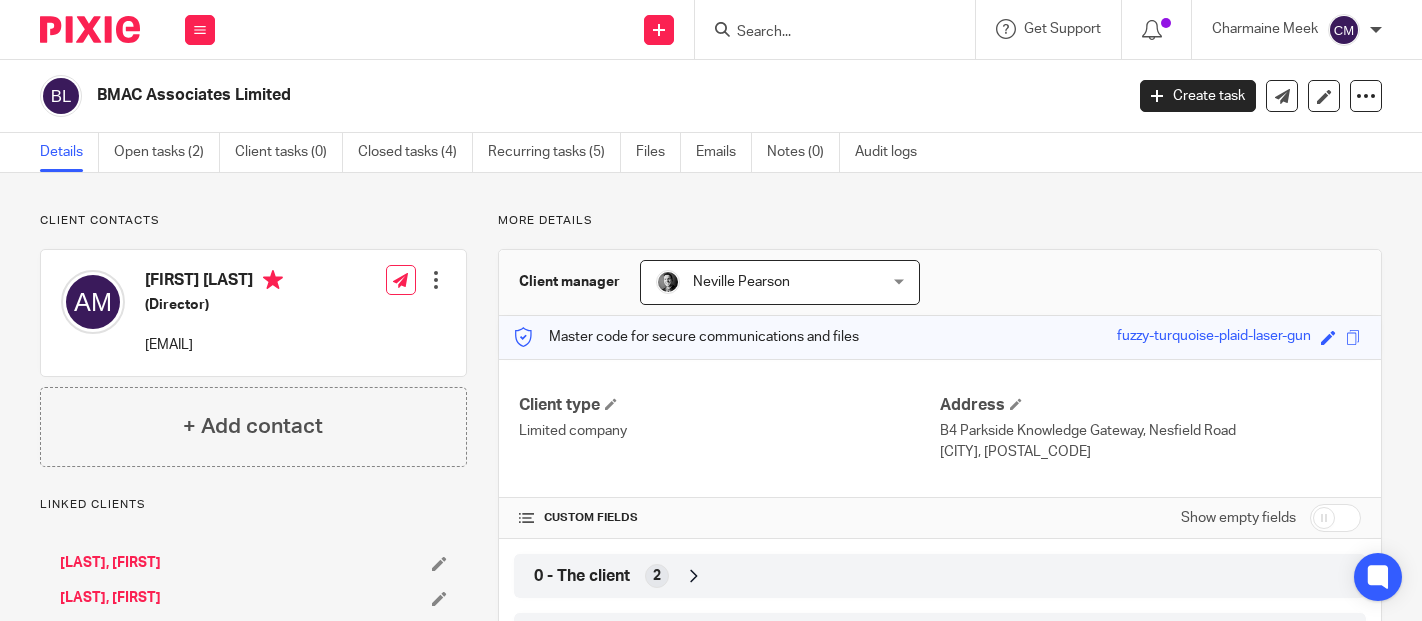 scroll, scrollTop: 0, scrollLeft: 0, axis: both 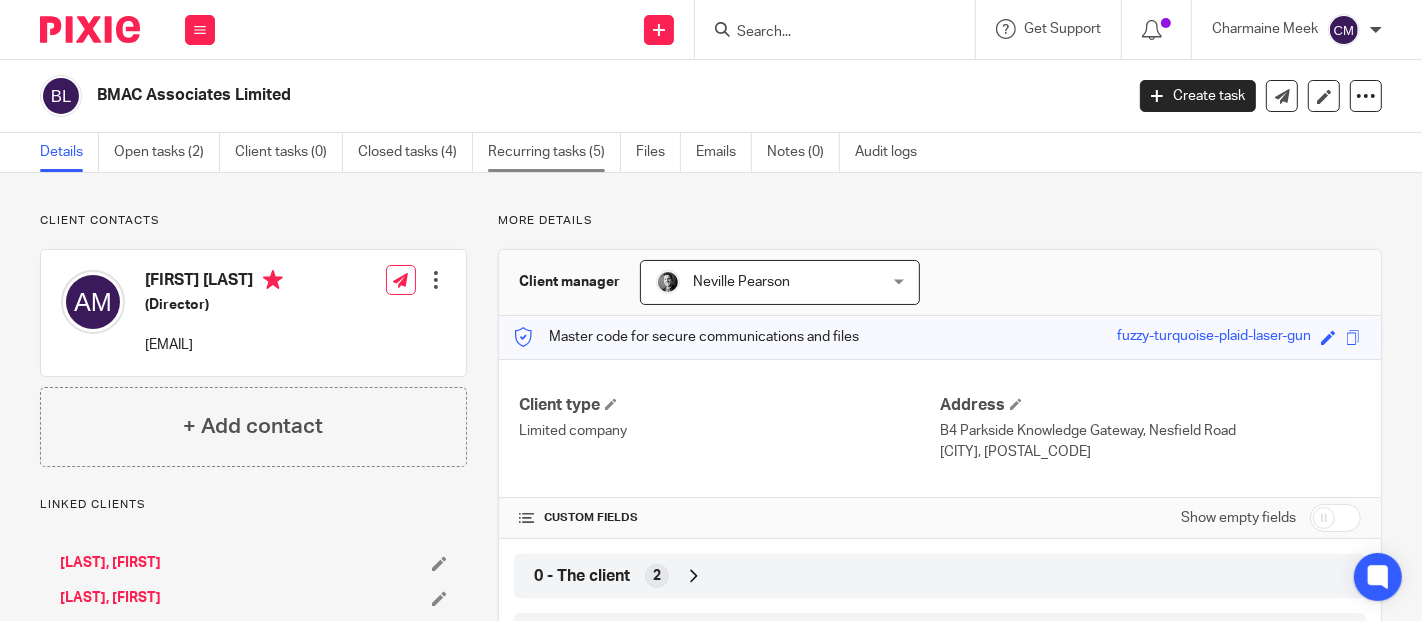click on "Recurring tasks (5)" at bounding box center [554, 152] 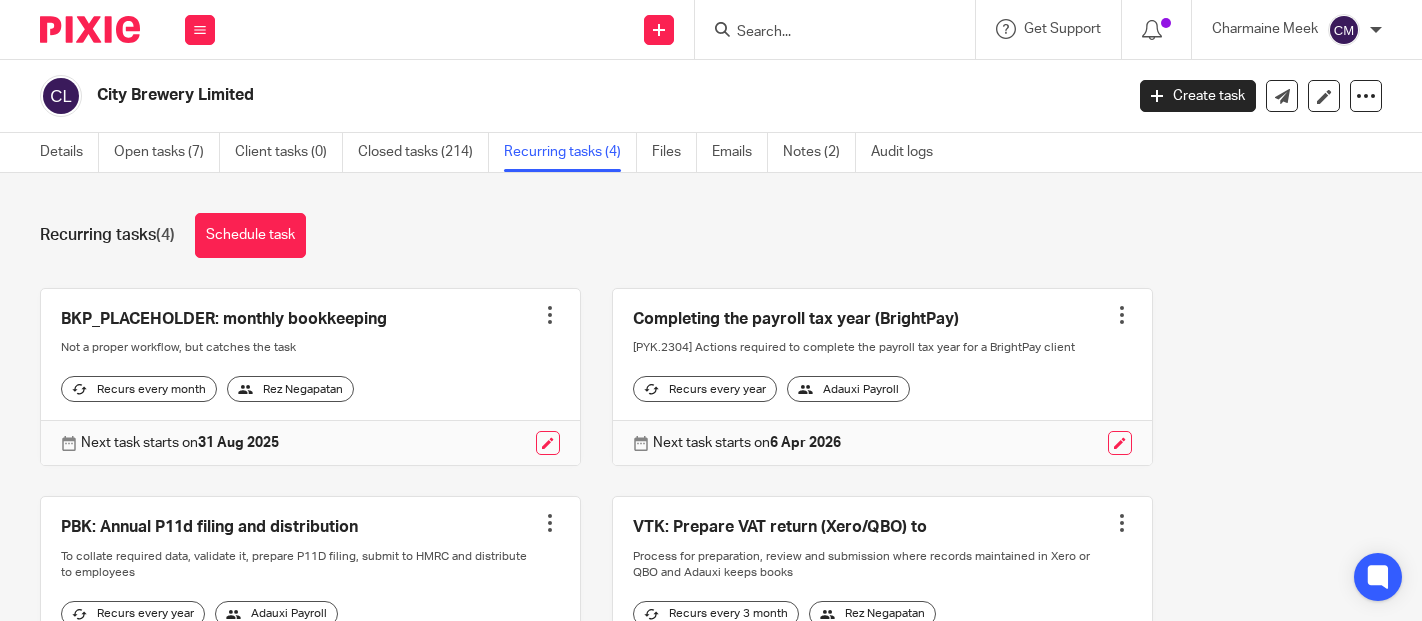 scroll, scrollTop: 0, scrollLeft: 0, axis: both 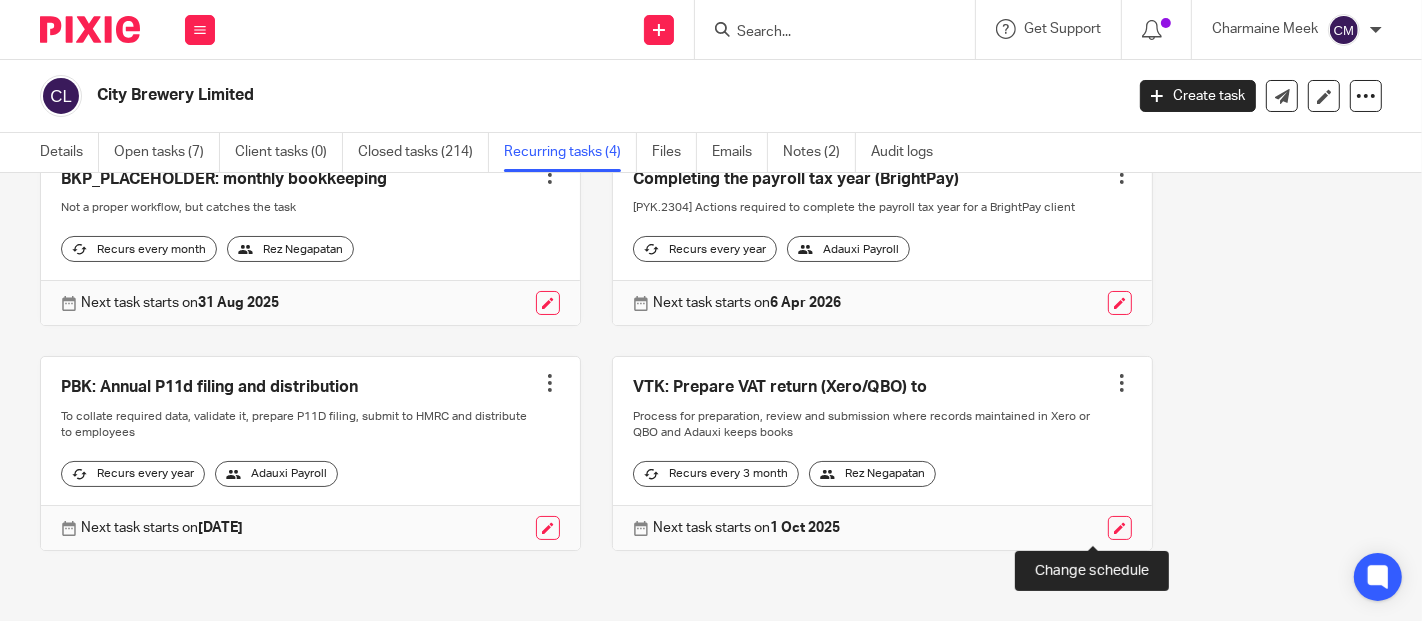 click at bounding box center (1120, 528) 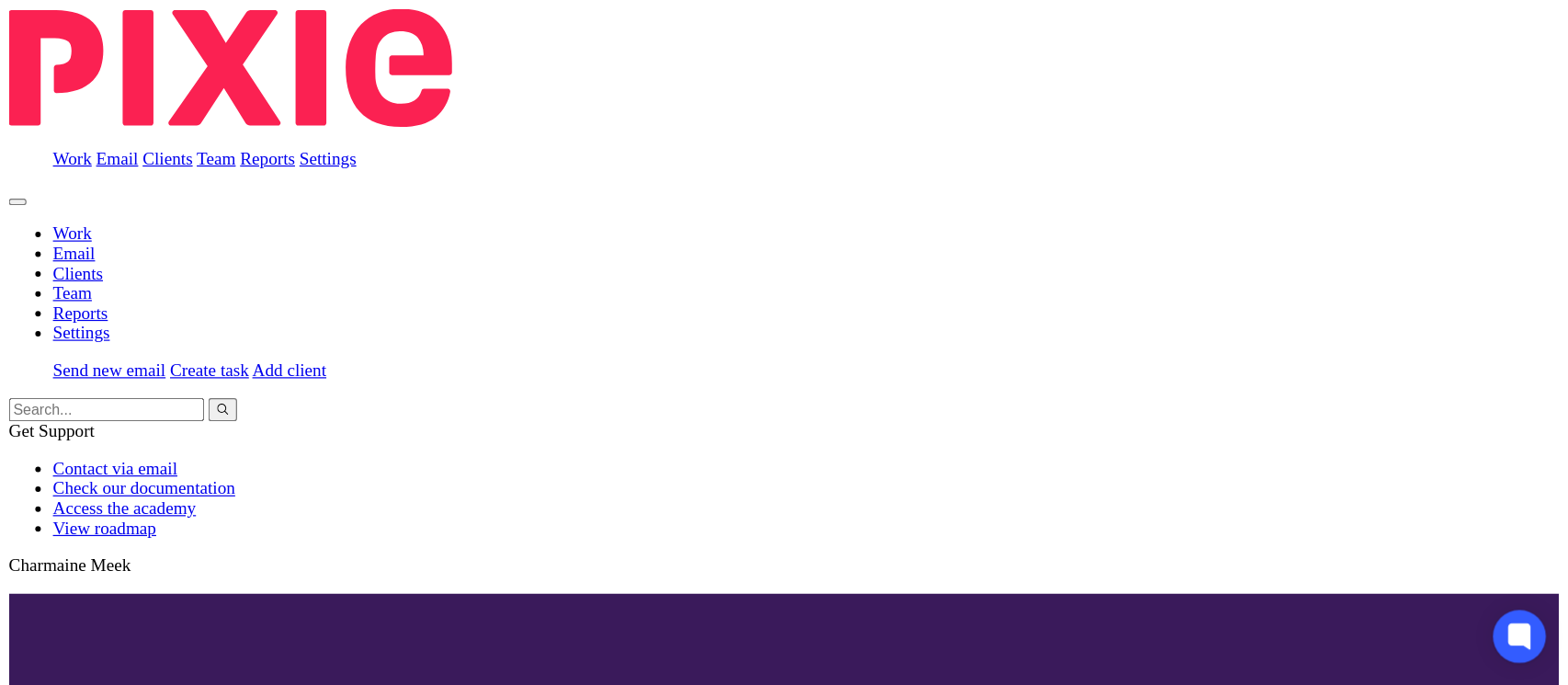 scroll, scrollTop: 0, scrollLeft: 0, axis: both 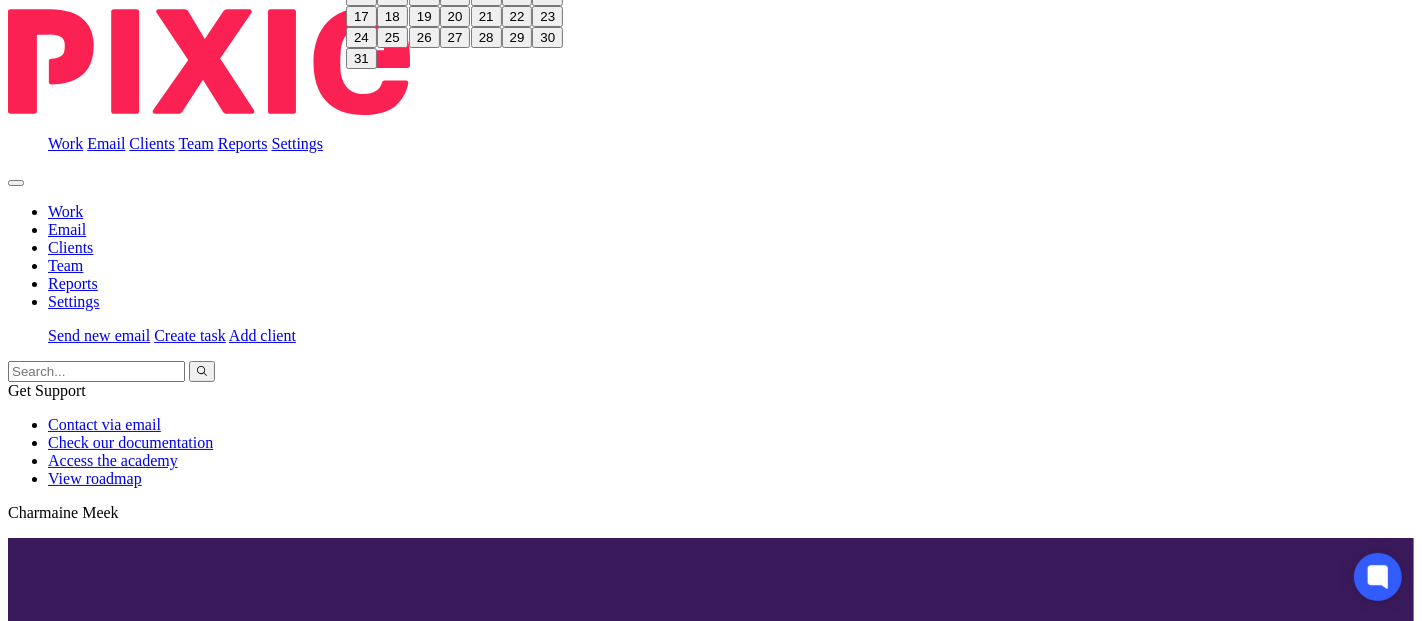 click on "2025-10-01" at bounding box center (112, 2209) 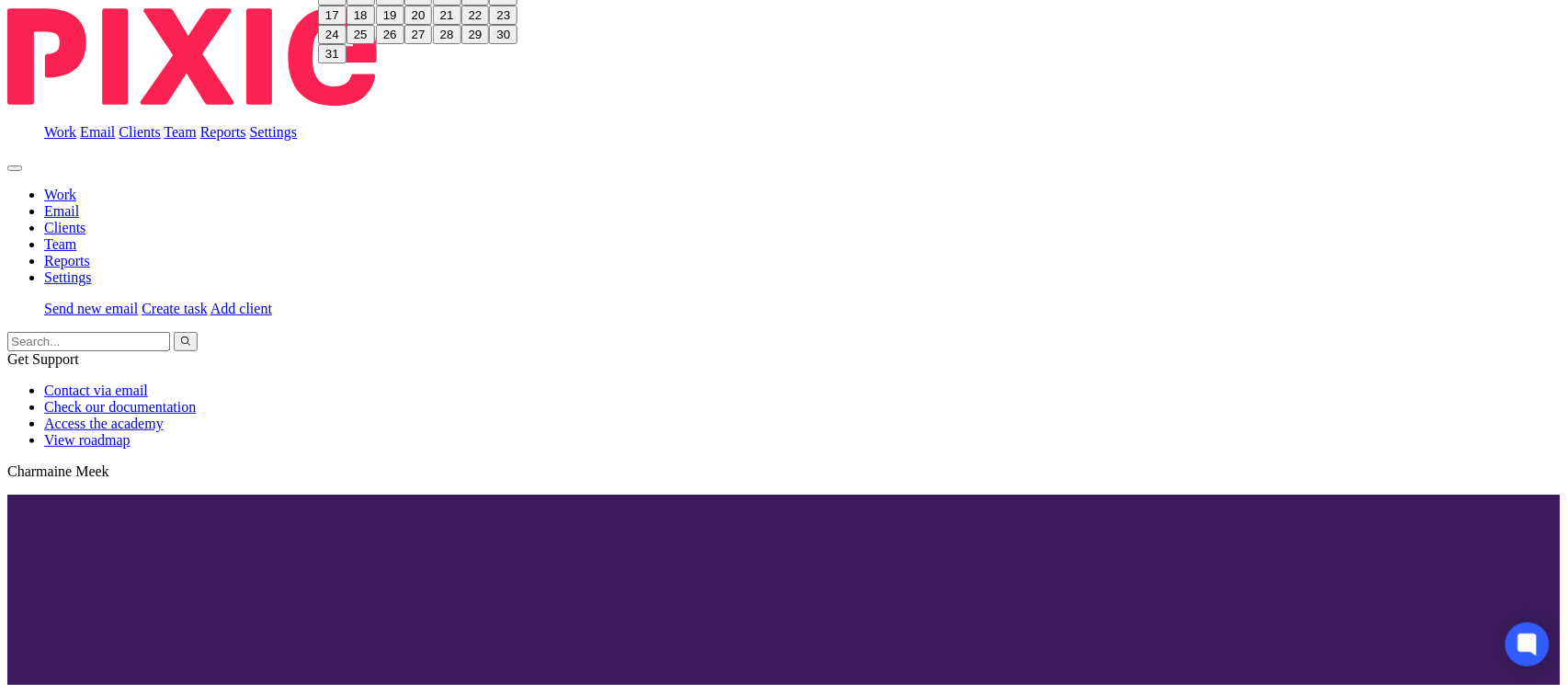 click on "2025-10-01" at bounding box center [103, 2292] 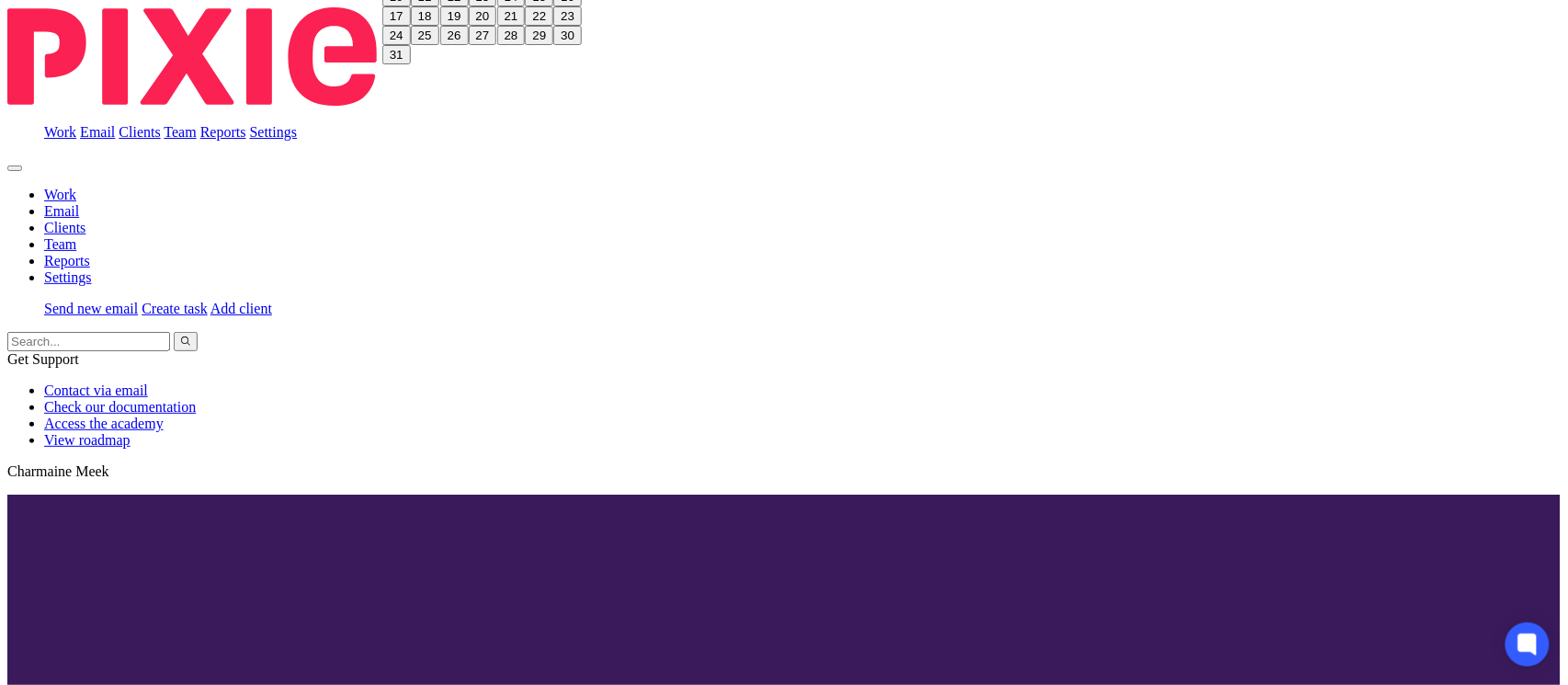 click on "2025-10-01" at bounding box center [103, 2292] 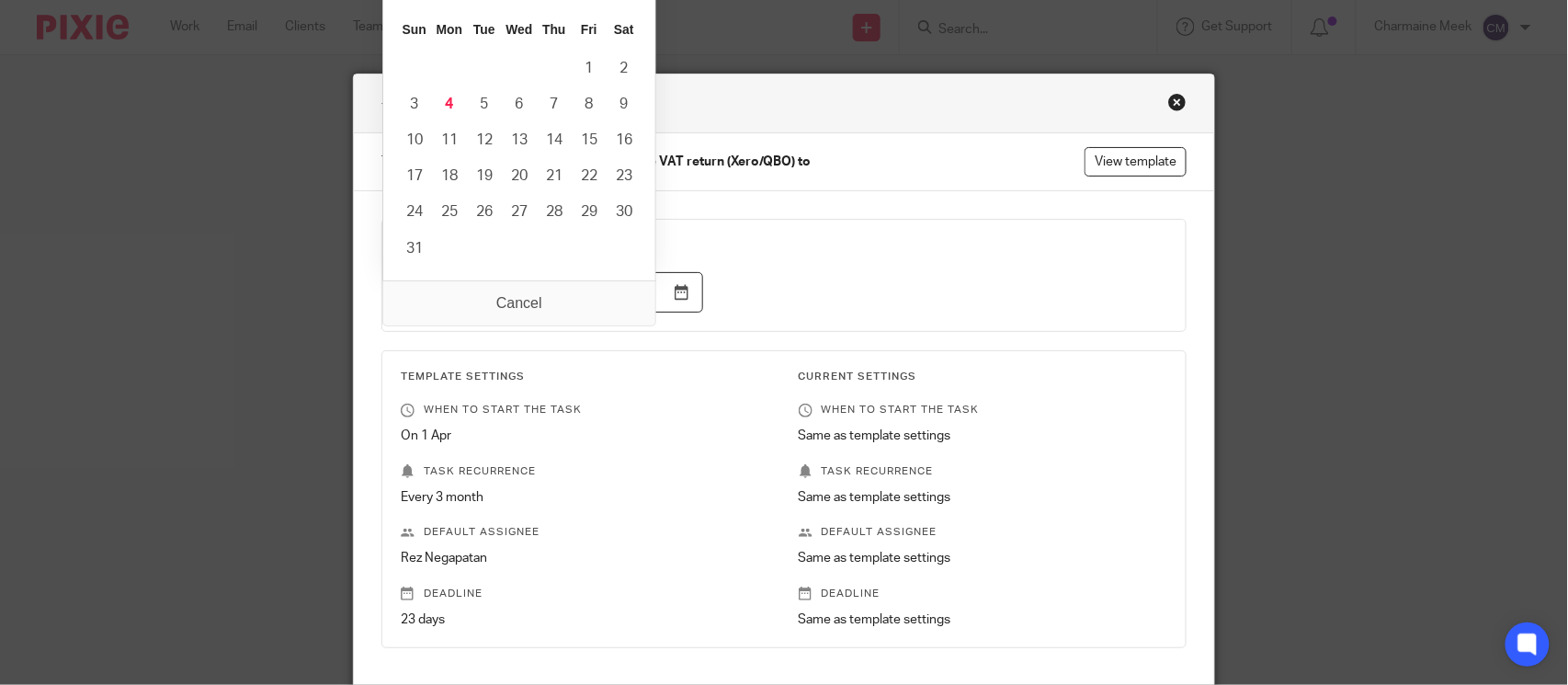 click on "2025-10-01" at bounding box center [770, 292] 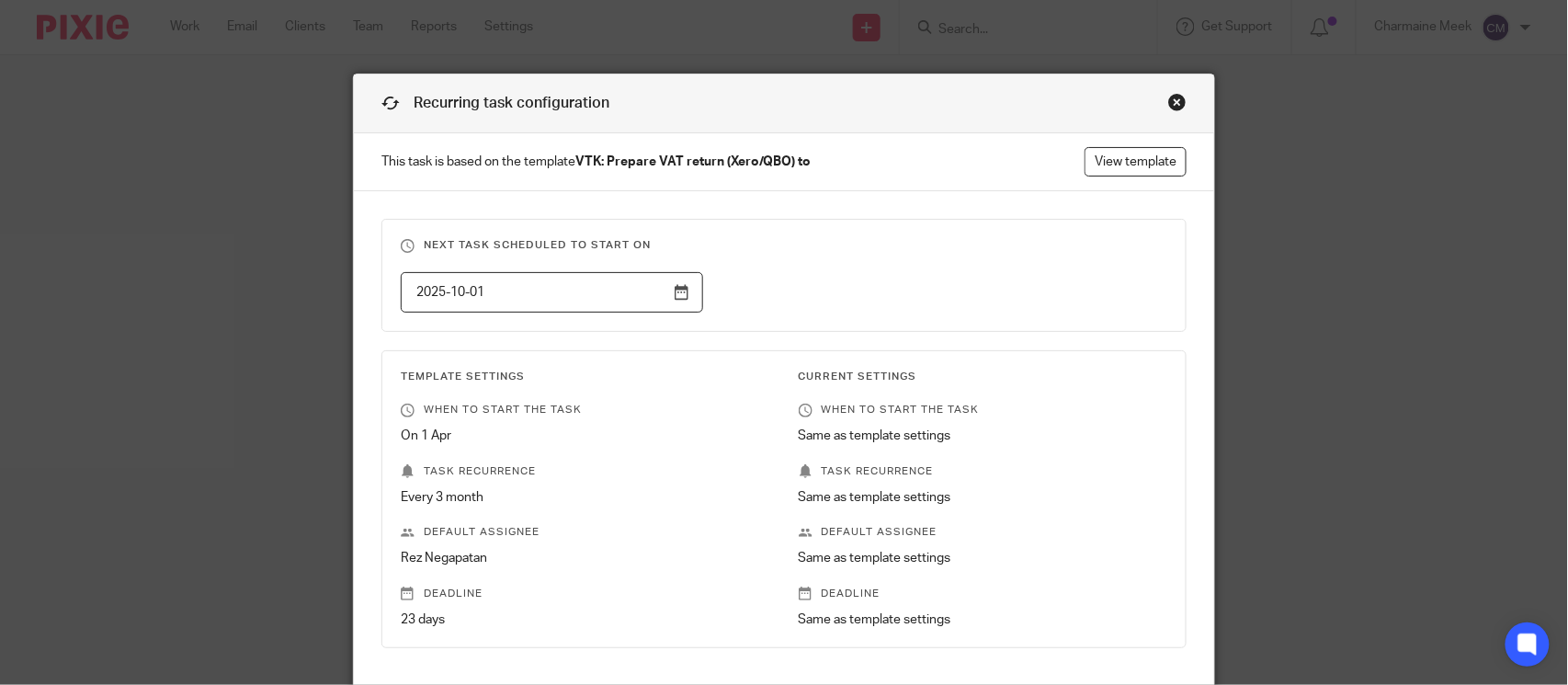 scroll, scrollTop: 122, scrollLeft: 0, axis: vertical 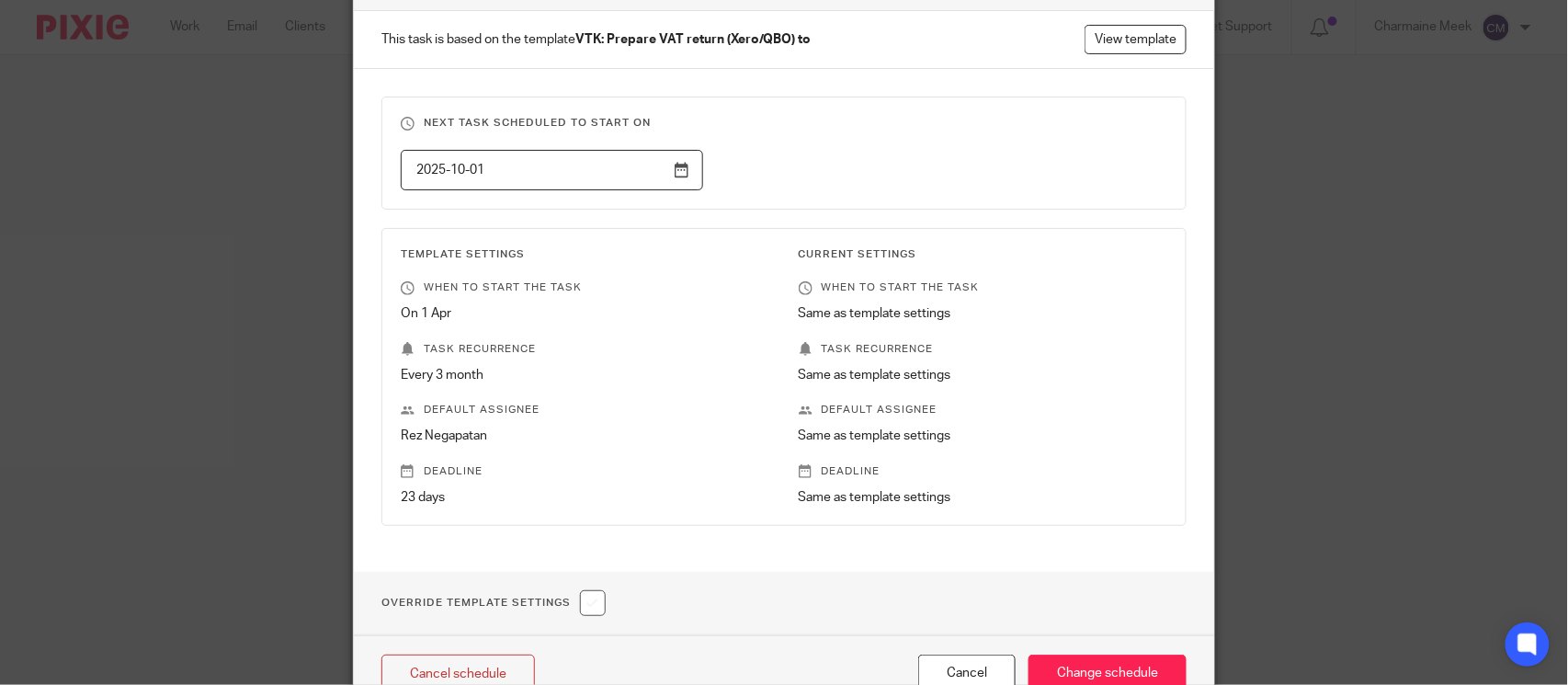 click on "2025-10-01" at bounding box center [551, 170] 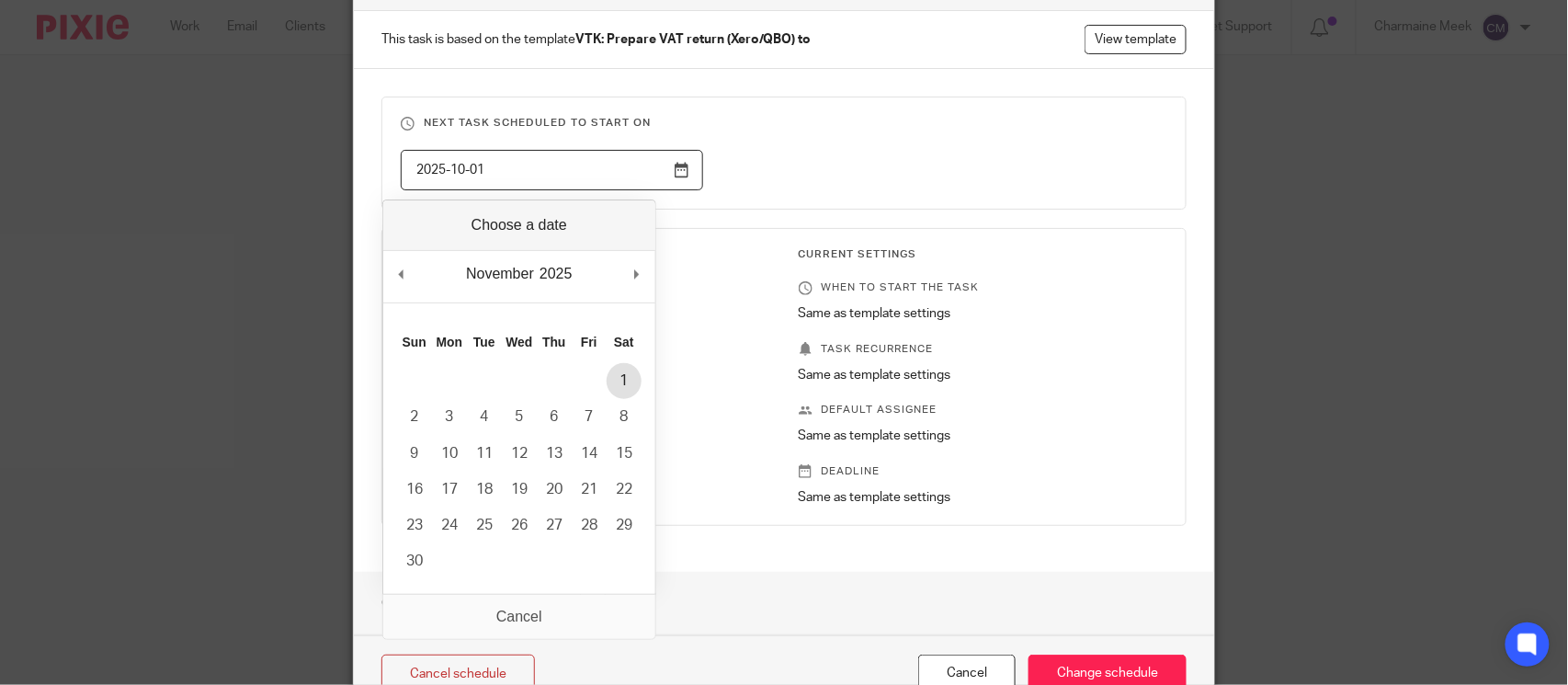 type on "2025-11-01" 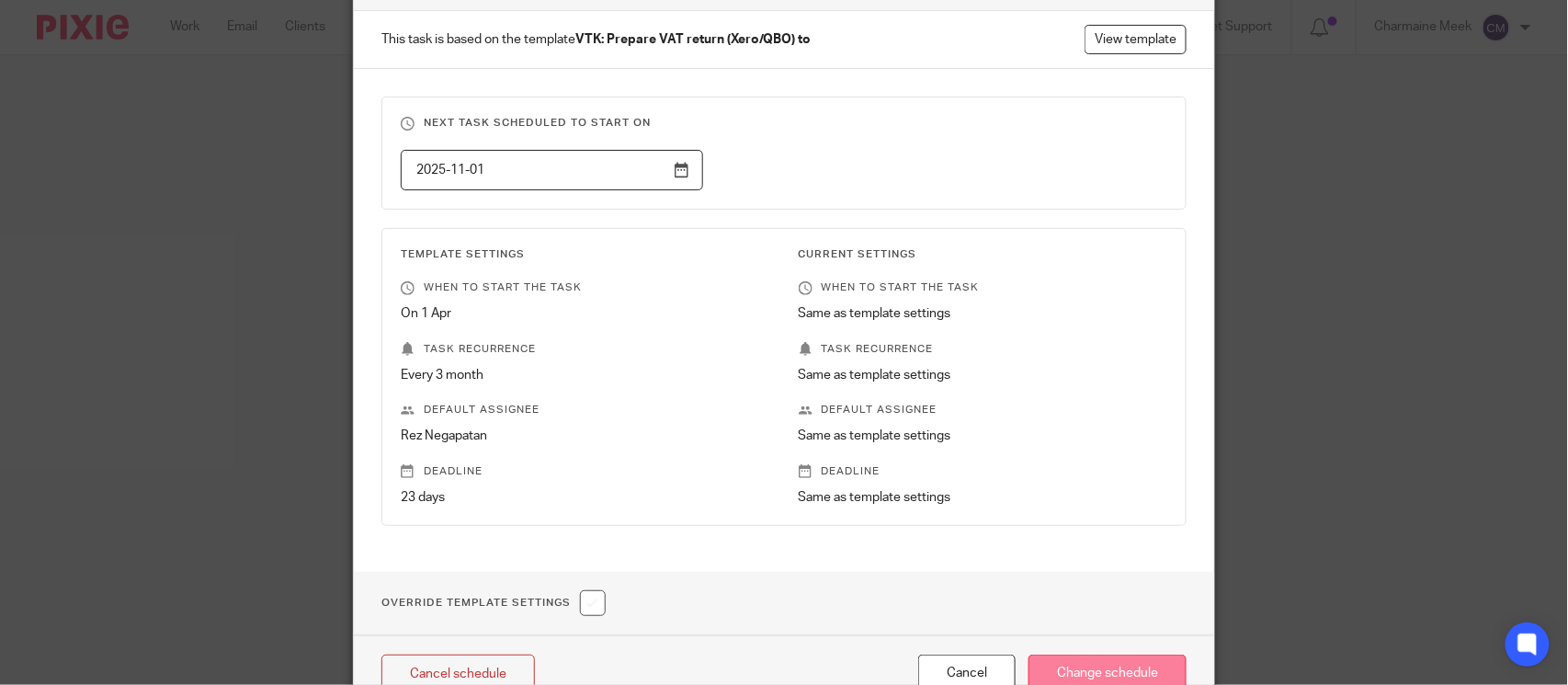 click on "Change schedule" at bounding box center (1108, 674) 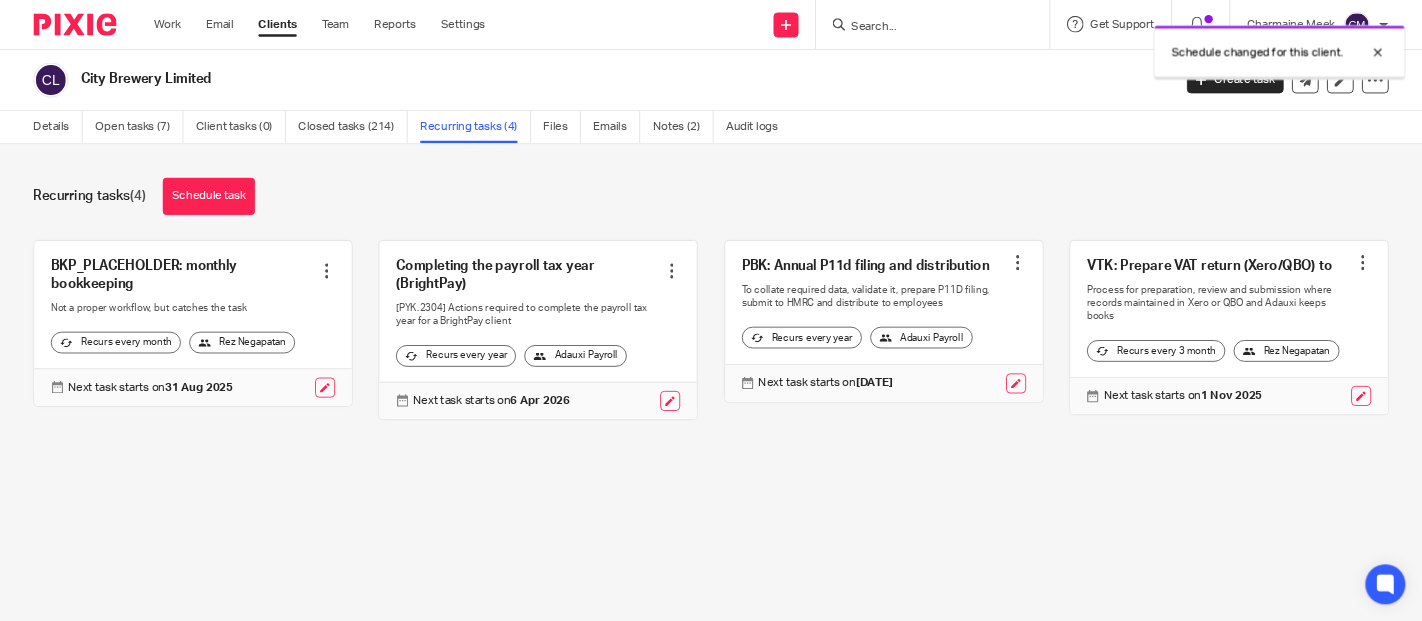 scroll, scrollTop: 0, scrollLeft: 0, axis: both 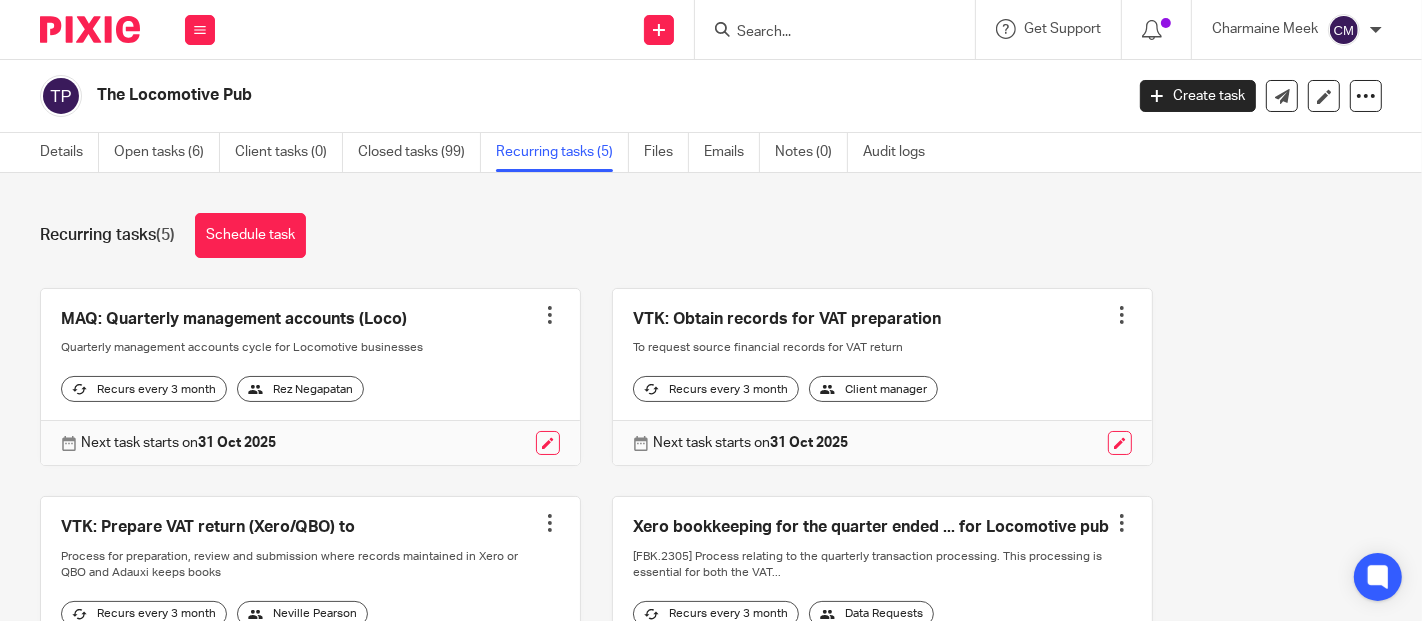 click at bounding box center (882, 377) 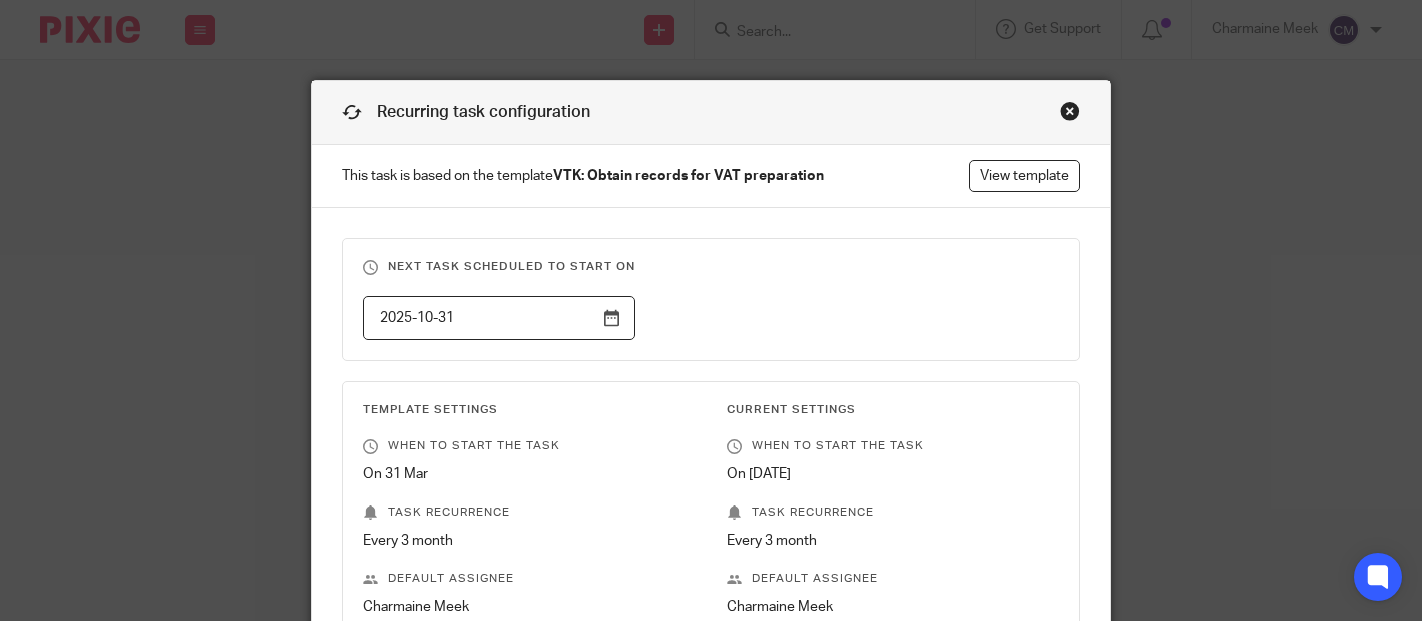 scroll, scrollTop: 0, scrollLeft: 0, axis: both 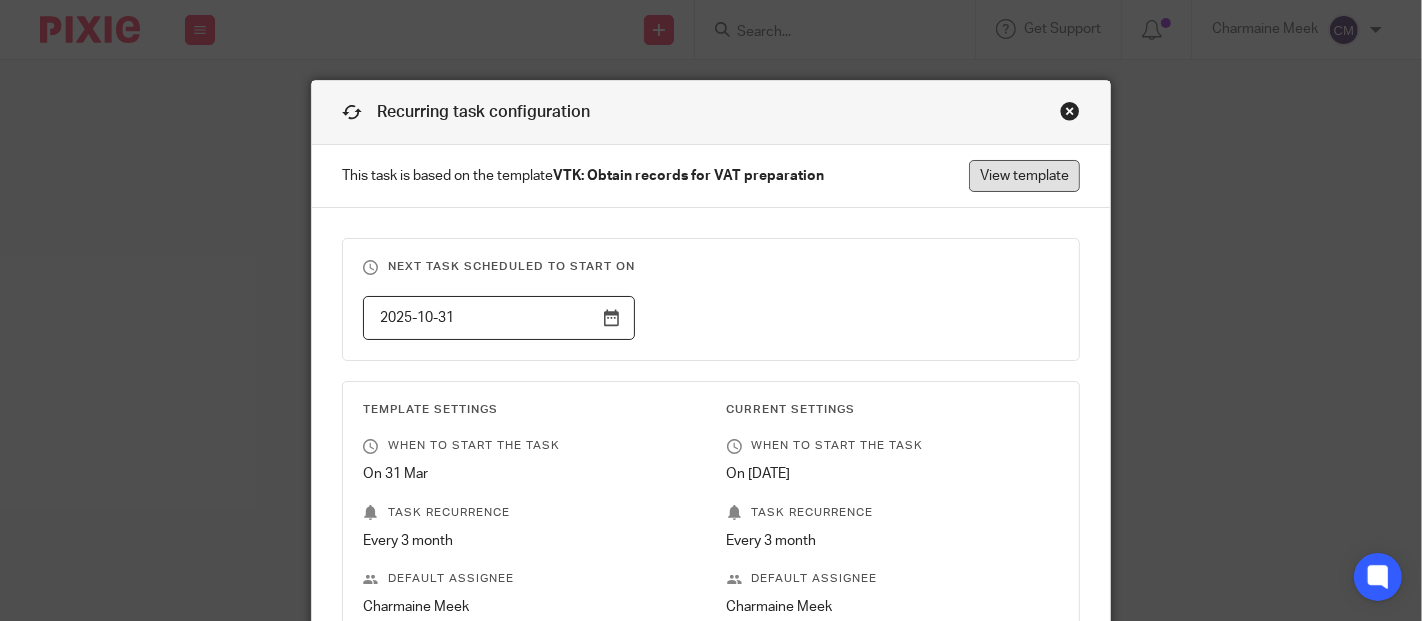 click on "View template" at bounding box center [1024, 176] 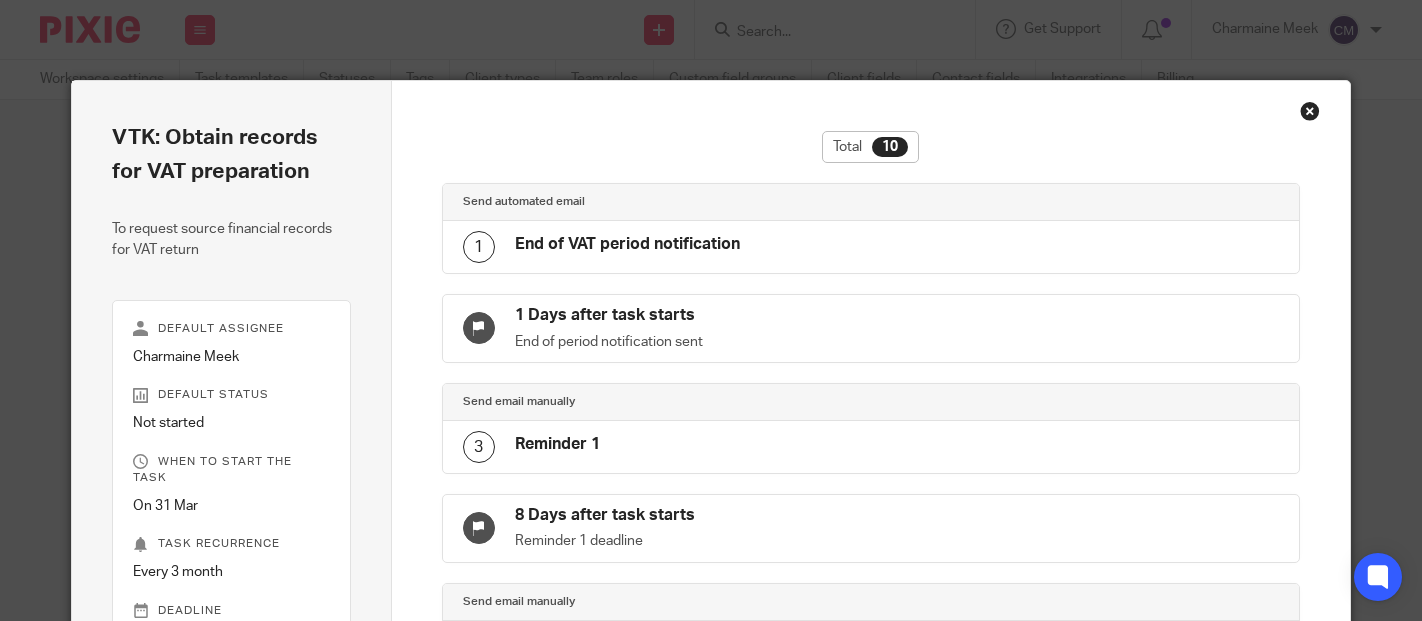 scroll, scrollTop: 0, scrollLeft: 0, axis: both 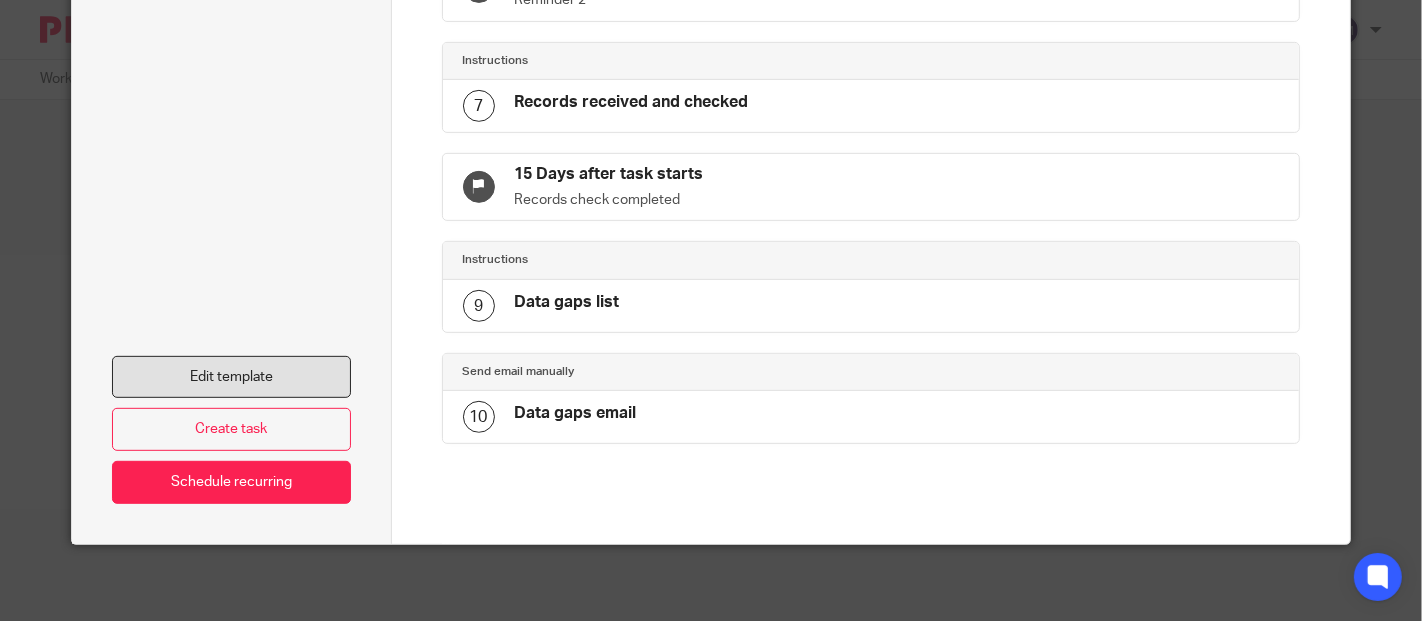 click on "Edit template" at bounding box center [231, 377] 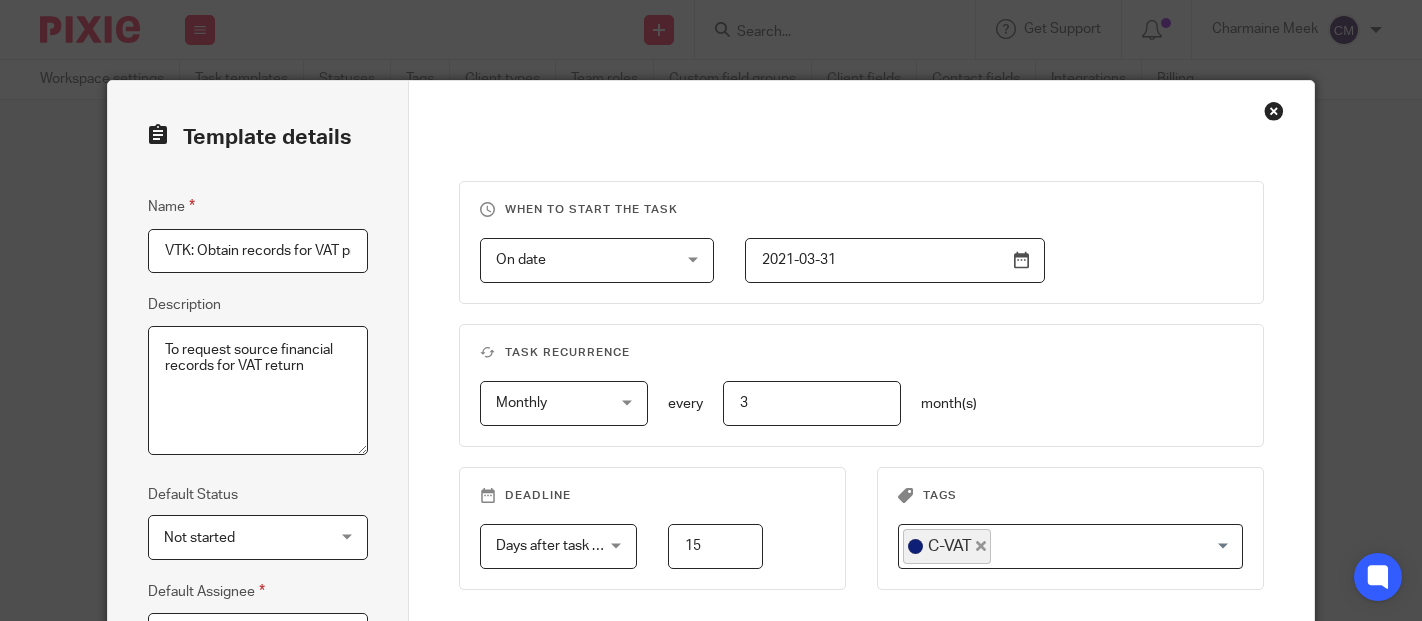 scroll, scrollTop: 0, scrollLeft: 0, axis: both 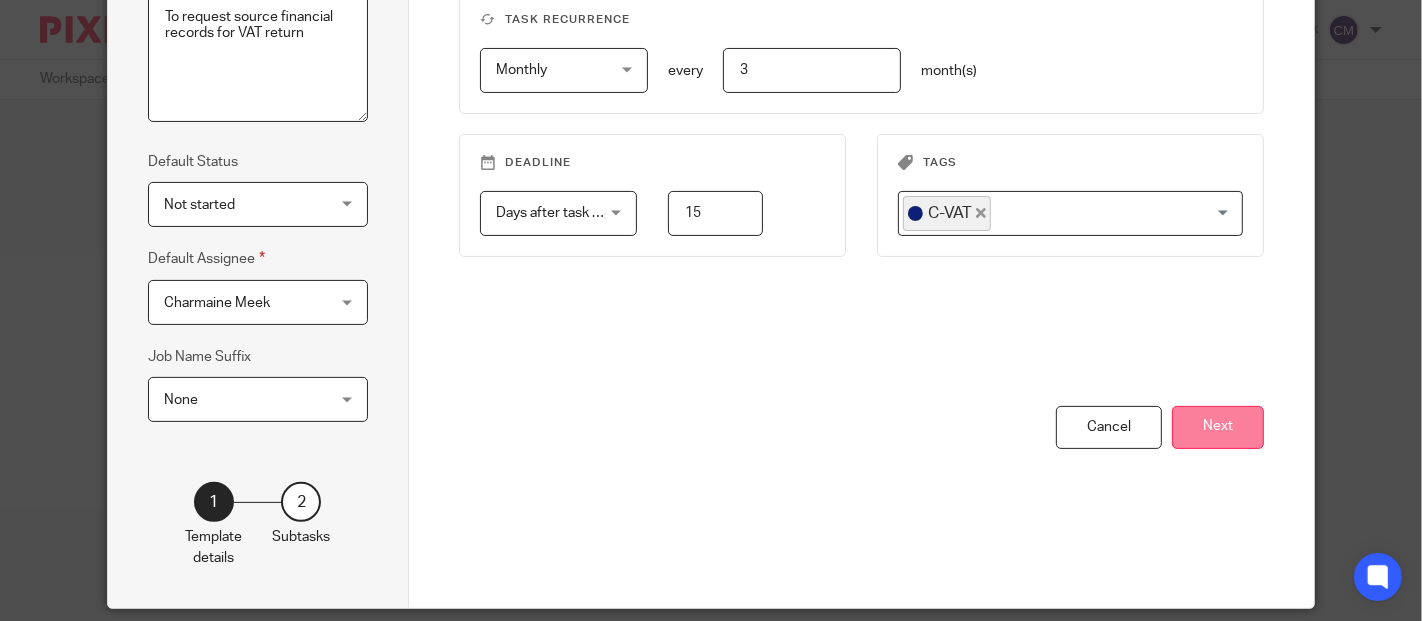 click on "Next" at bounding box center [1218, 427] 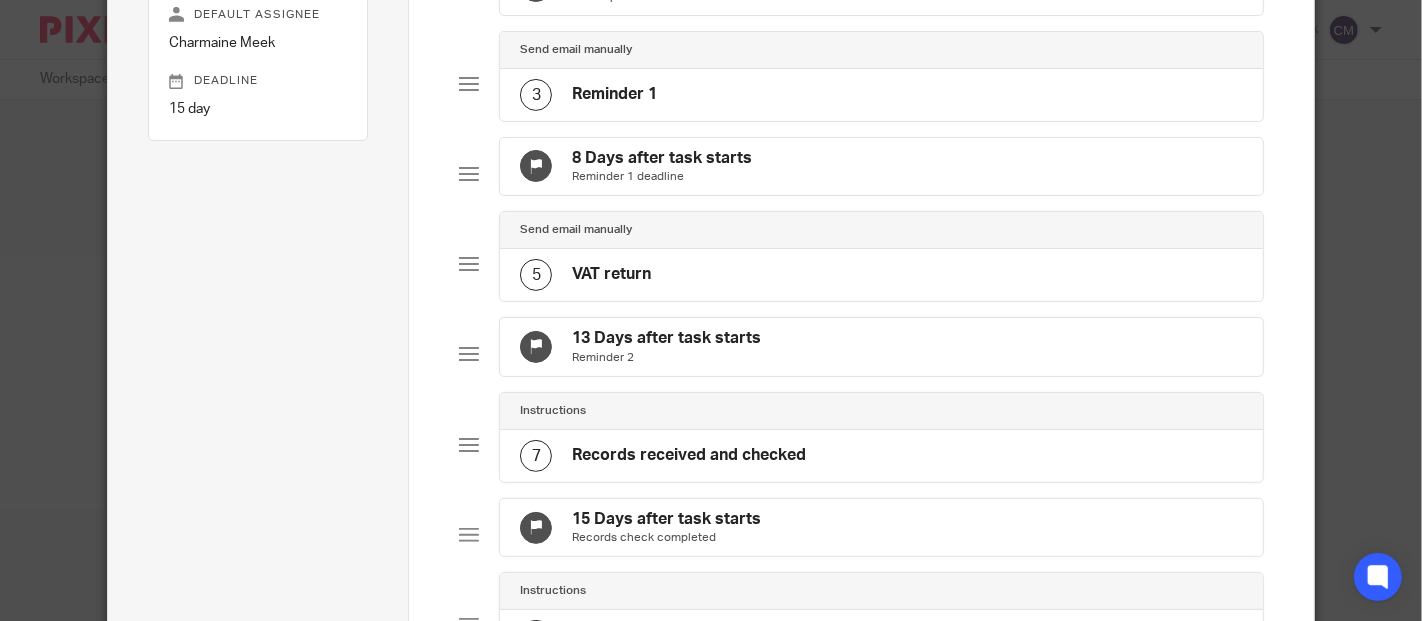 scroll, scrollTop: 0, scrollLeft: 0, axis: both 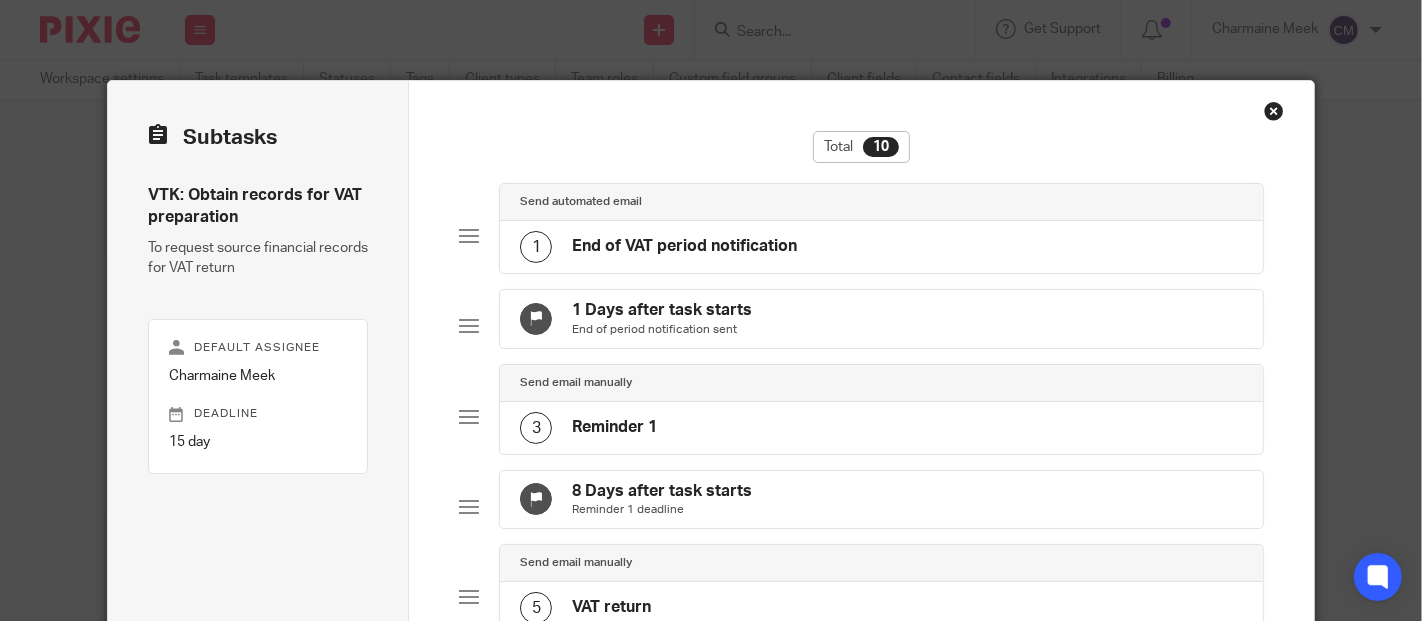click on "Send automated email" 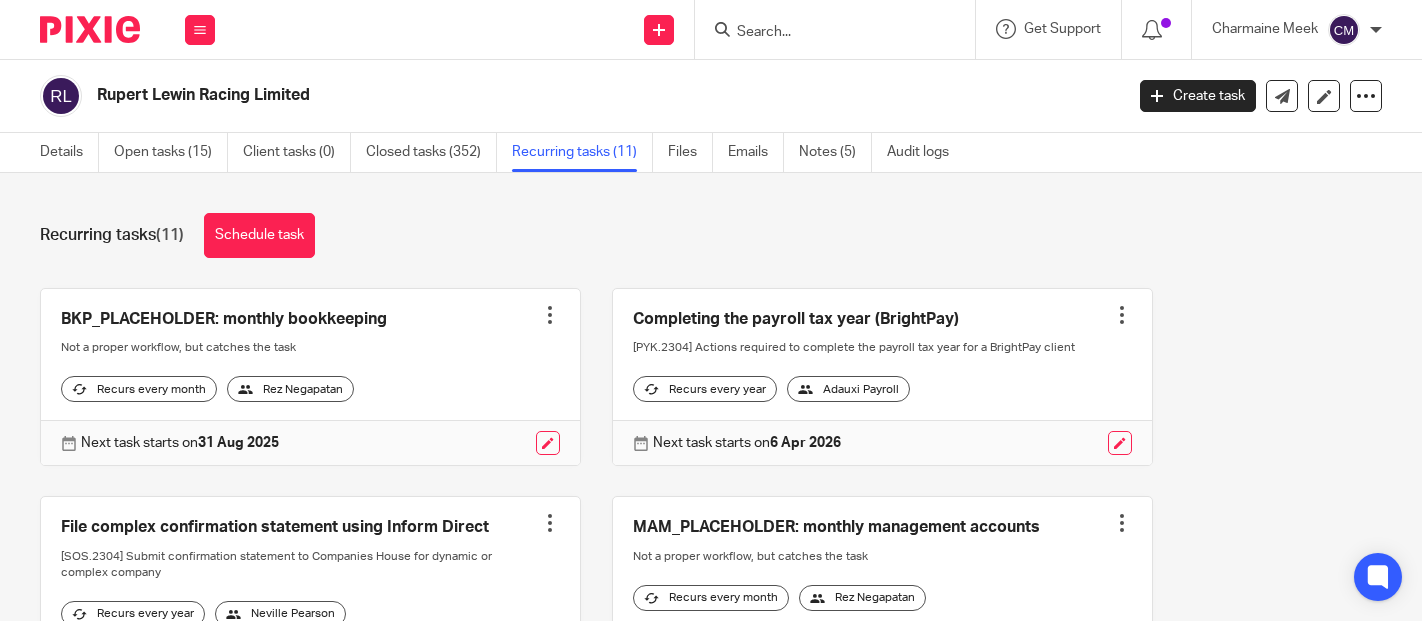 scroll, scrollTop: 0, scrollLeft: 0, axis: both 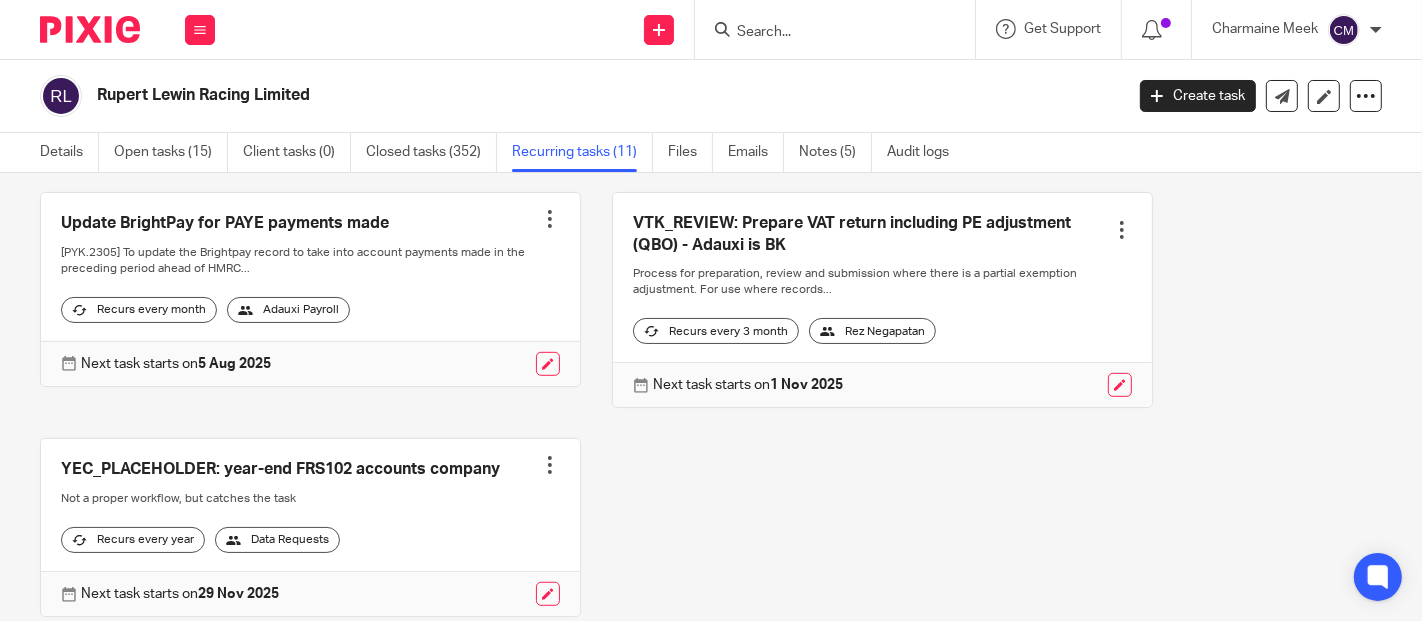 click on "Next task starts on   1 Nov 2025" at bounding box center [882, 384] 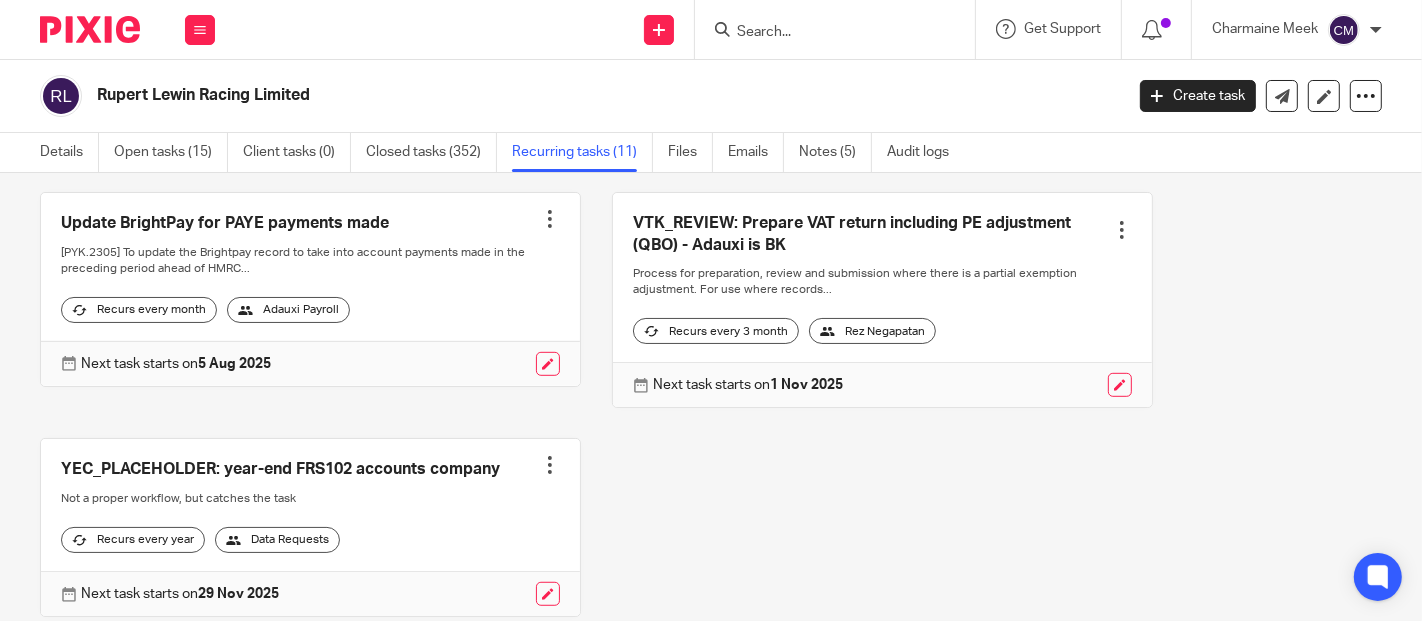 click at bounding box center [882, 300] 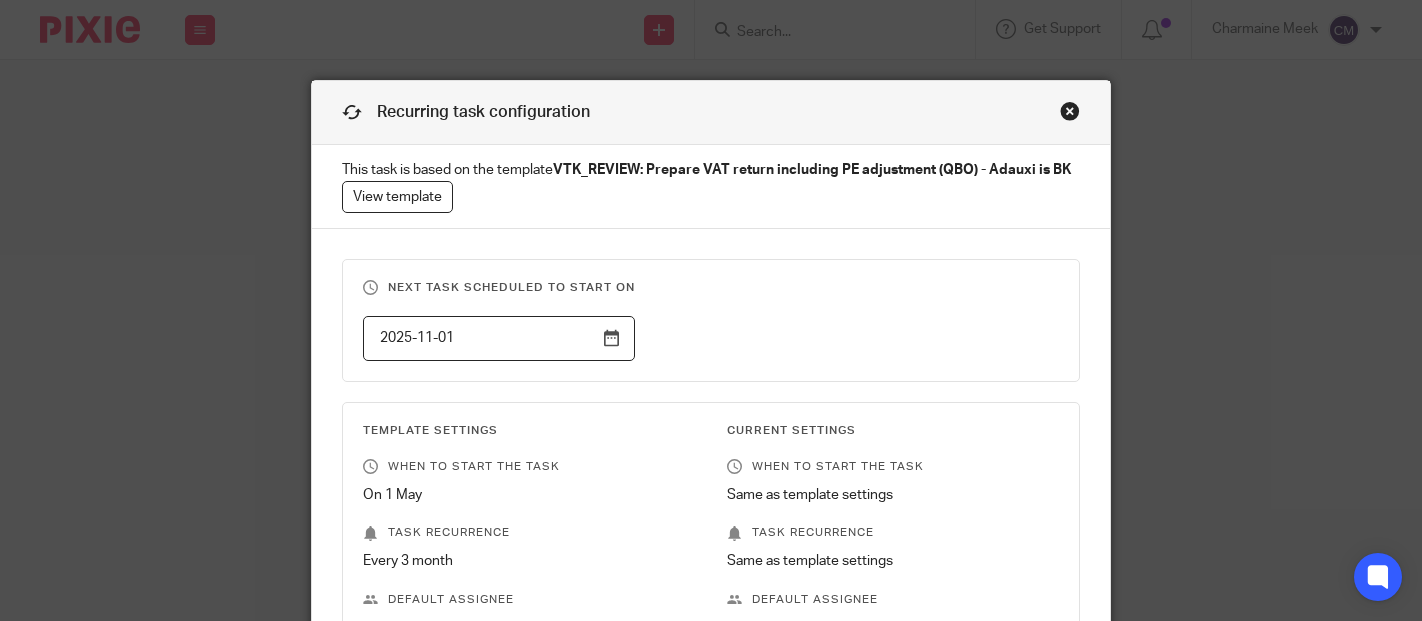 scroll, scrollTop: 0, scrollLeft: 0, axis: both 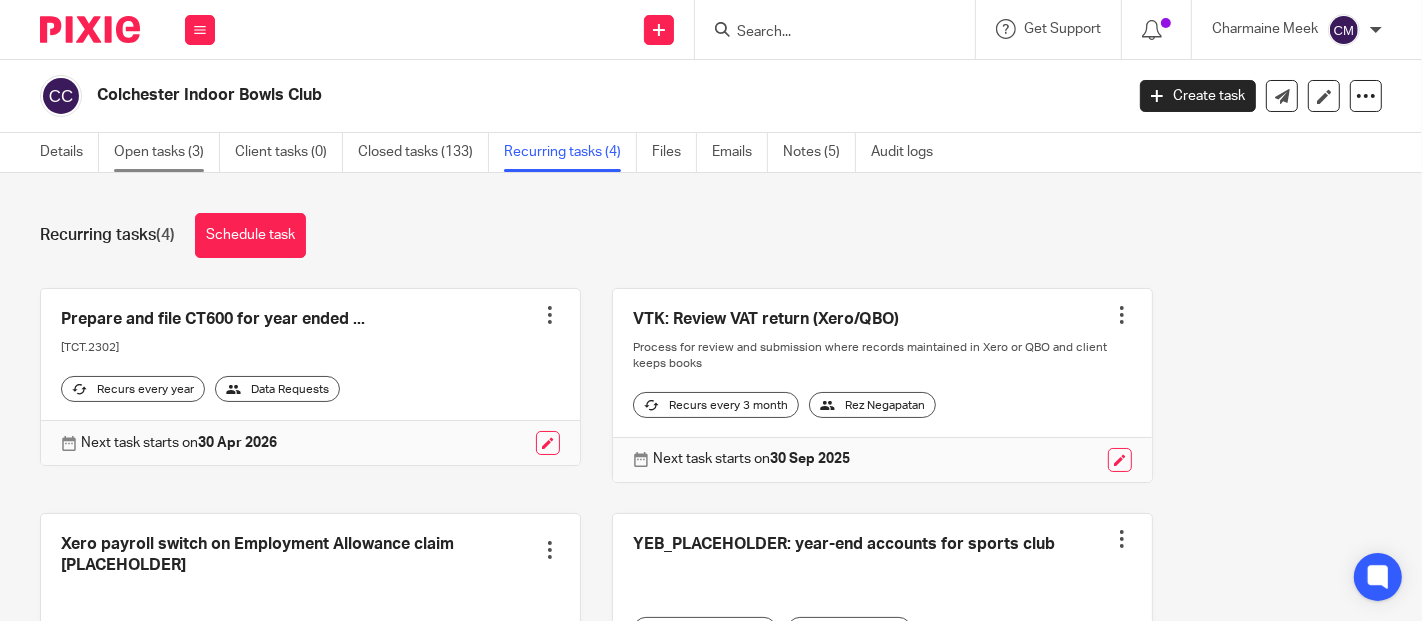 click on "Open tasks (3)" at bounding box center [167, 152] 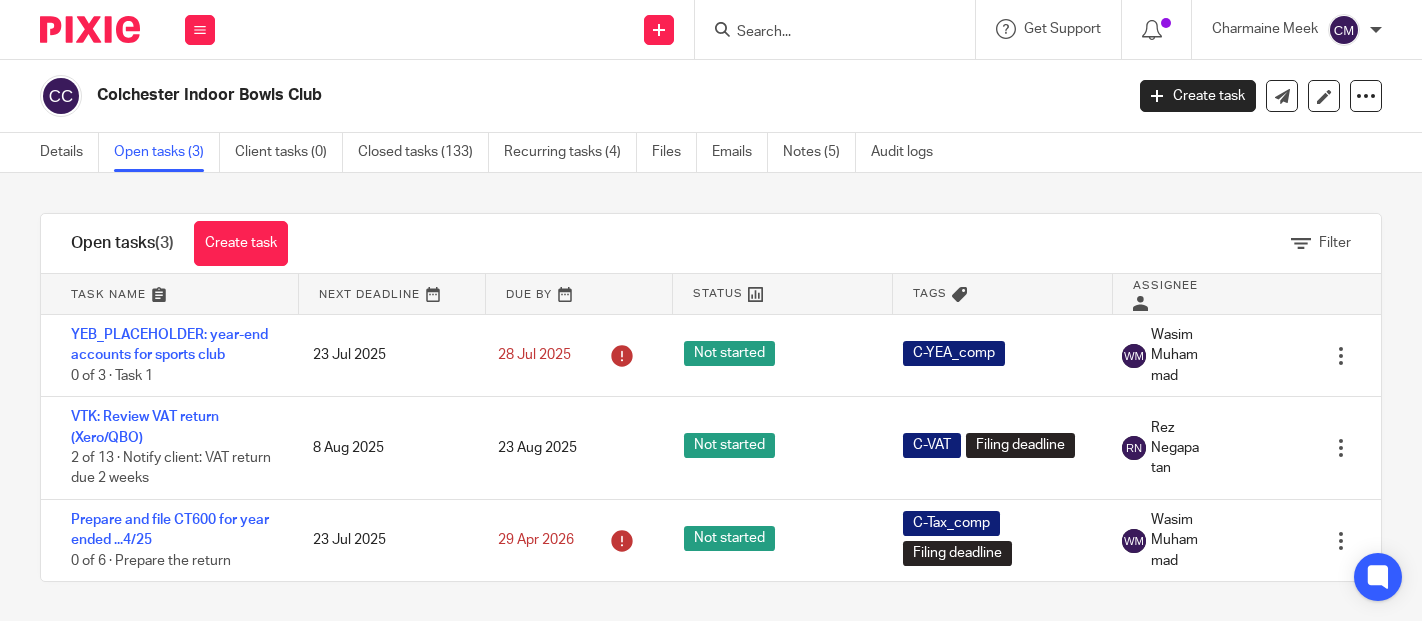 scroll, scrollTop: 0, scrollLeft: 0, axis: both 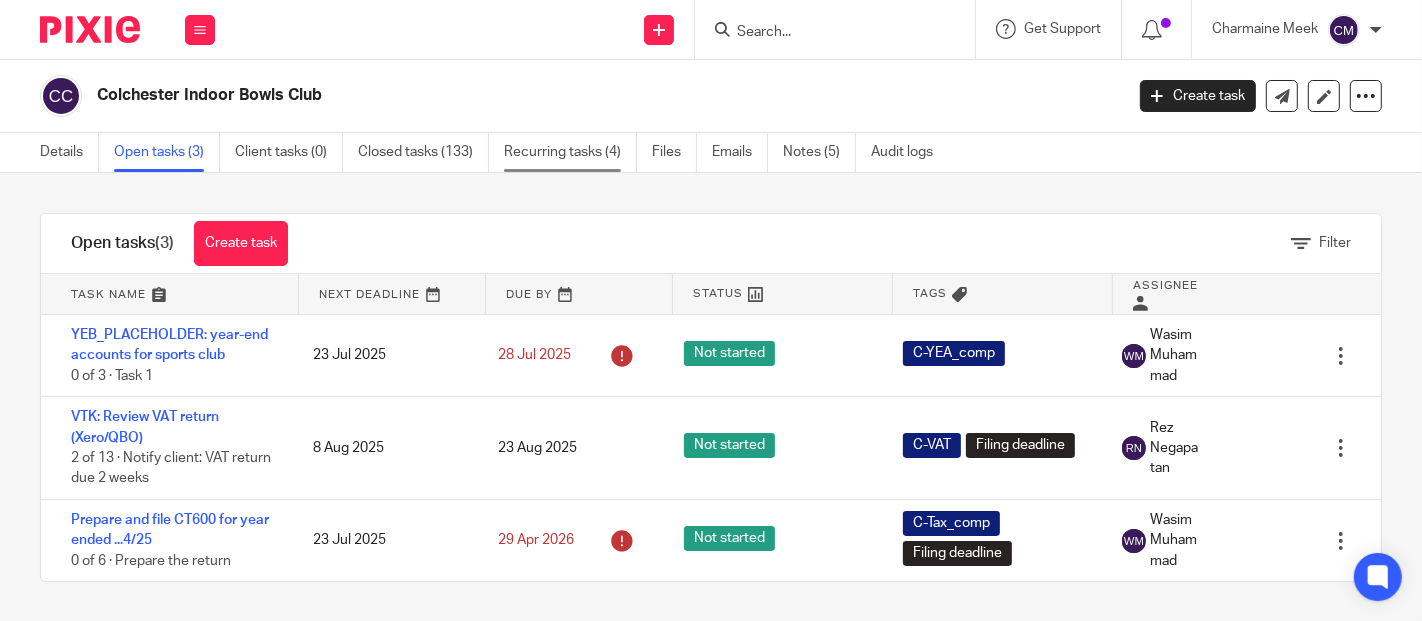 click on "Recurring tasks (4)" at bounding box center (570, 152) 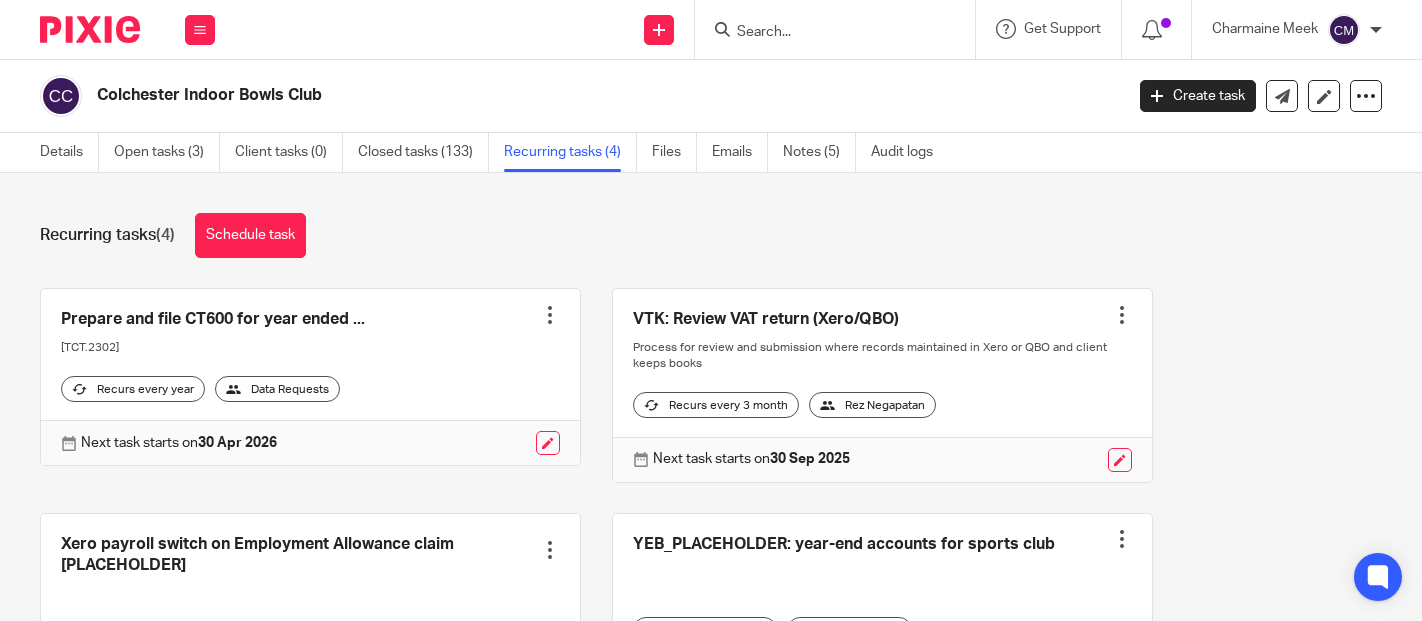 scroll, scrollTop: 0, scrollLeft: 0, axis: both 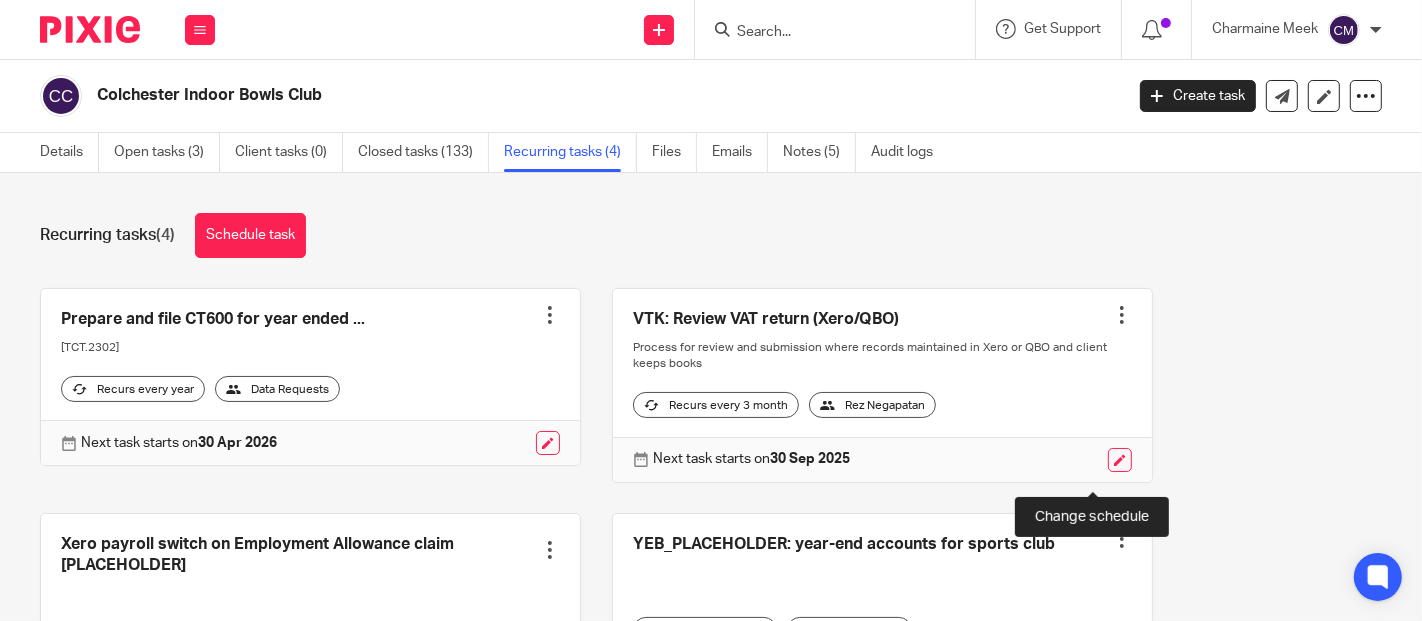 click at bounding box center [1120, 460] 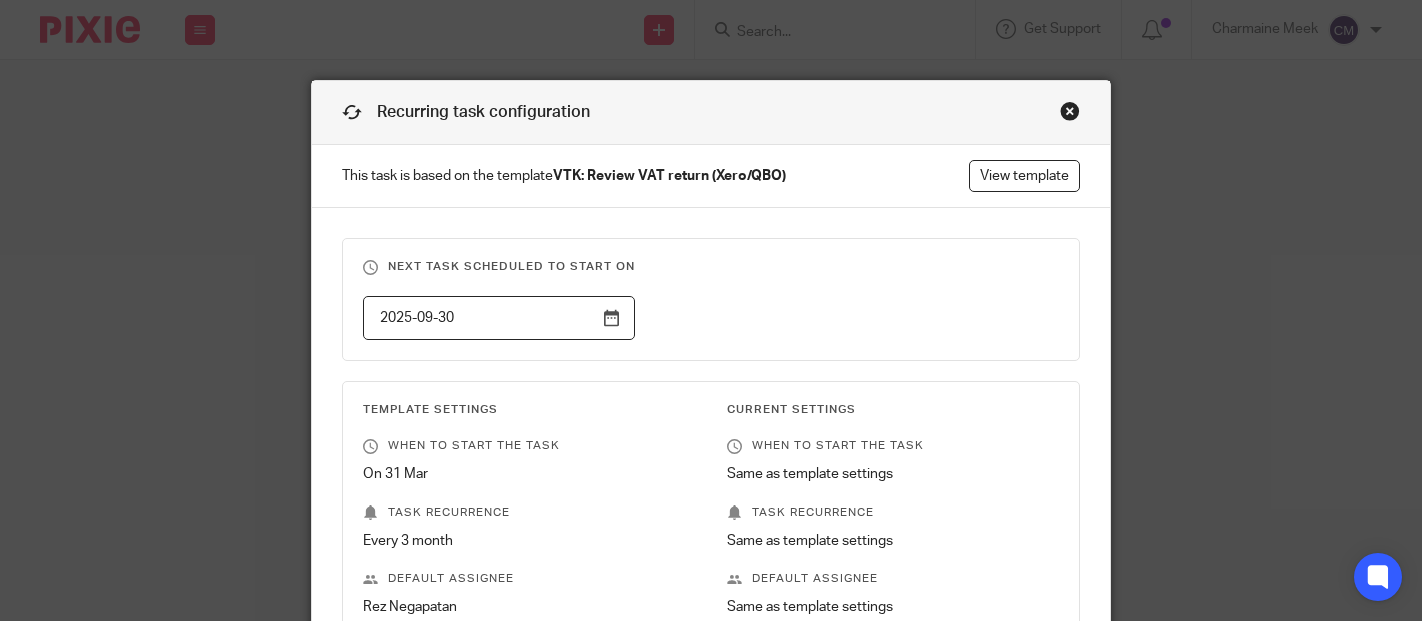 scroll, scrollTop: 0, scrollLeft: 0, axis: both 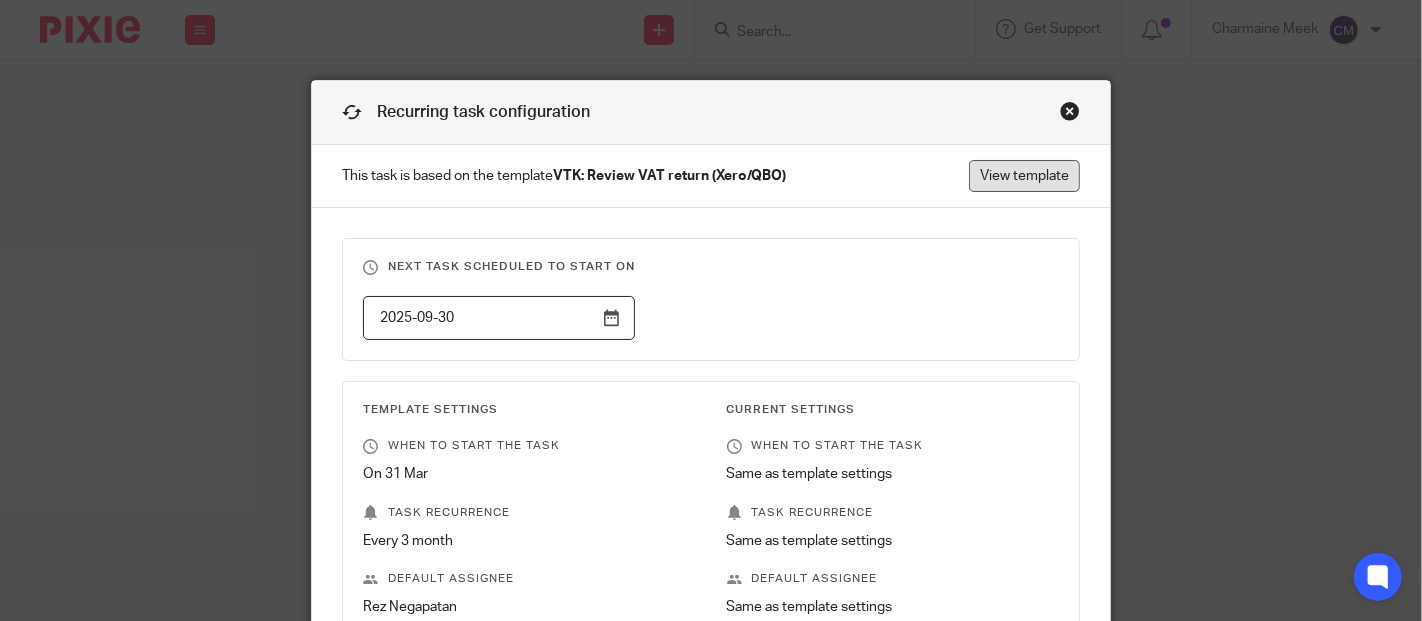 click on "View template" at bounding box center [1024, 176] 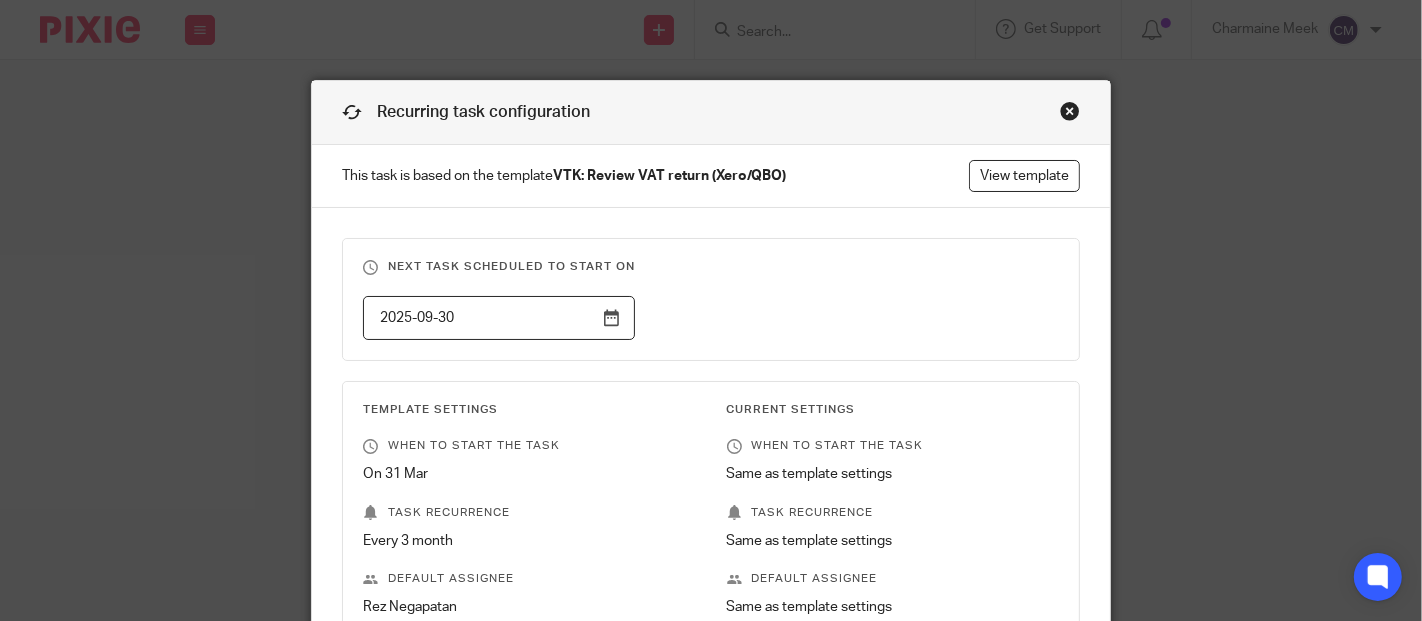 click at bounding box center [1070, 111] 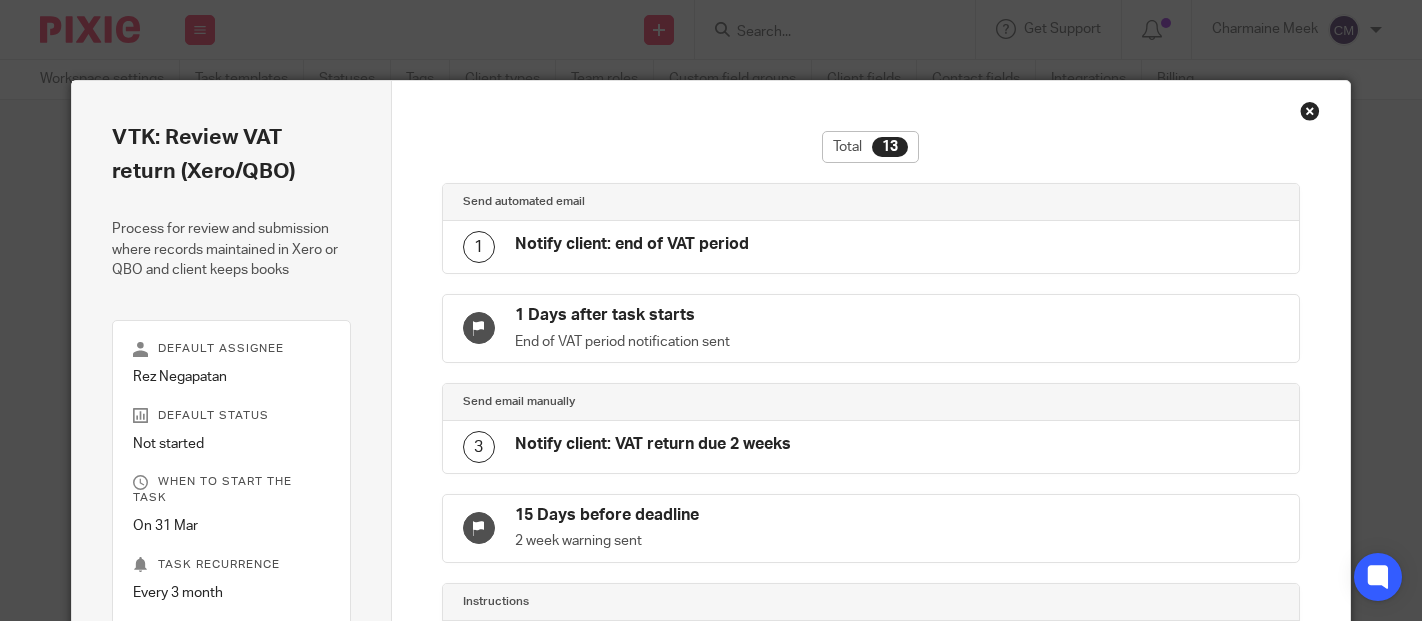 scroll, scrollTop: 0, scrollLeft: 0, axis: both 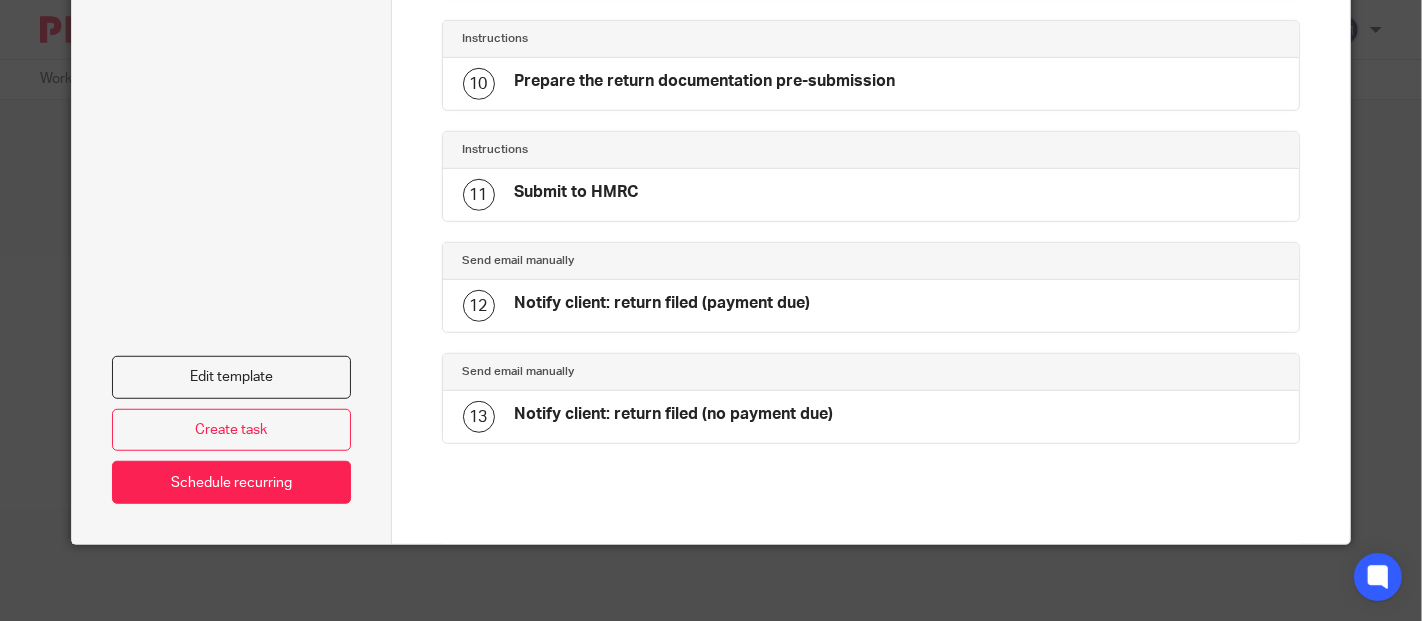 click on "Edit template
Create task
Schedule recurring" at bounding box center [231, 70] 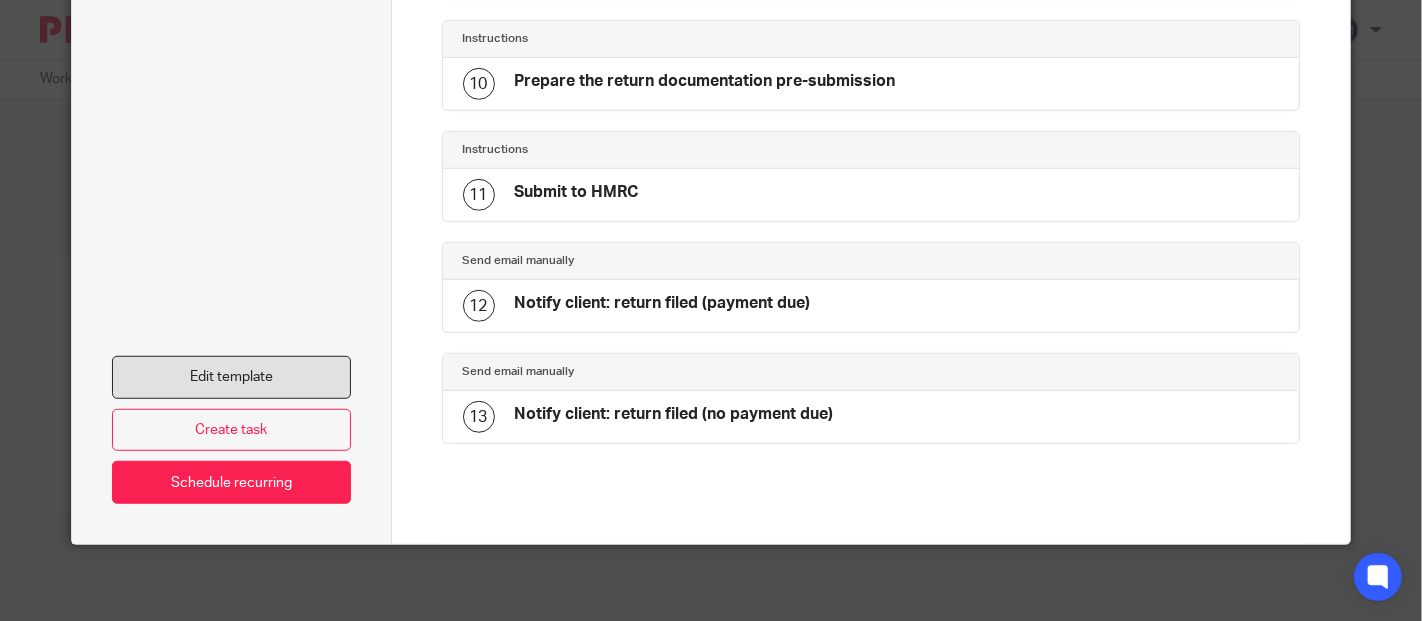 click on "Edit template" at bounding box center [231, 377] 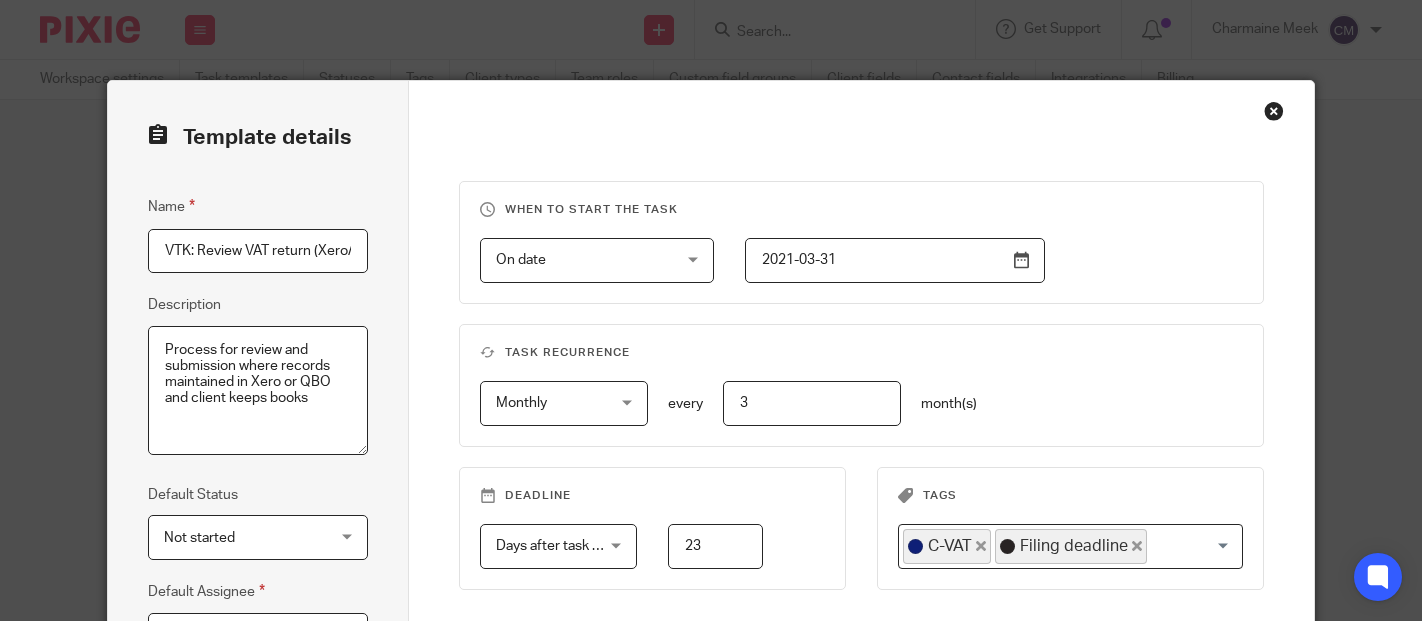 scroll, scrollTop: 0, scrollLeft: 0, axis: both 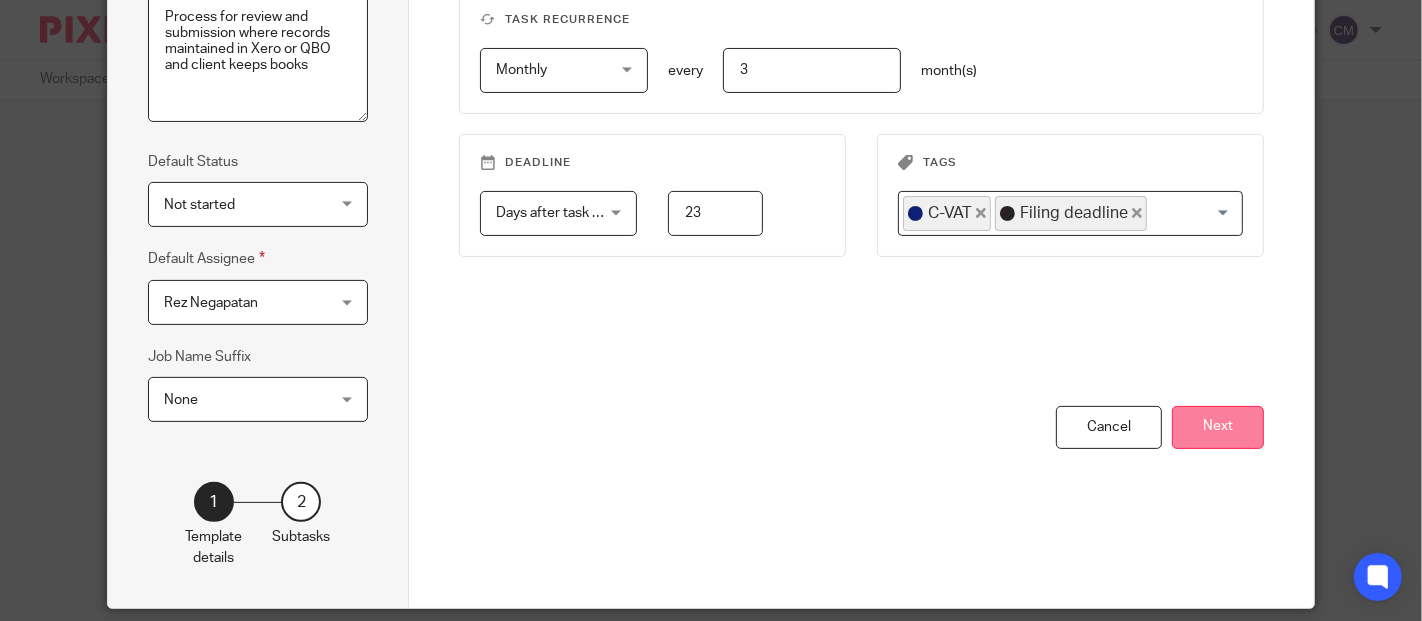 click on "Next" at bounding box center [1218, 427] 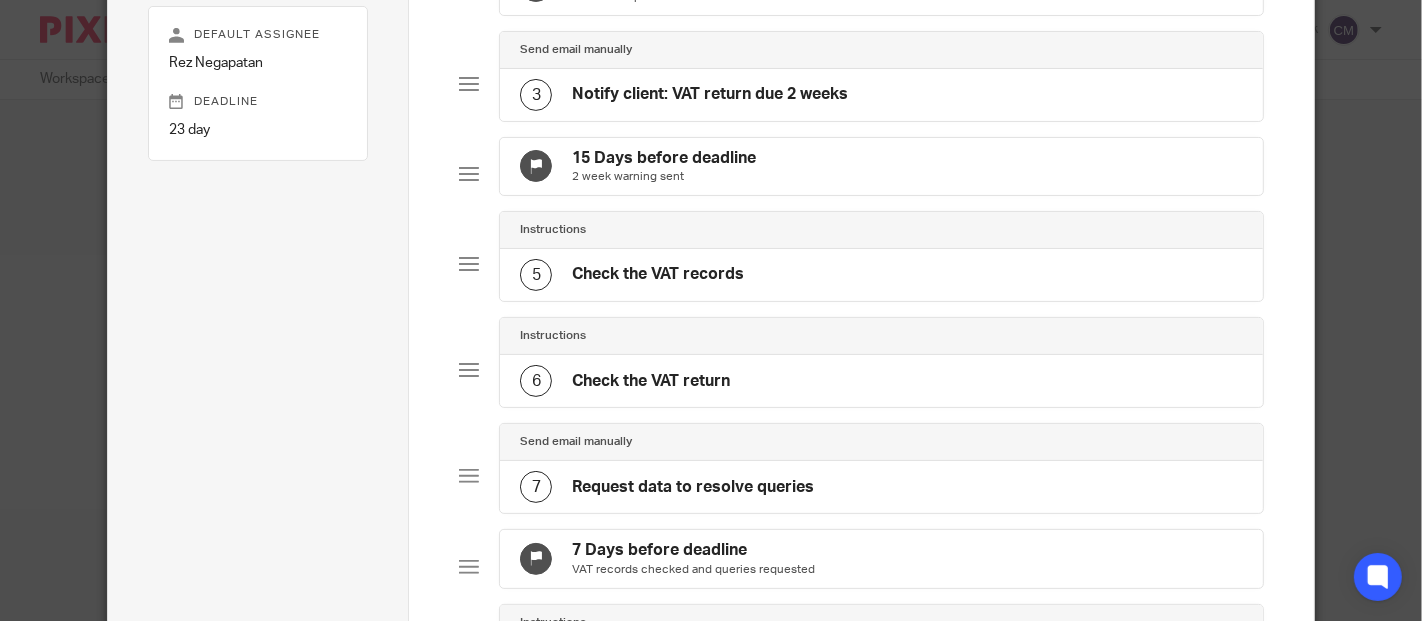 scroll, scrollTop: 0, scrollLeft: 0, axis: both 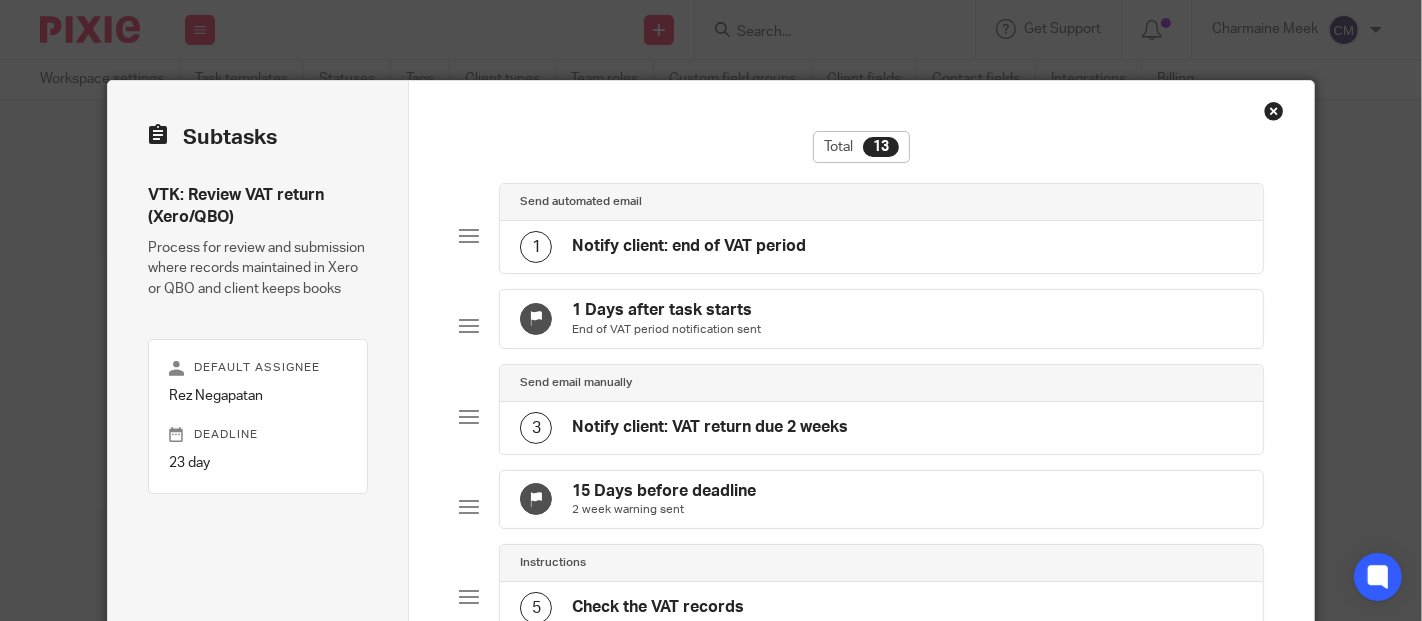 click on "Notify client: end of VAT period" 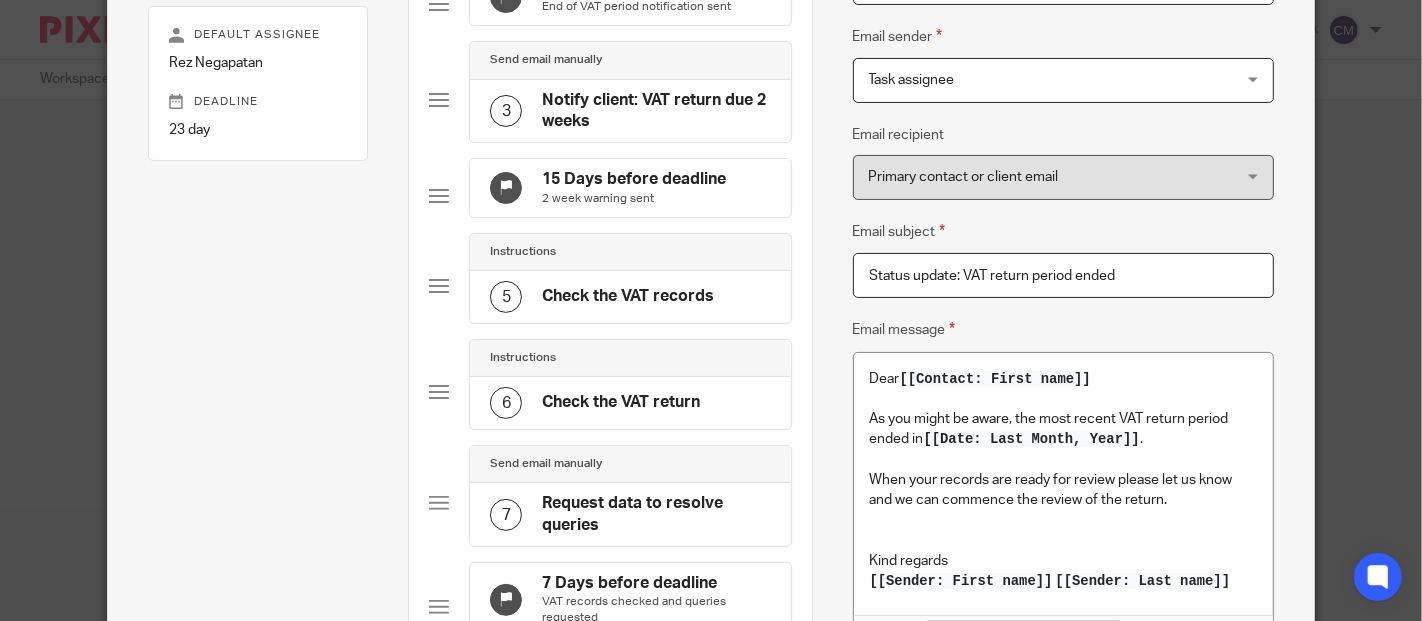scroll, scrollTop: 0, scrollLeft: 0, axis: both 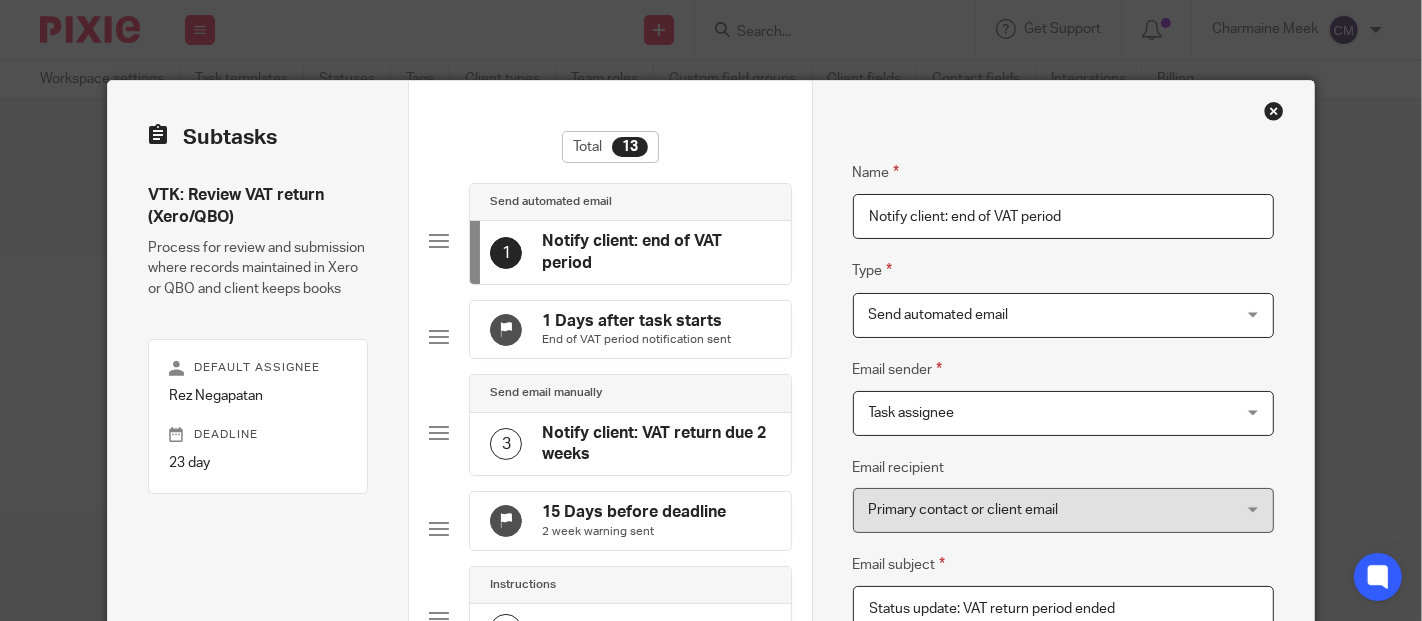 click at bounding box center [1274, 111] 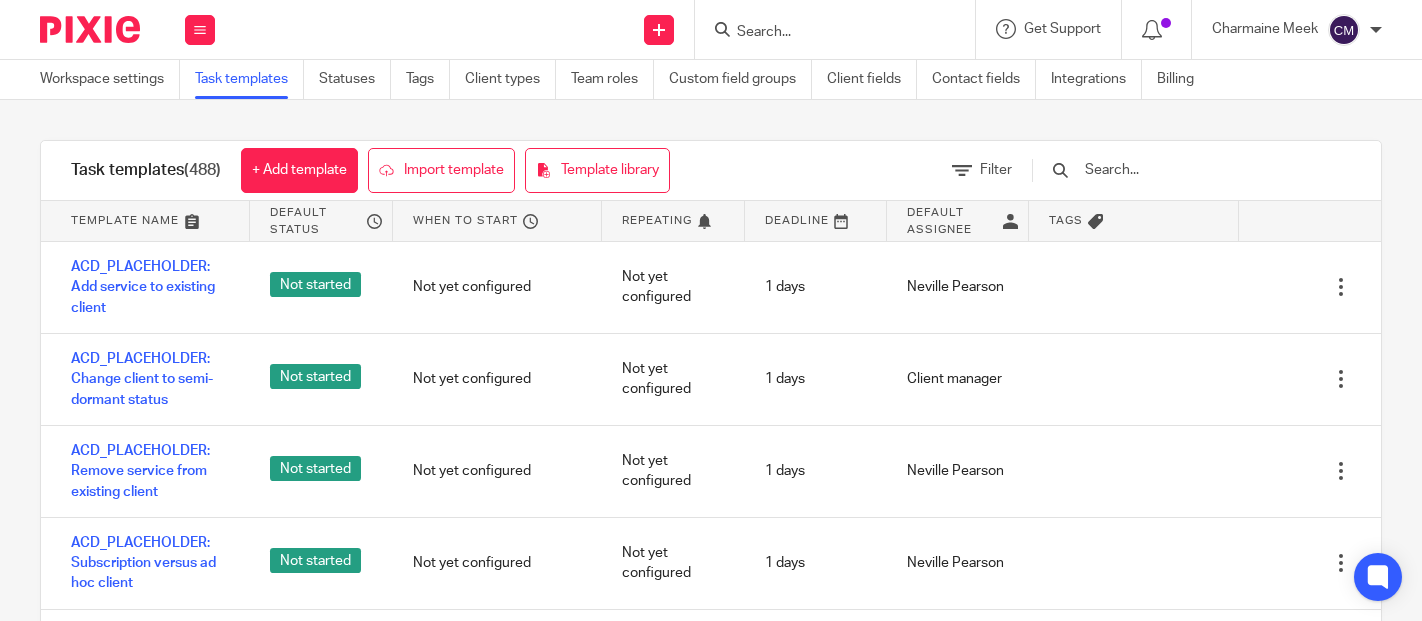 scroll, scrollTop: 0, scrollLeft: 0, axis: both 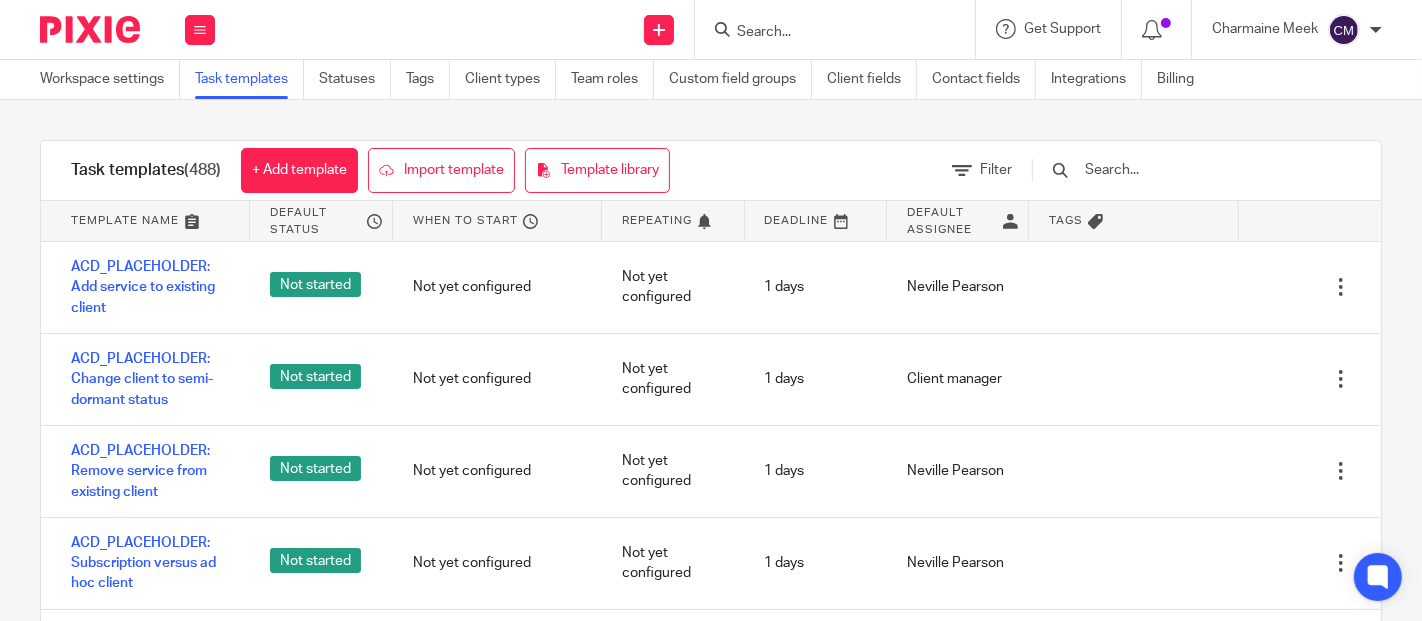 click at bounding box center (841, 29) 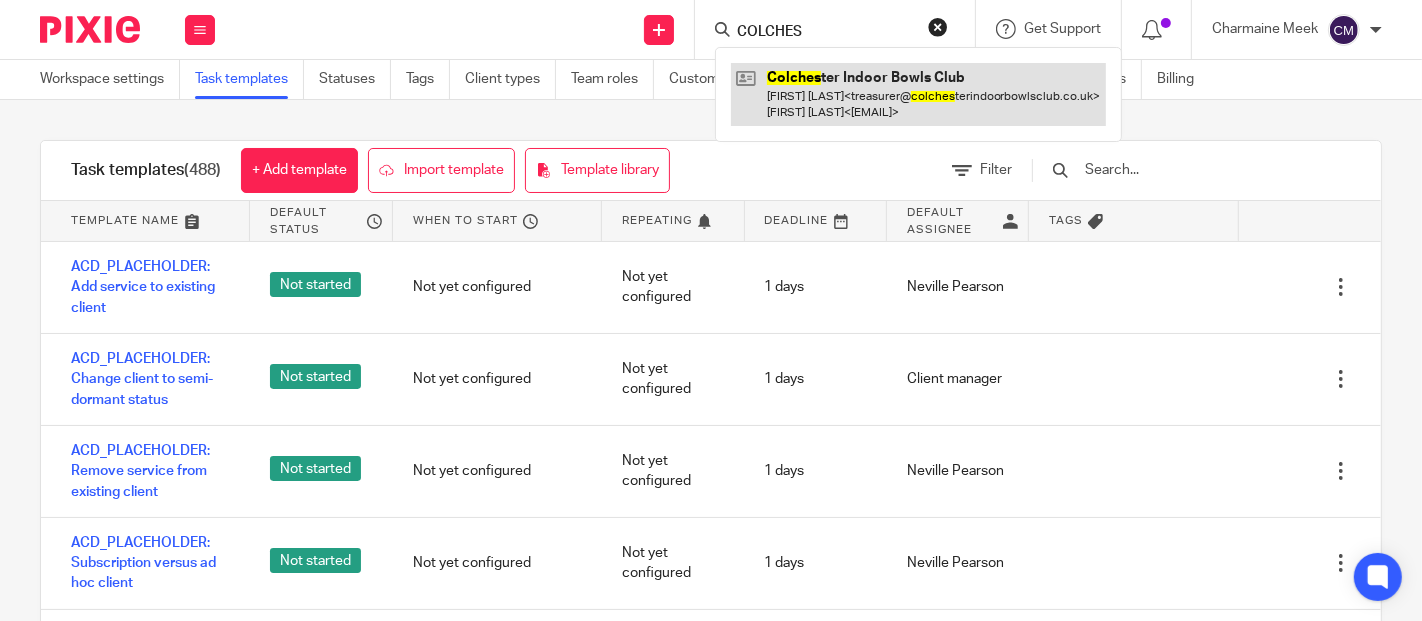 type on "COLCHES" 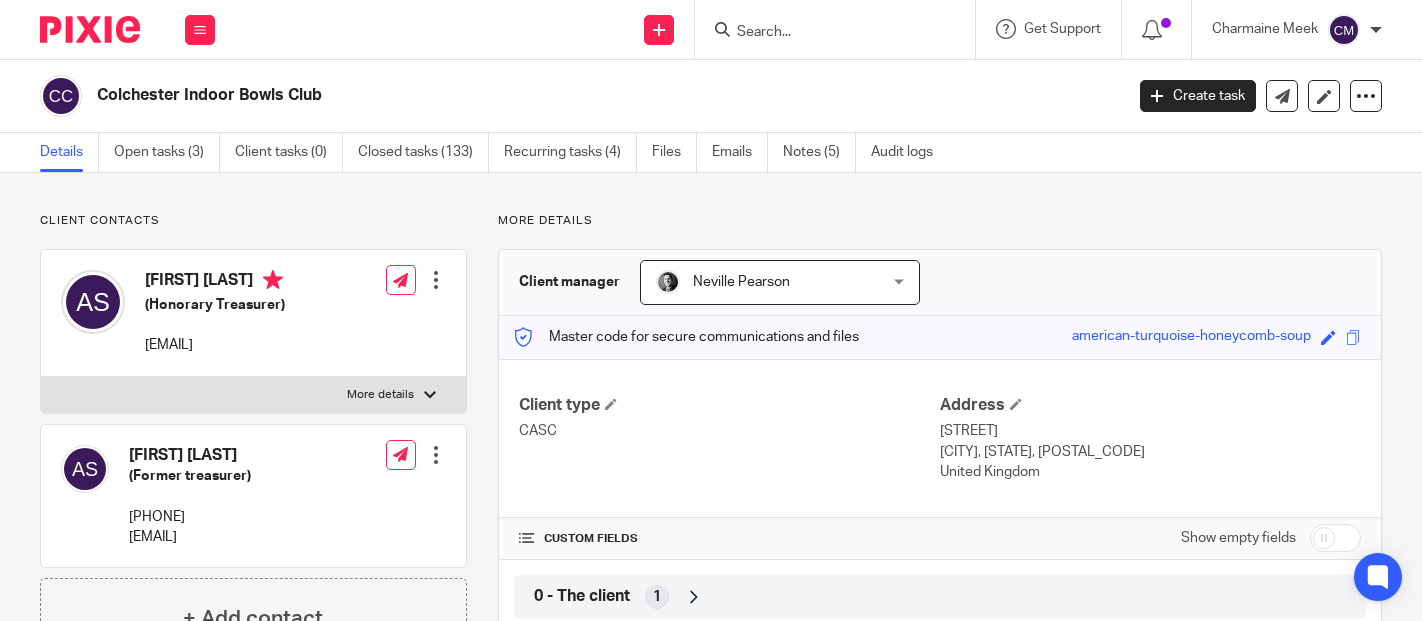scroll, scrollTop: 0, scrollLeft: 0, axis: both 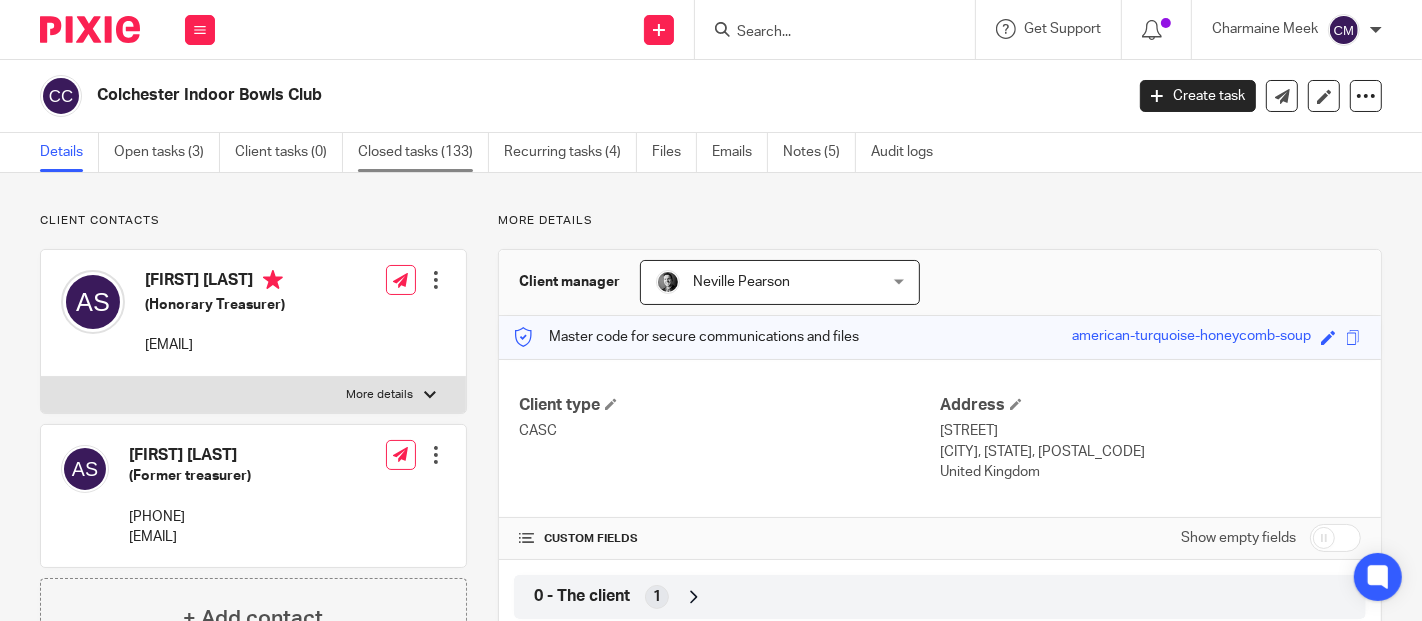 click on "Closed tasks (133)" at bounding box center (423, 152) 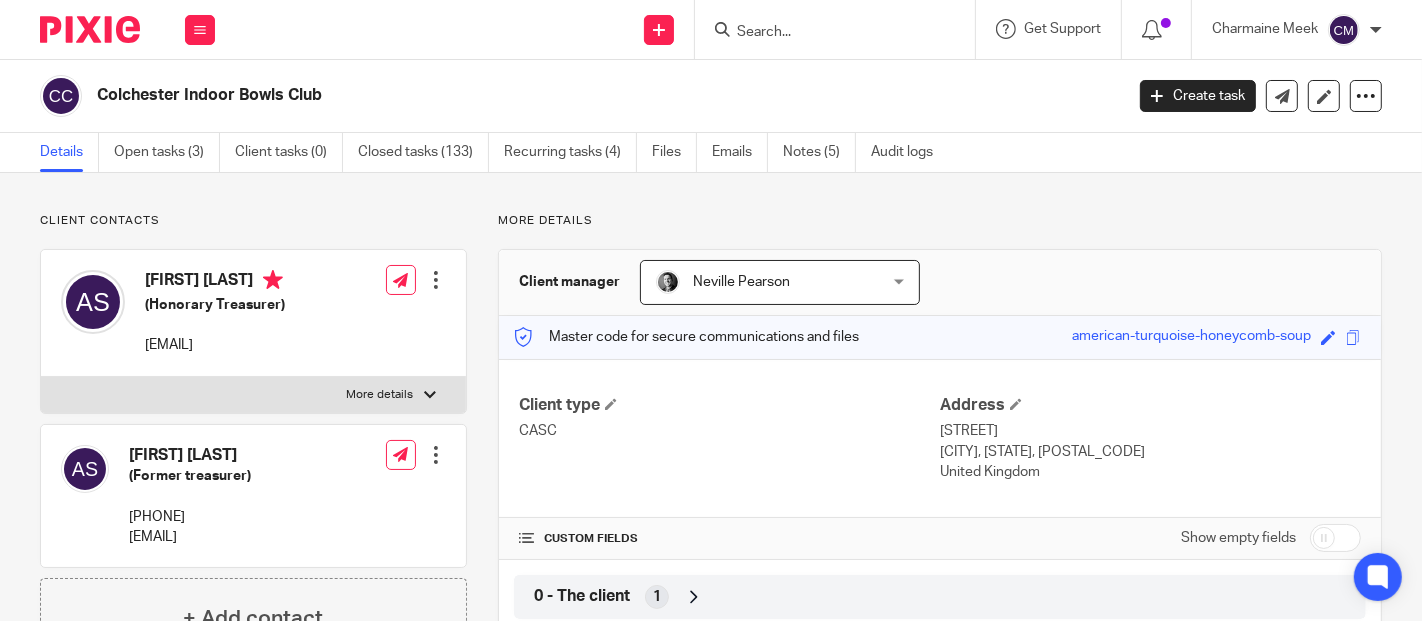click on "Details
Open tasks (3)
Client tasks (0)
Closed tasks (133)
Recurring tasks (4)
Files
Emails
Notes (5)
Audit logs" at bounding box center [501, 152] 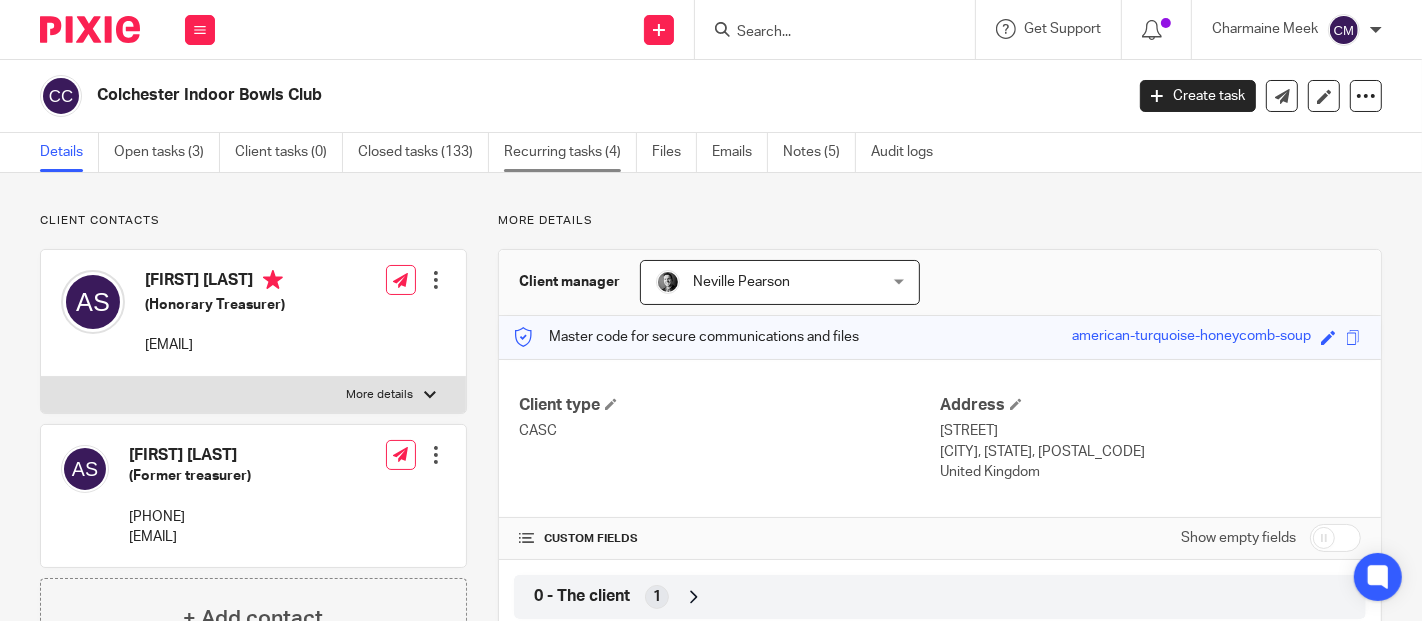 click on "Recurring tasks (4)" at bounding box center [570, 152] 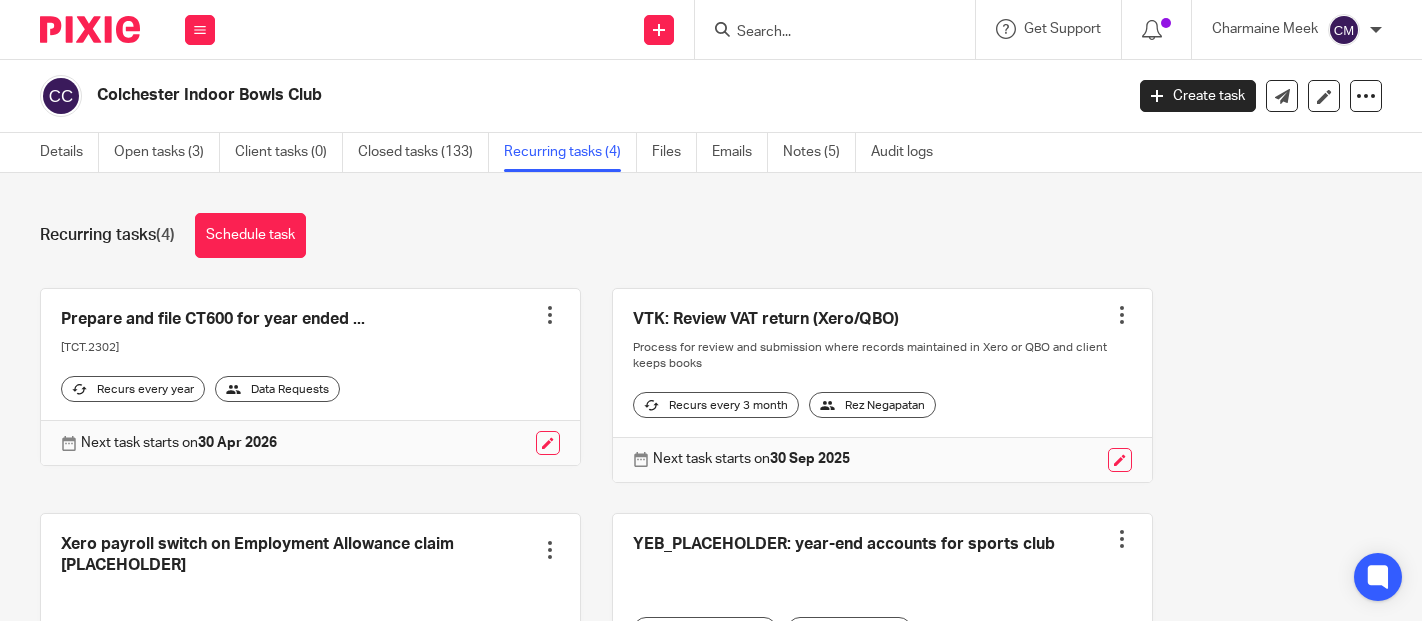 scroll, scrollTop: 0, scrollLeft: 0, axis: both 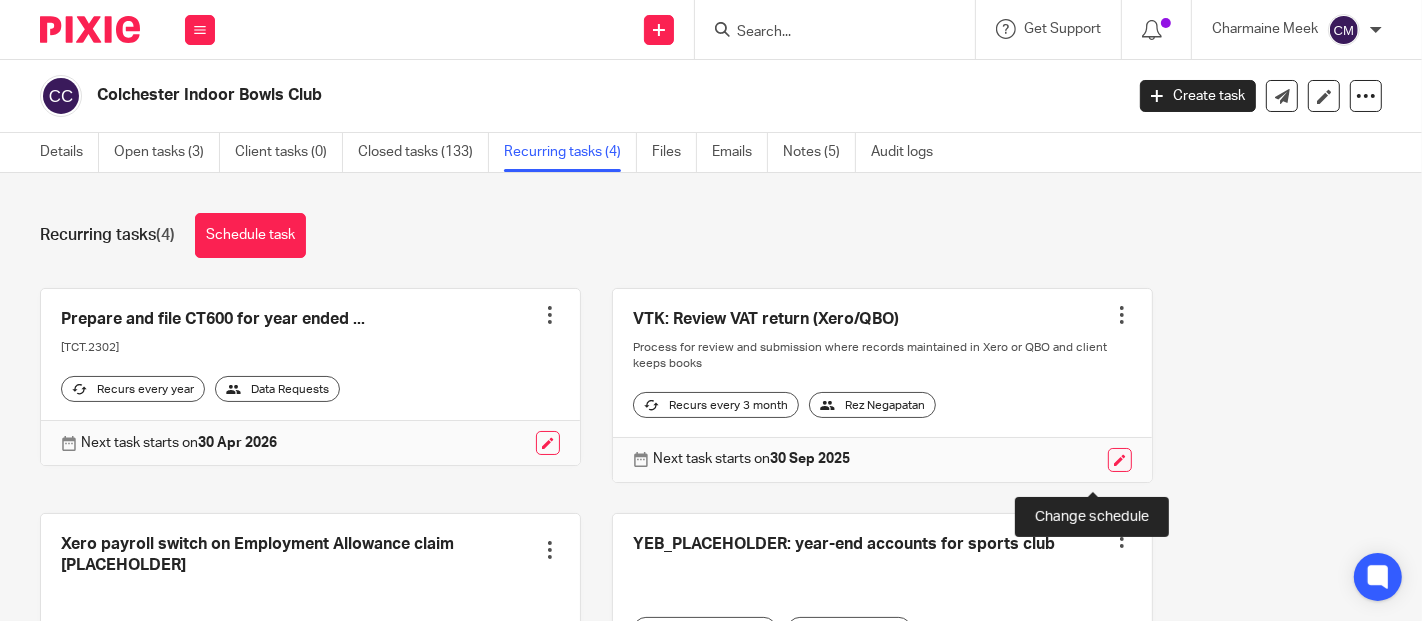 click at bounding box center [1120, 460] 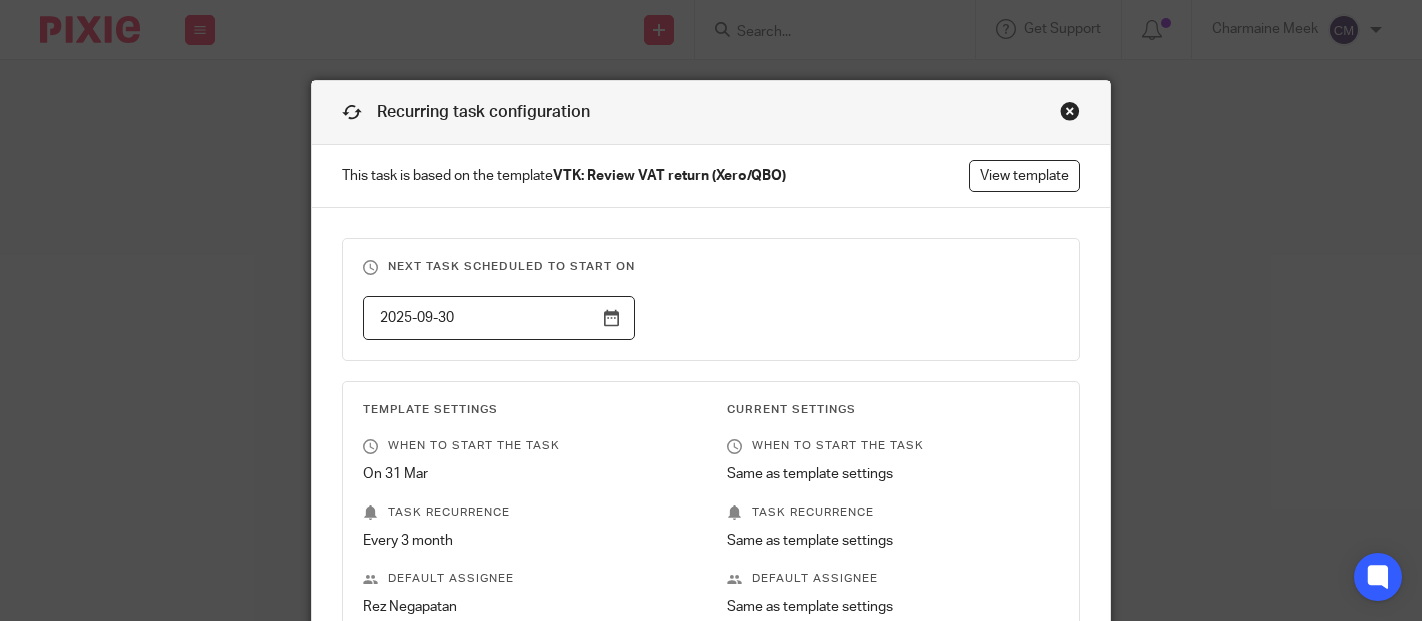 scroll, scrollTop: 0, scrollLeft: 0, axis: both 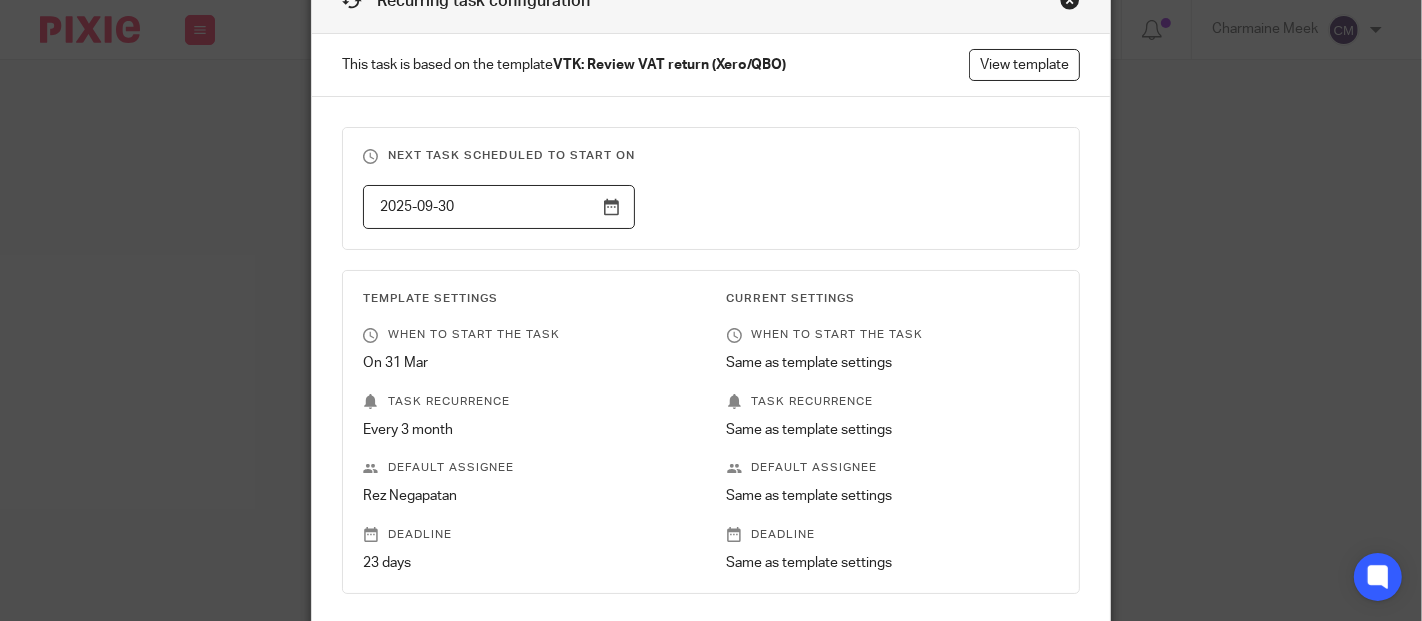 click on "2025-09-30" at bounding box center [499, 207] 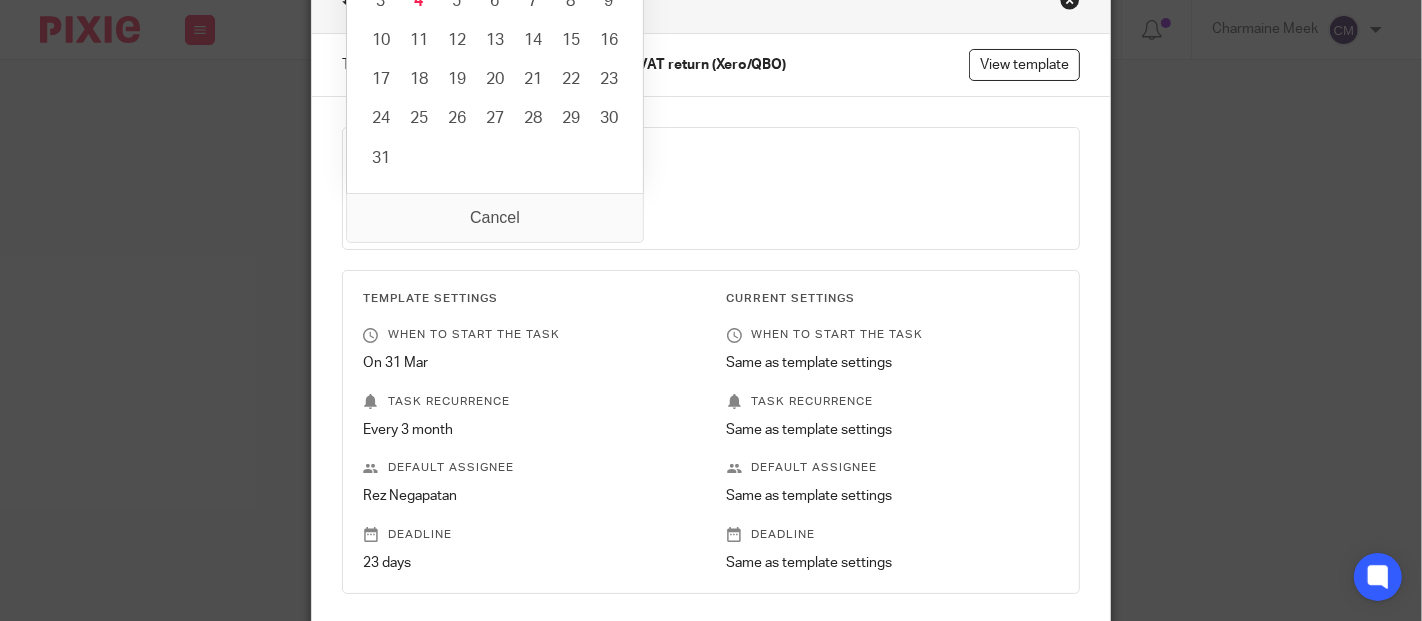 click on "2025-09-30" at bounding box center [695, 207] 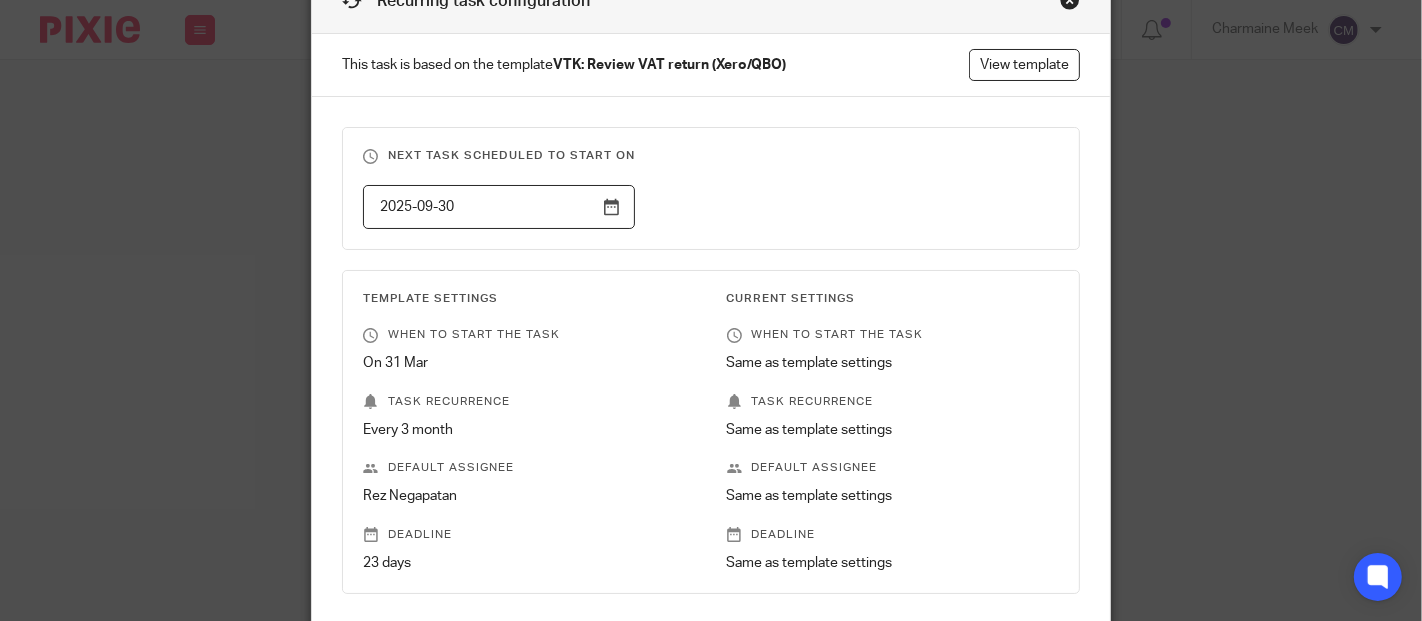 scroll, scrollTop: 222, scrollLeft: 0, axis: vertical 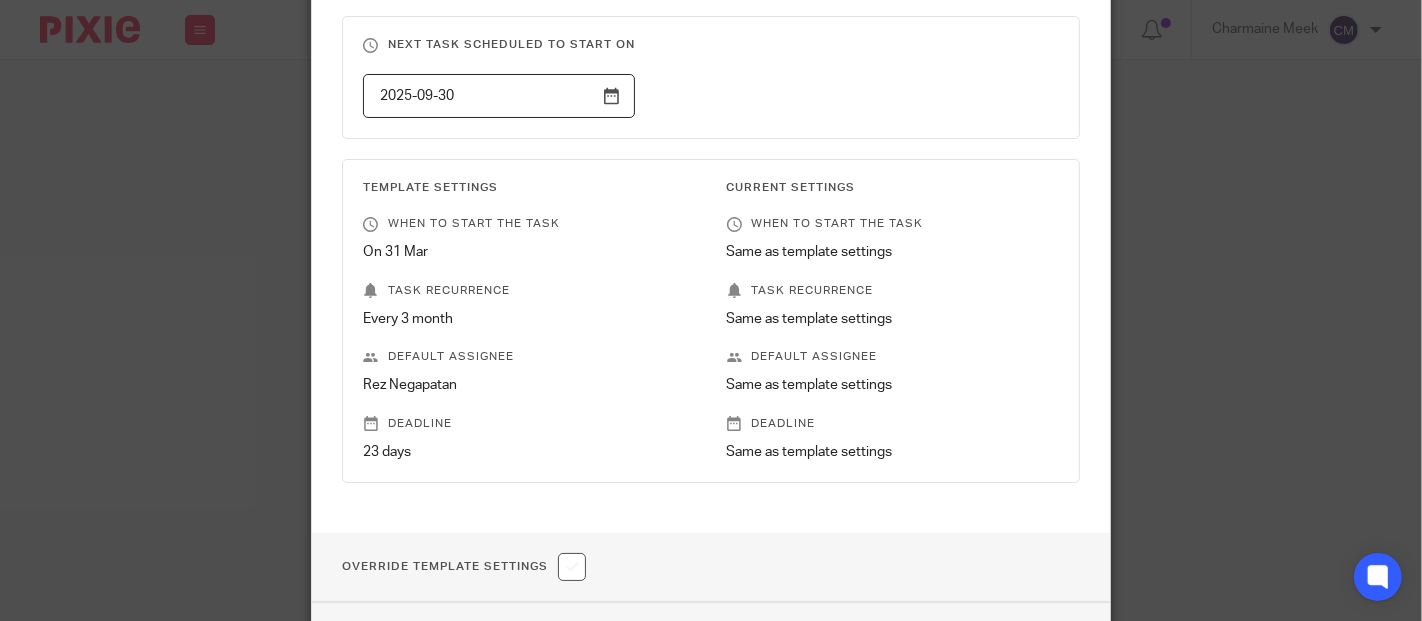 click on "2025-09-30" at bounding box center [499, 96] 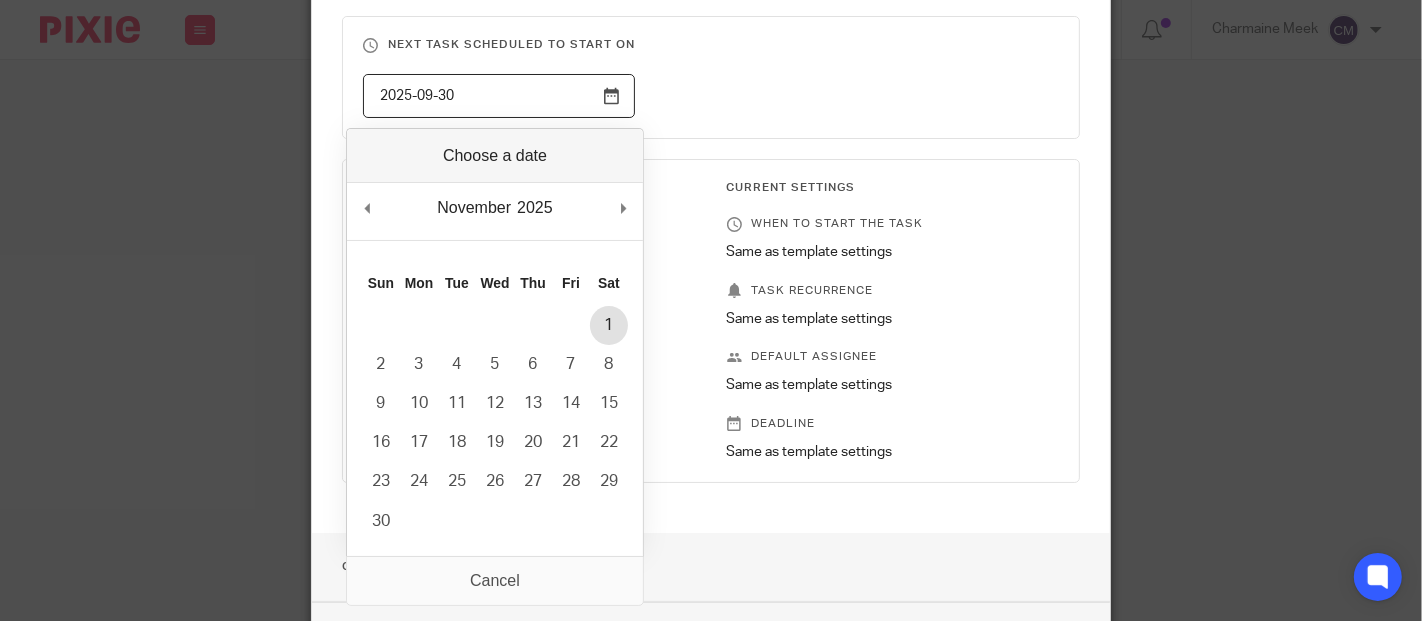 type on "2025-11-01" 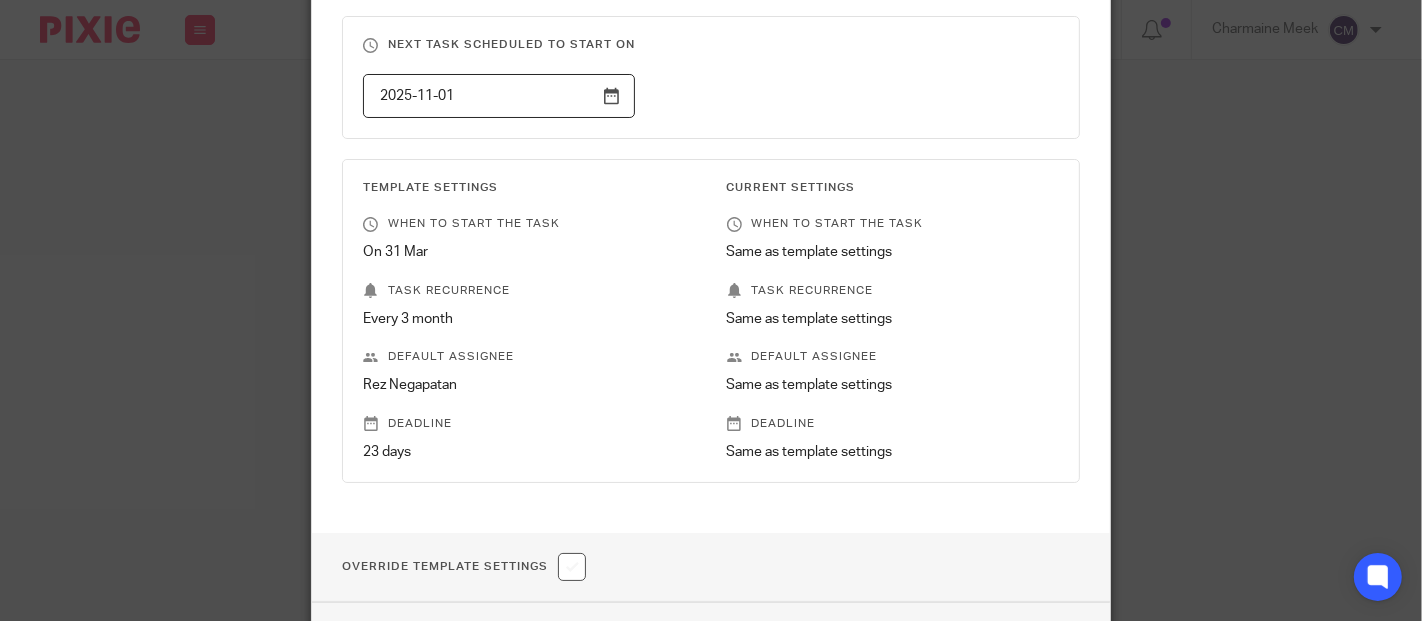 scroll, scrollTop: 366, scrollLeft: 0, axis: vertical 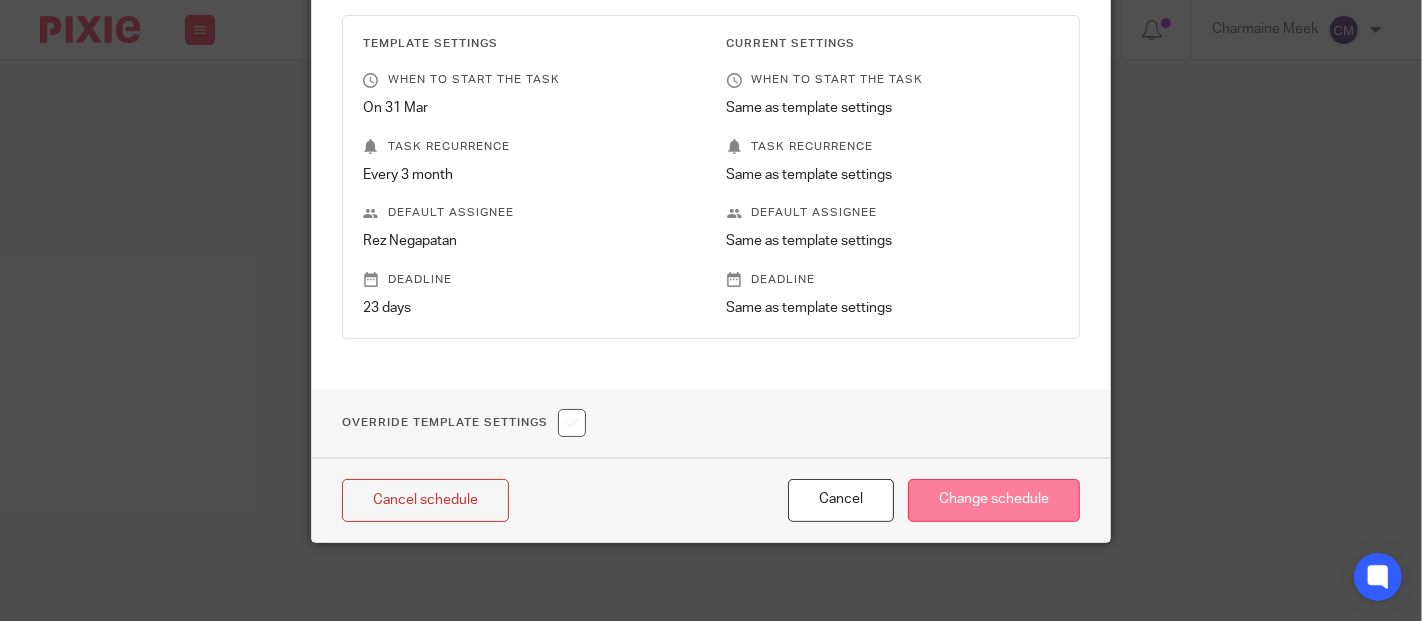 click on "Change schedule" at bounding box center (994, 500) 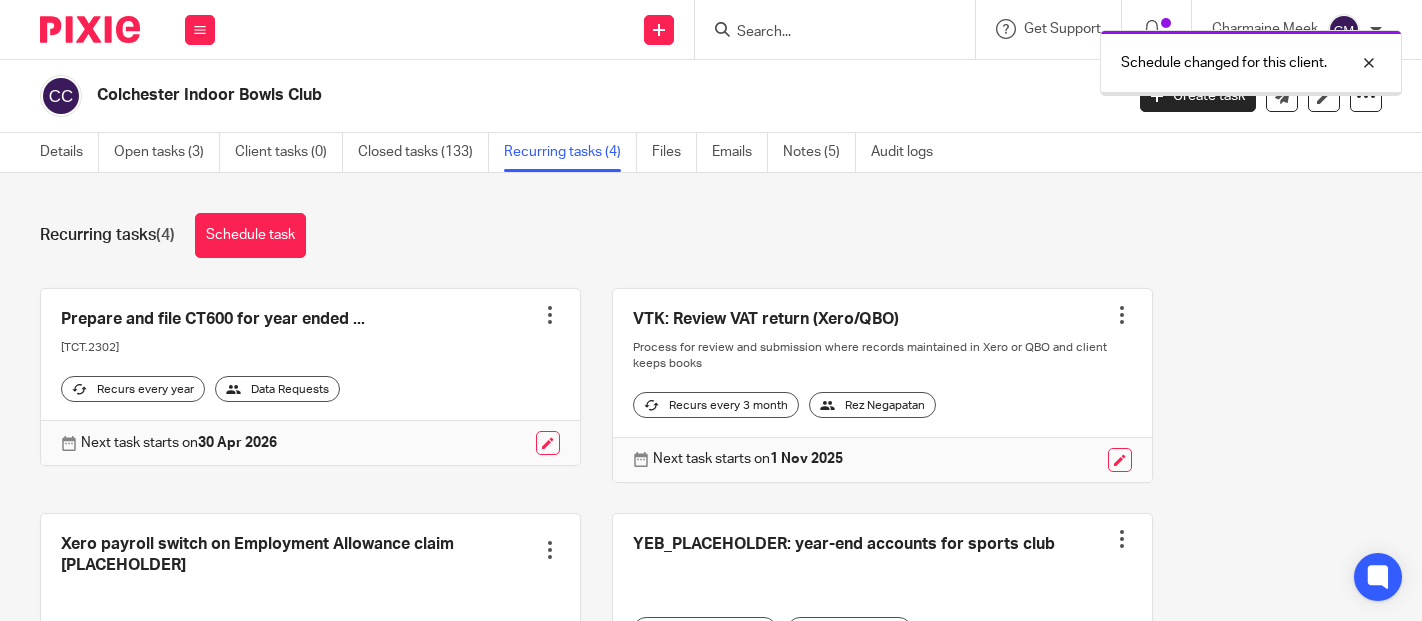scroll, scrollTop: 0, scrollLeft: 0, axis: both 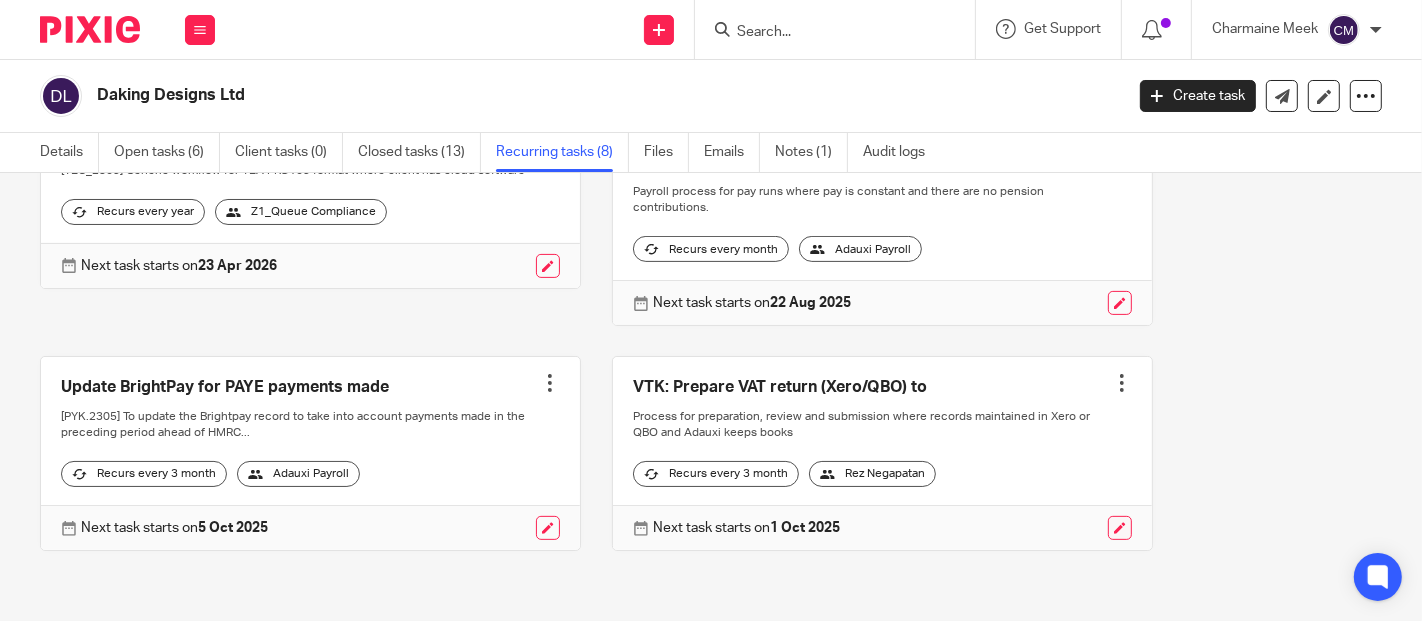 click at bounding box center (1120, 528) 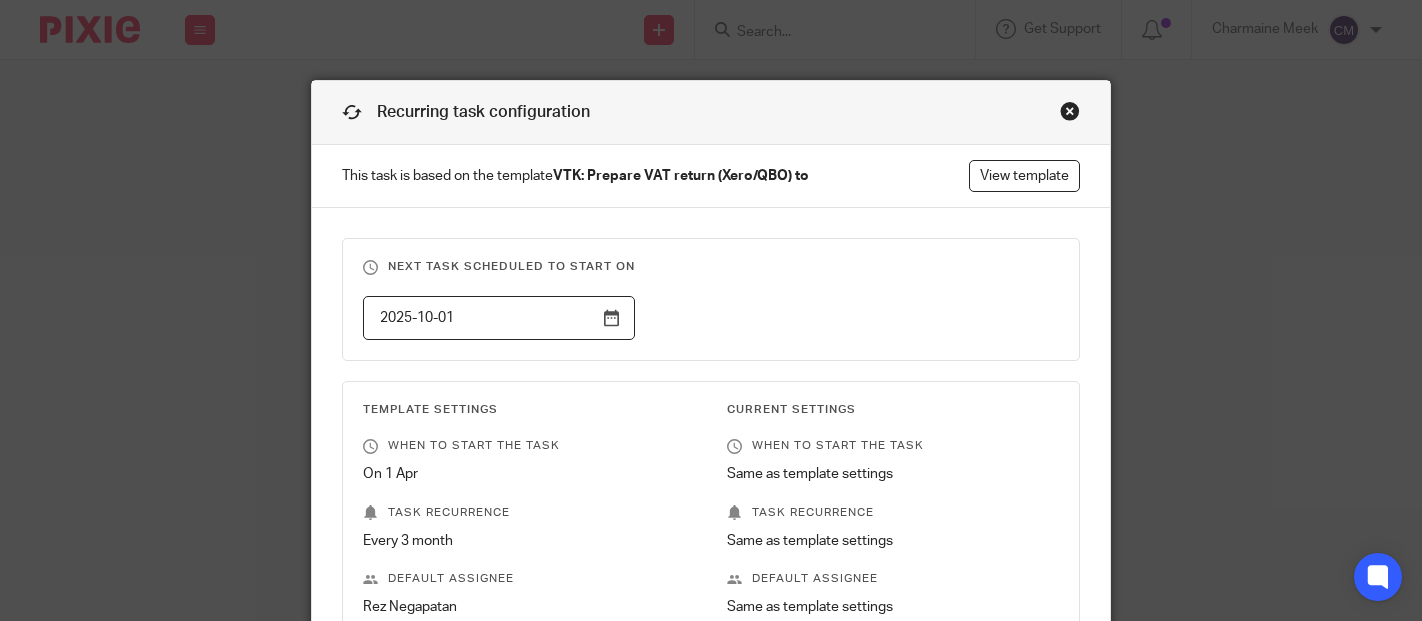 scroll, scrollTop: 0, scrollLeft: 0, axis: both 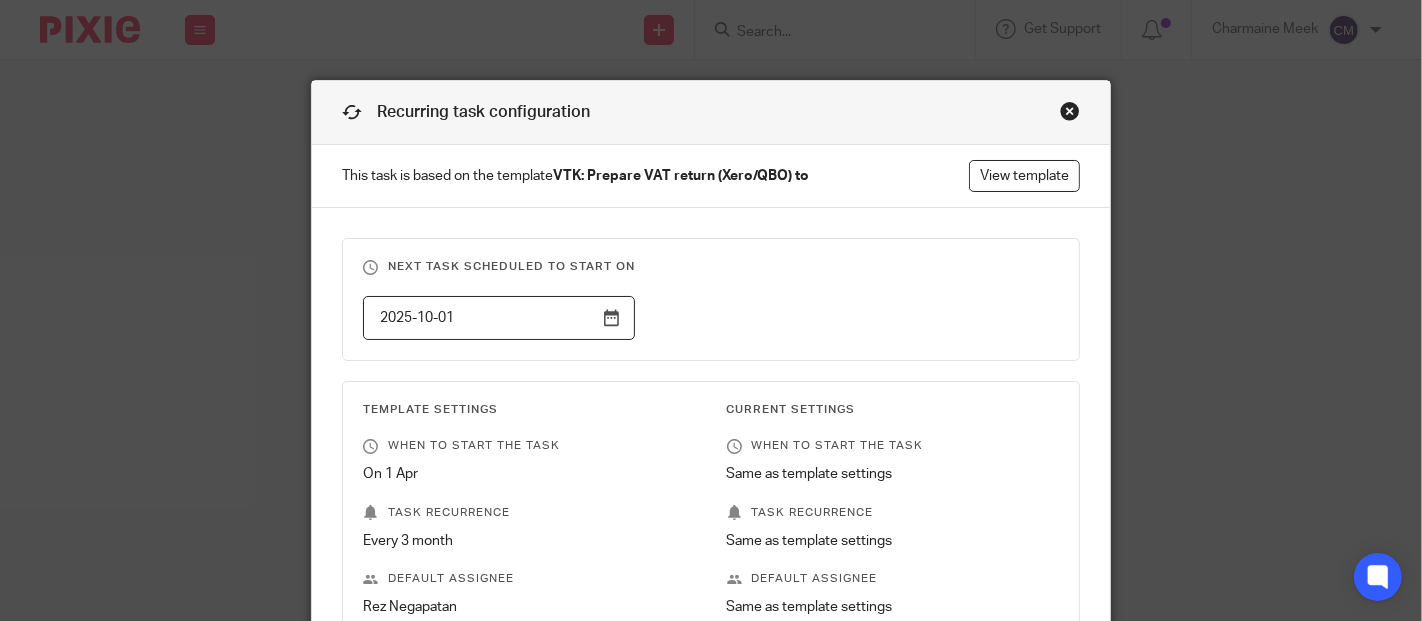 click on "2025-10-01" at bounding box center (499, 318) 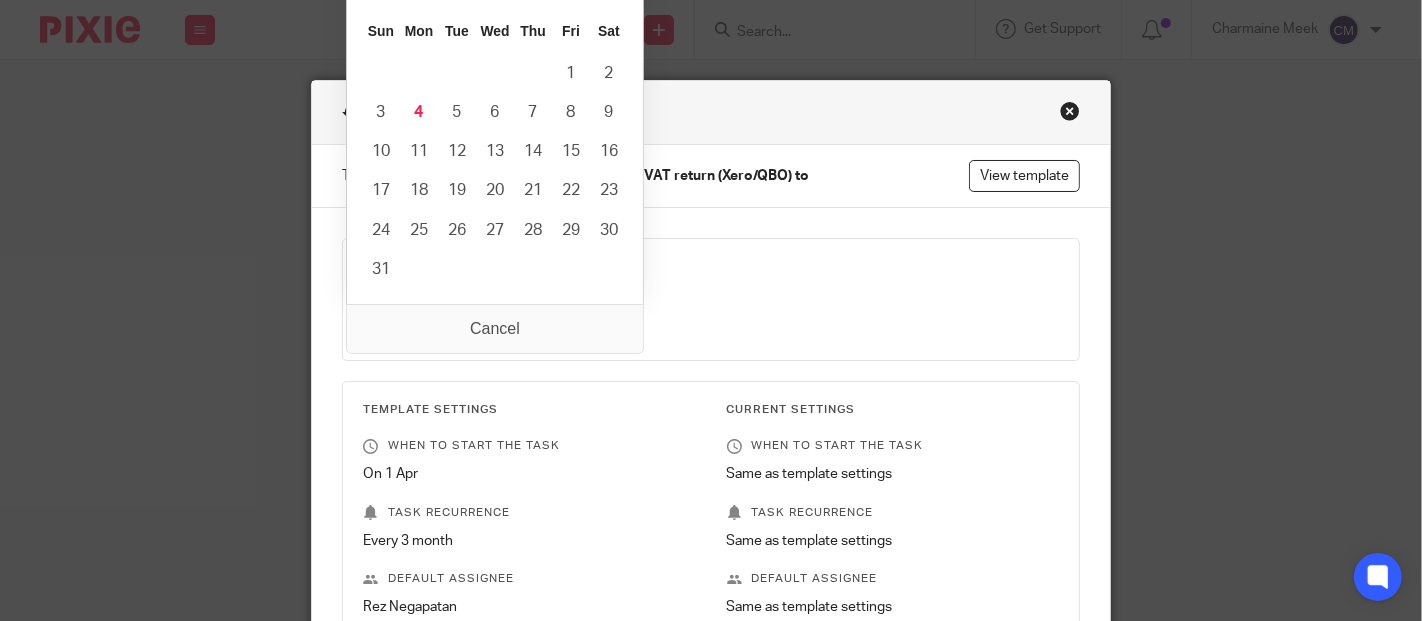click on "Next task scheduled to start on
2025-10-01" at bounding box center [711, 299] 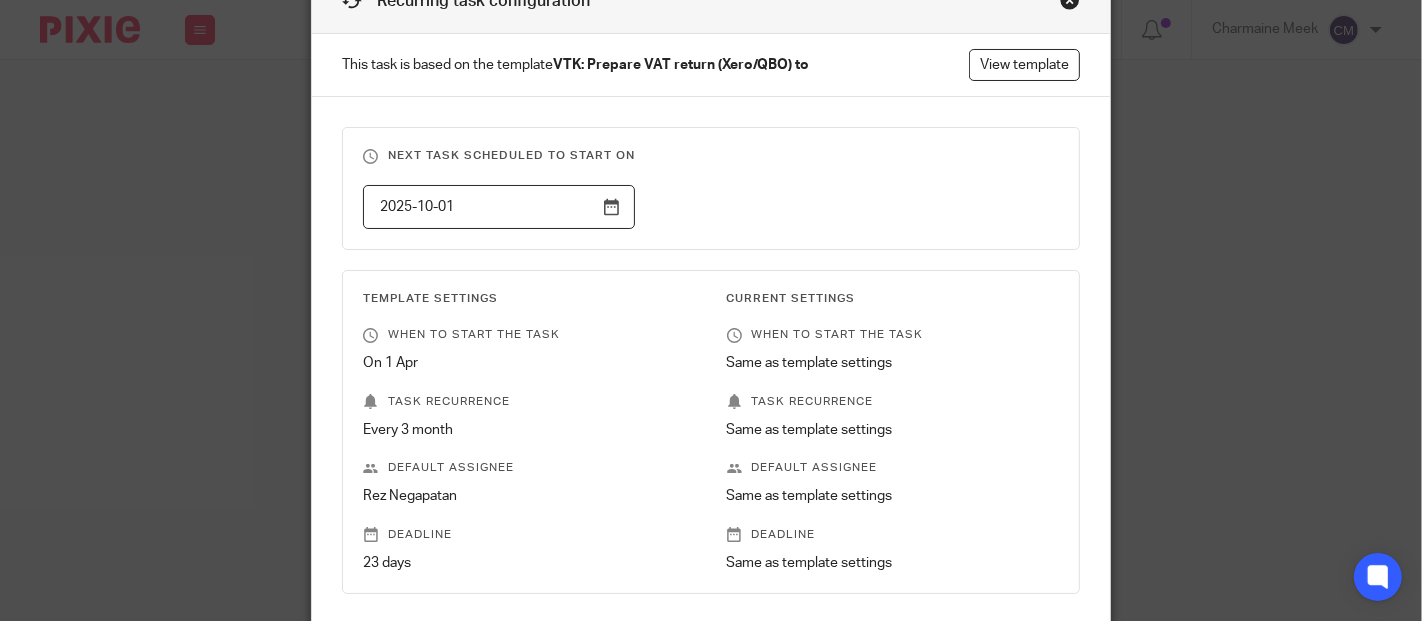 scroll, scrollTop: 222, scrollLeft: 0, axis: vertical 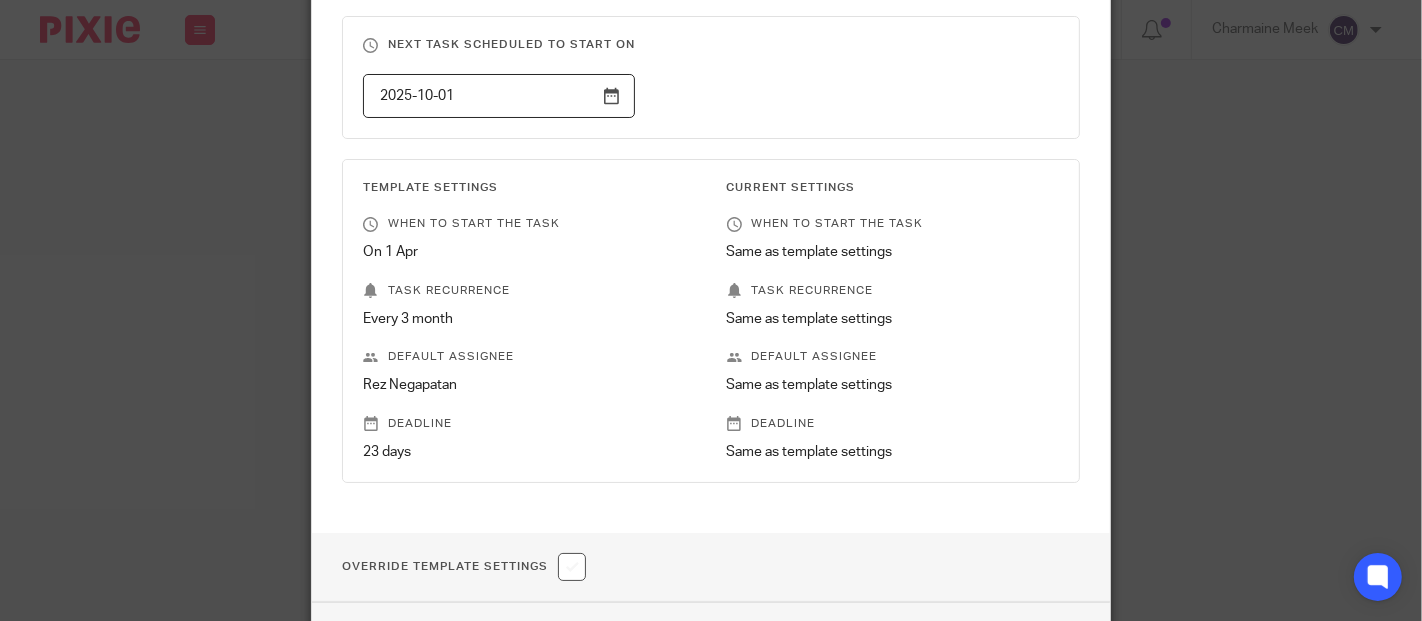 click on "2025-10-01" at bounding box center (499, 96) 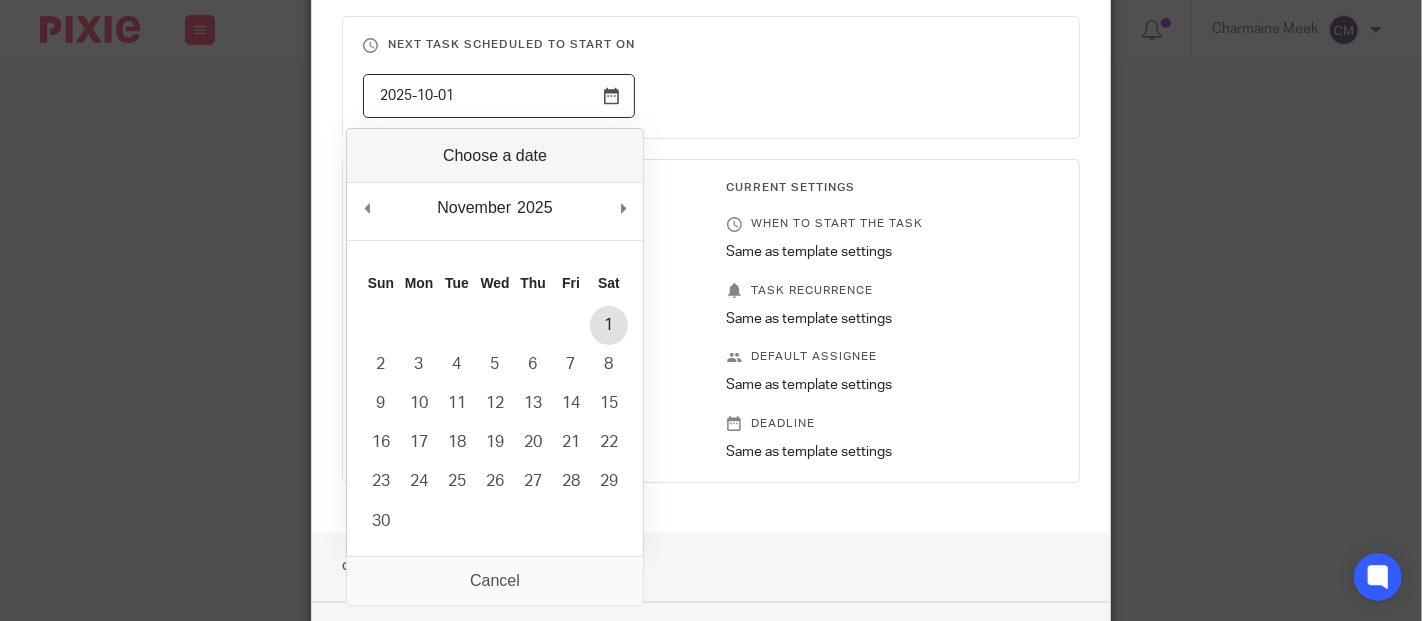 type on "2025-11-01" 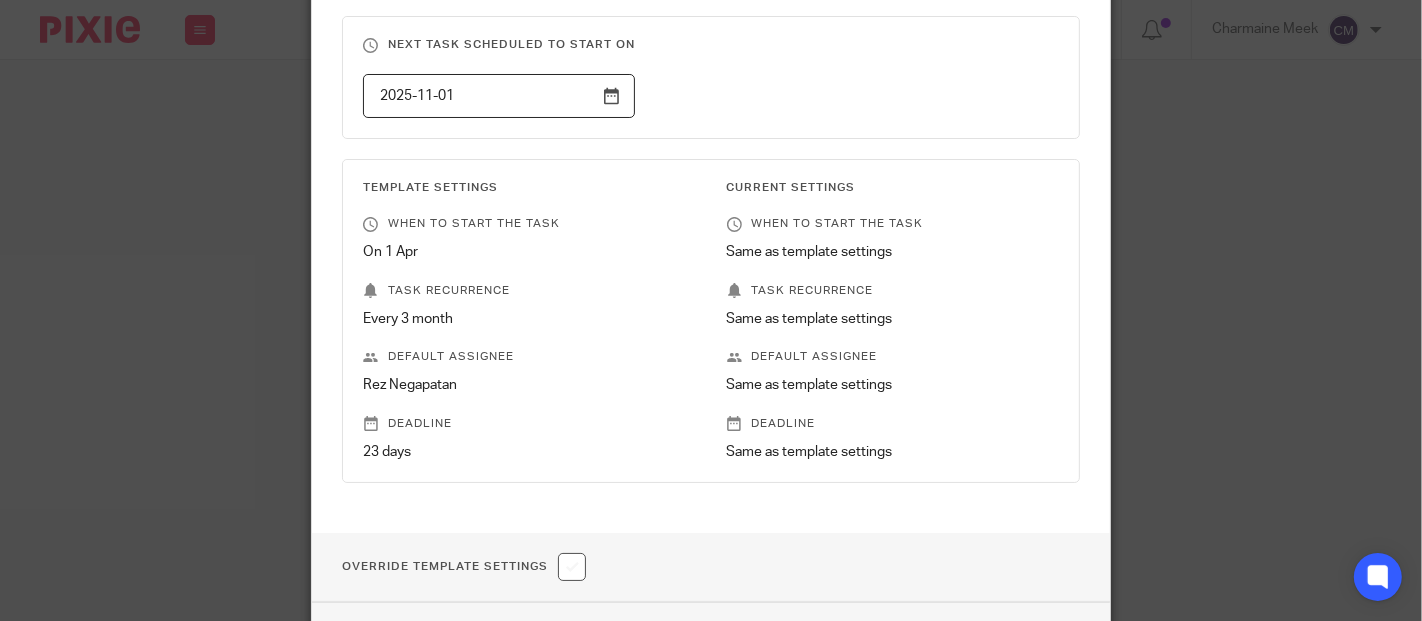 scroll, scrollTop: 366, scrollLeft: 0, axis: vertical 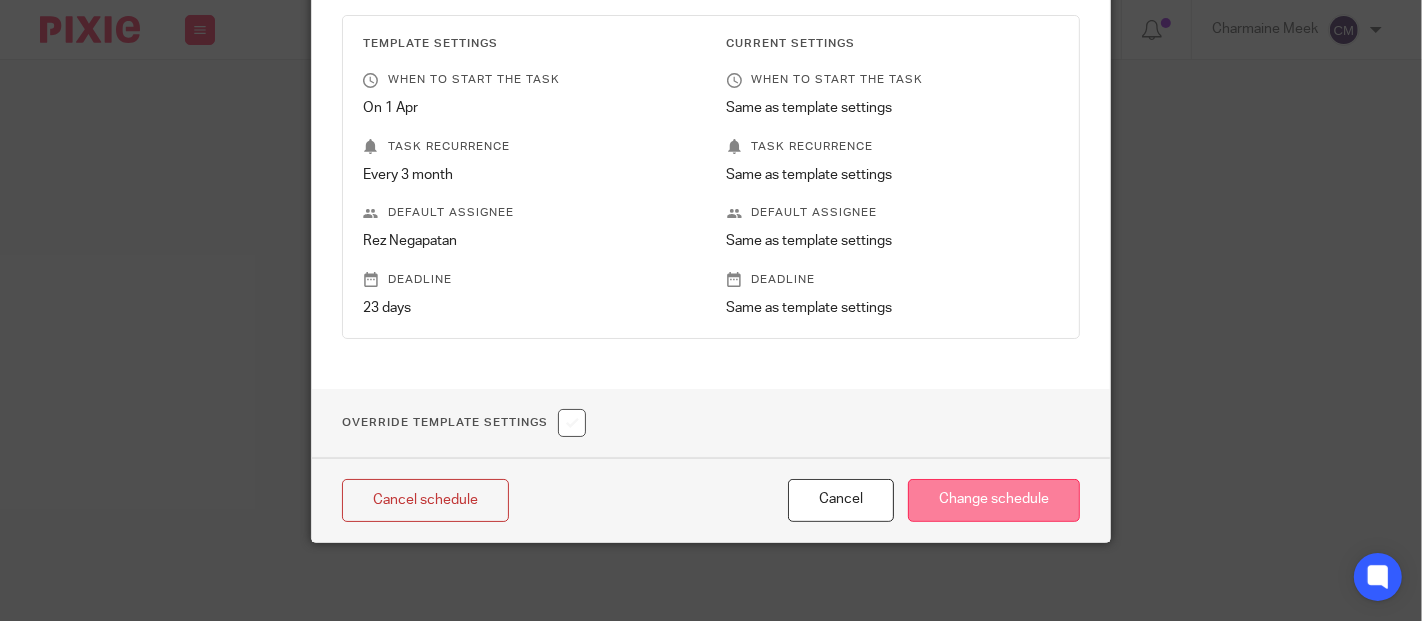 click on "Cancel schedule
Cancel
Change schedule" at bounding box center [711, 500] 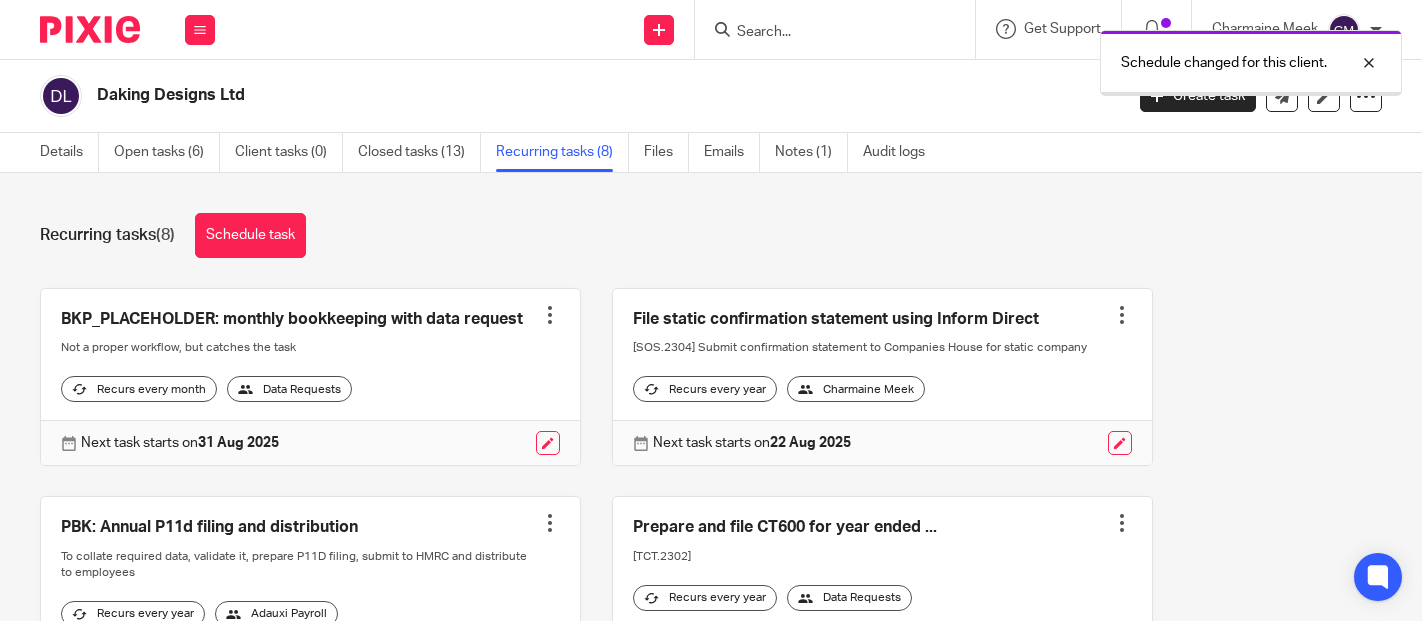 scroll, scrollTop: 0, scrollLeft: 0, axis: both 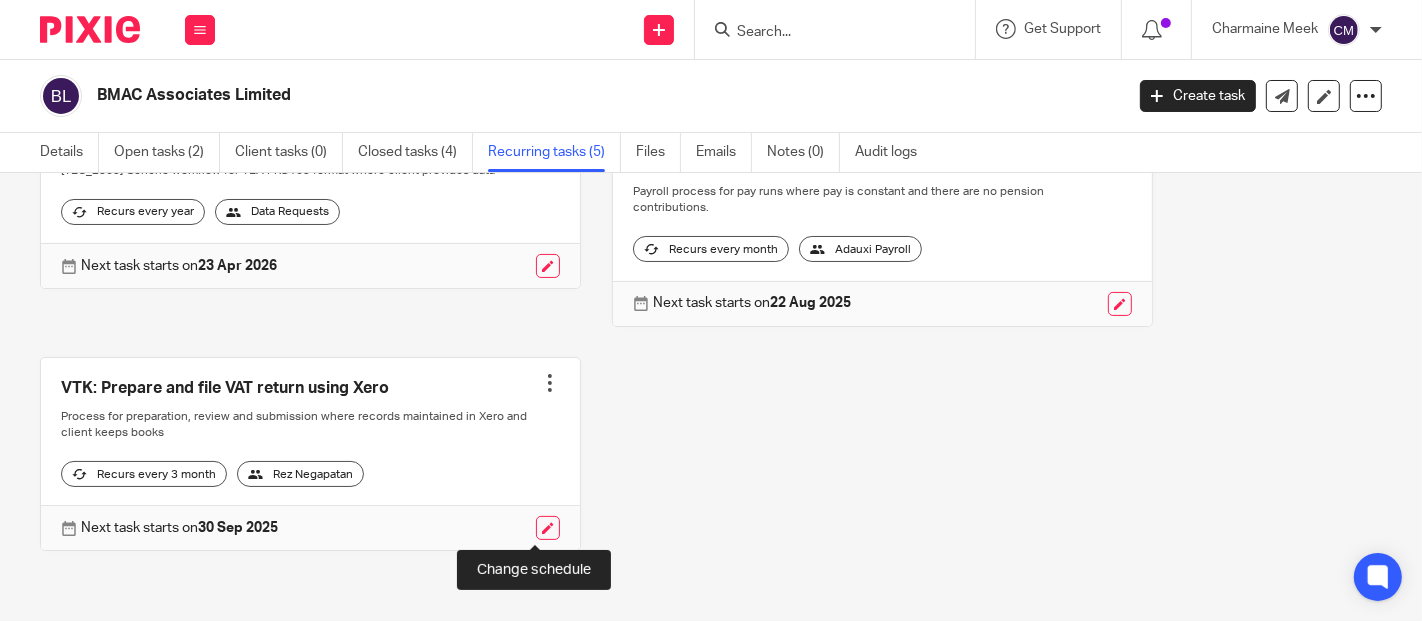 click at bounding box center (548, 528) 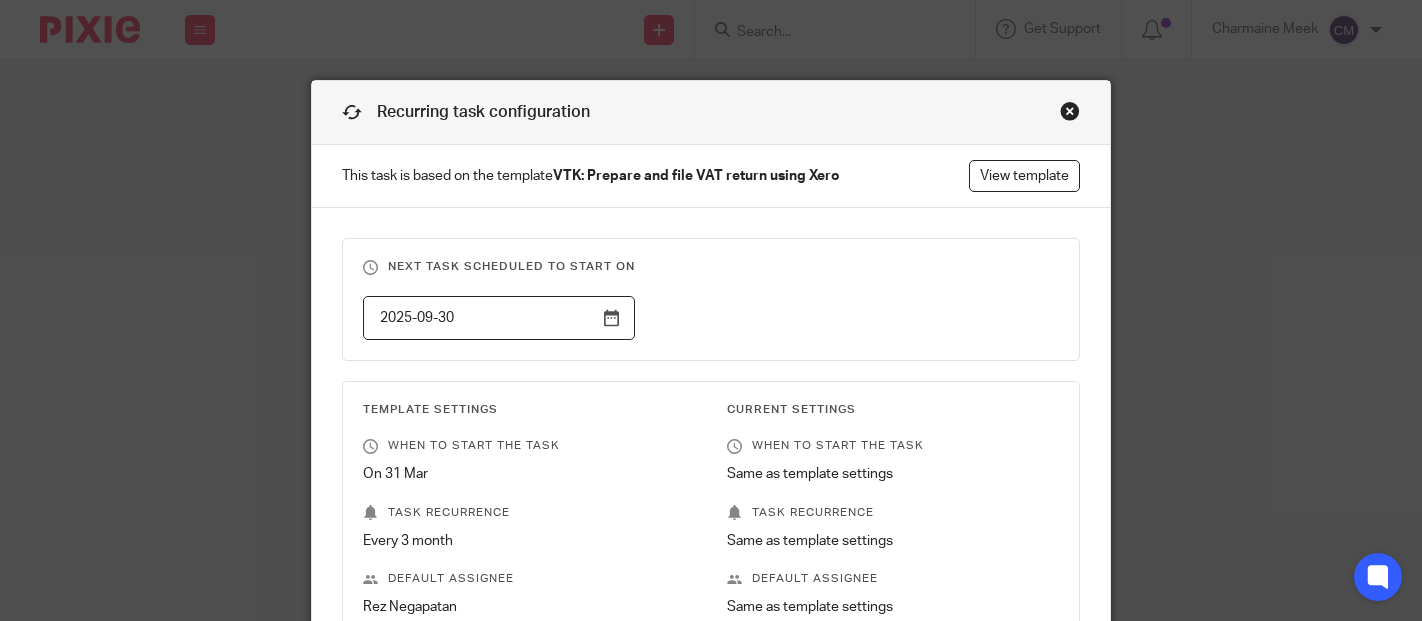 scroll, scrollTop: 0, scrollLeft: 0, axis: both 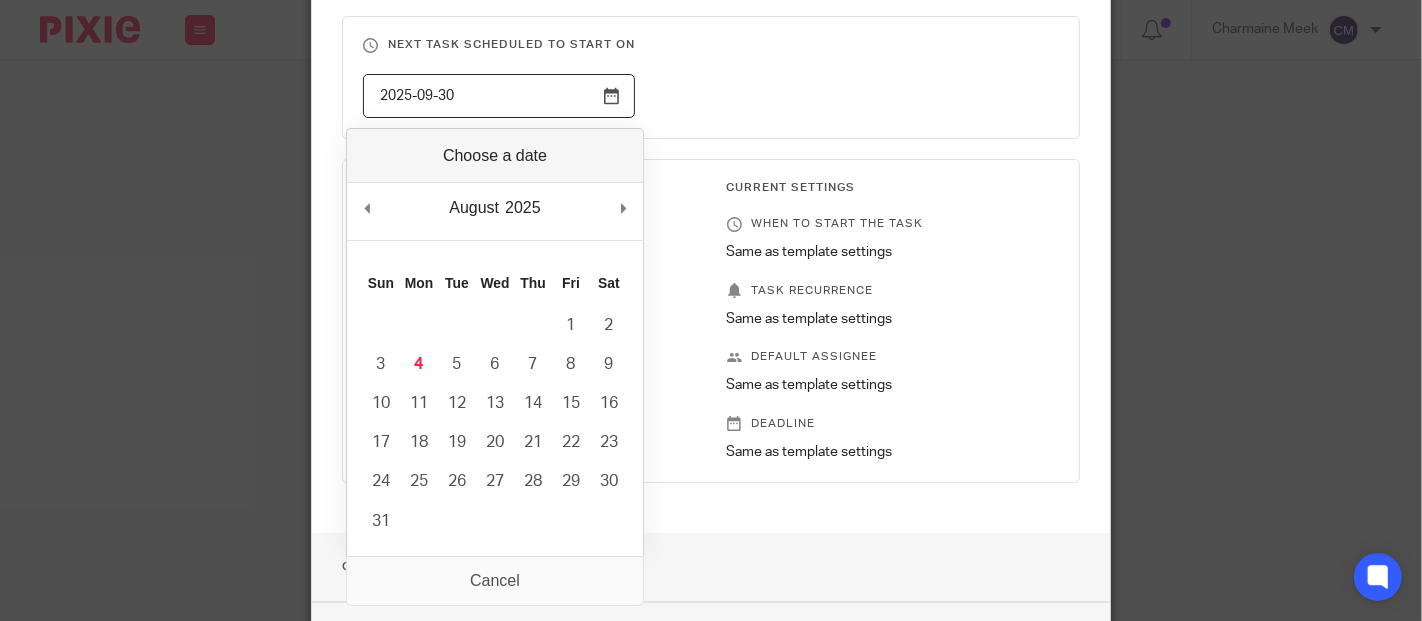 click on "2025-09-30" at bounding box center [499, 96] 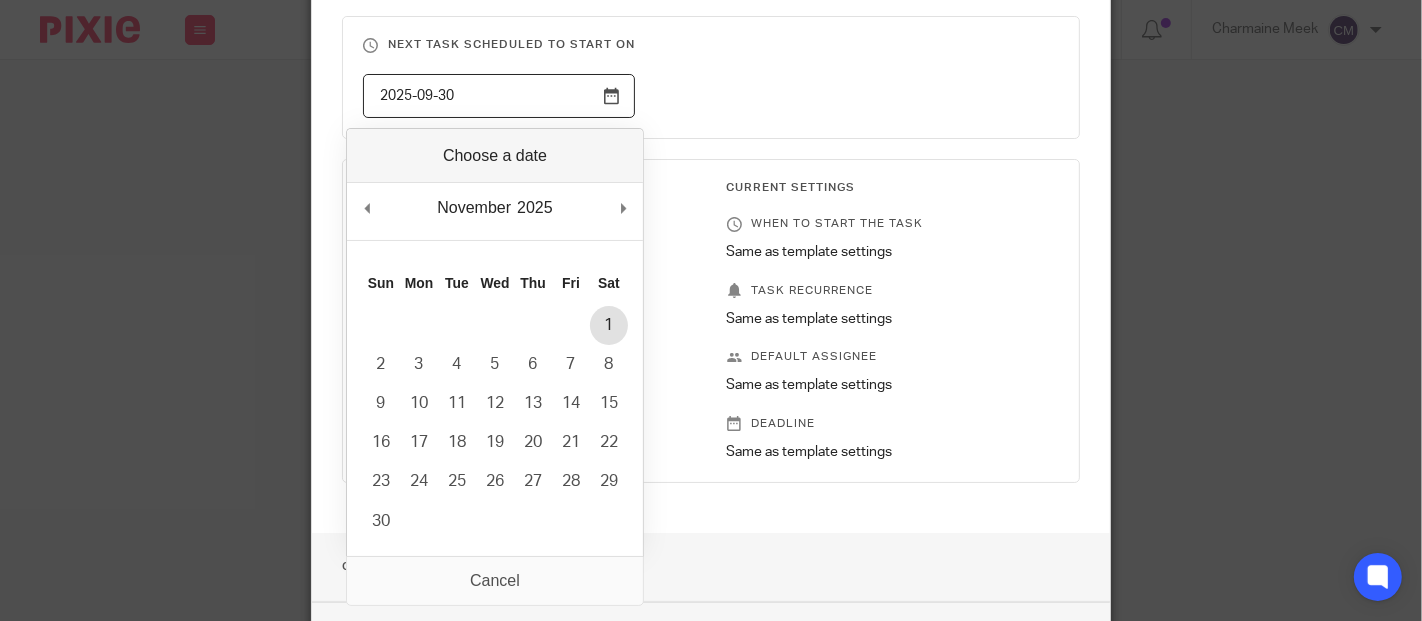 type on "2025-11-01" 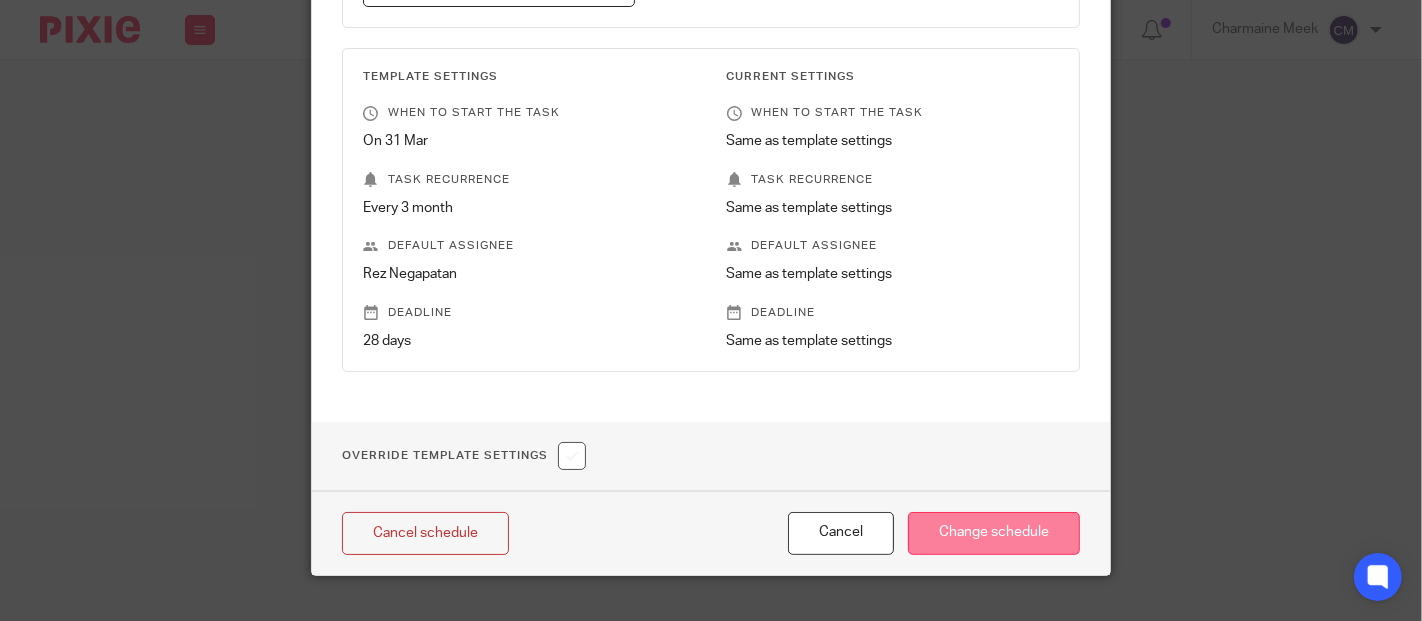scroll, scrollTop: 366, scrollLeft: 0, axis: vertical 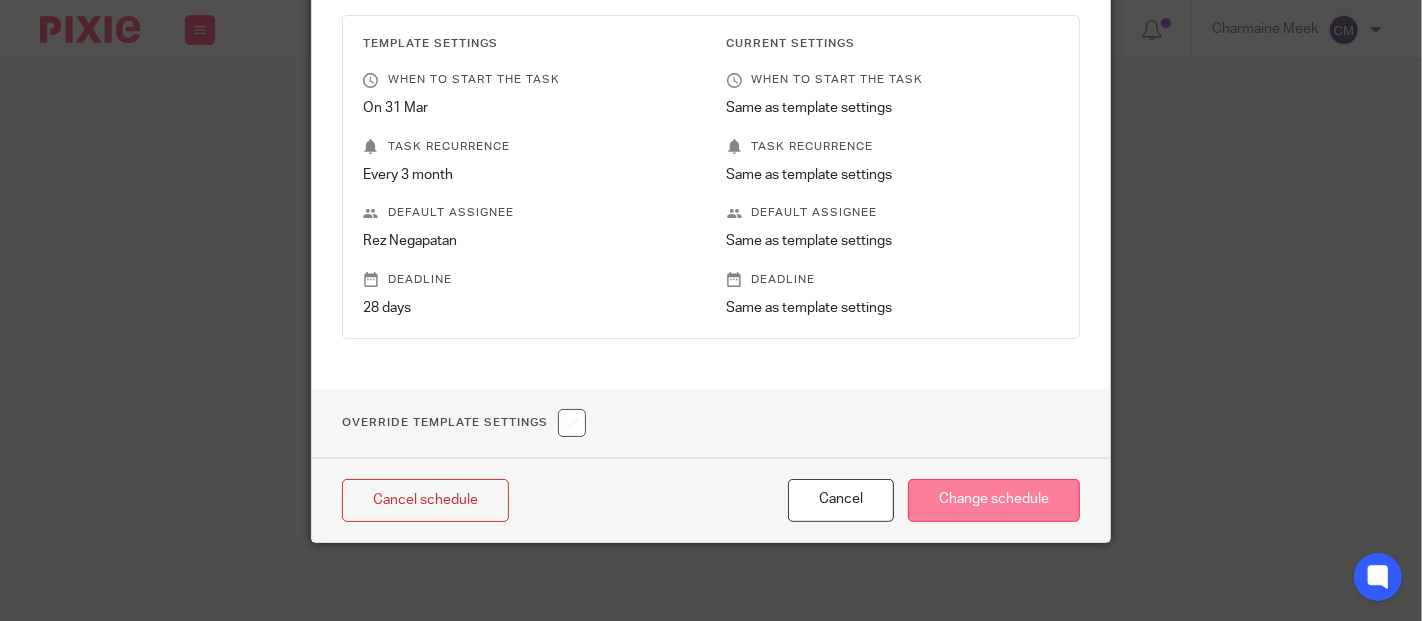 click on "Change schedule" at bounding box center [994, 500] 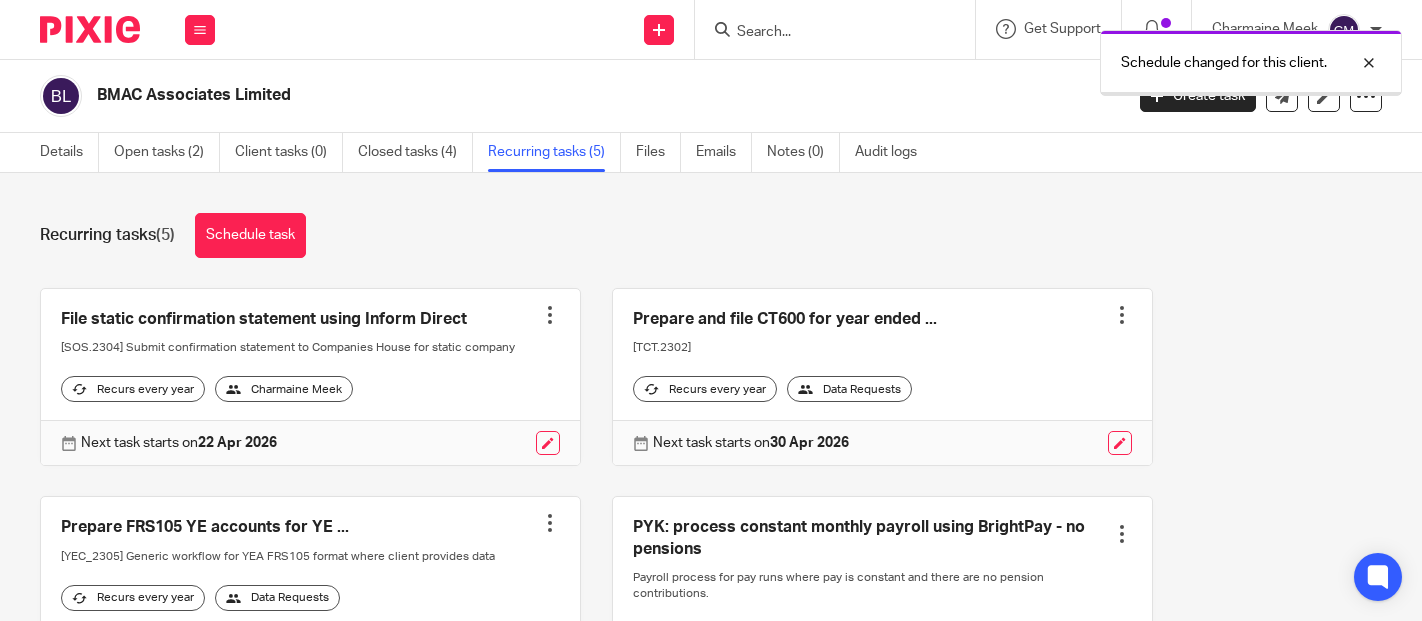 scroll, scrollTop: 0, scrollLeft: 0, axis: both 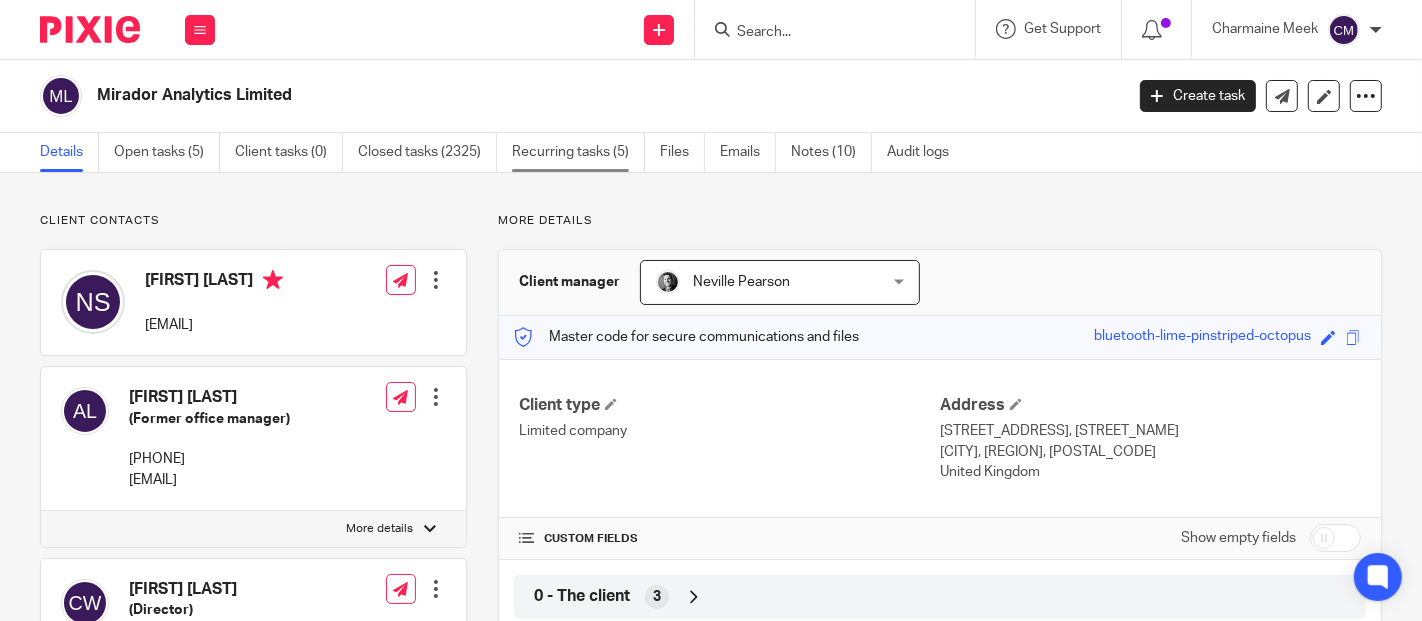 click on "Recurring tasks (5)" at bounding box center [578, 152] 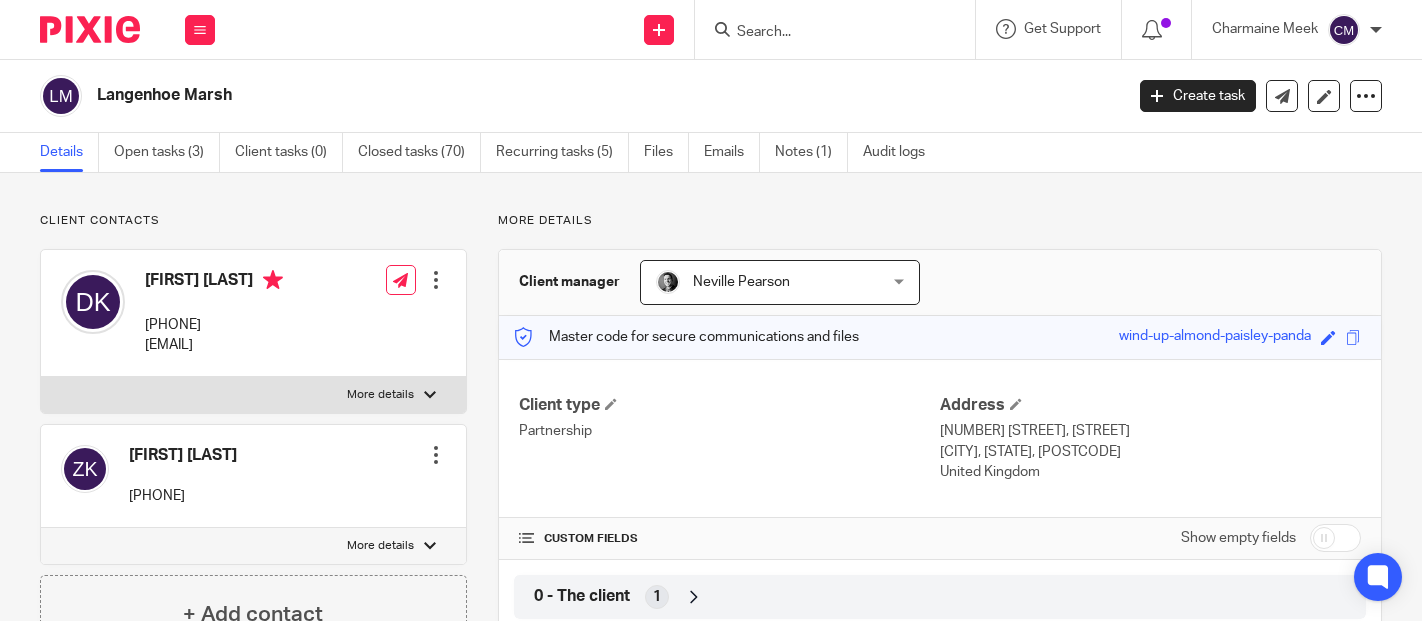scroll, scrollTop: 0, scrollLeft: 0, axis: both 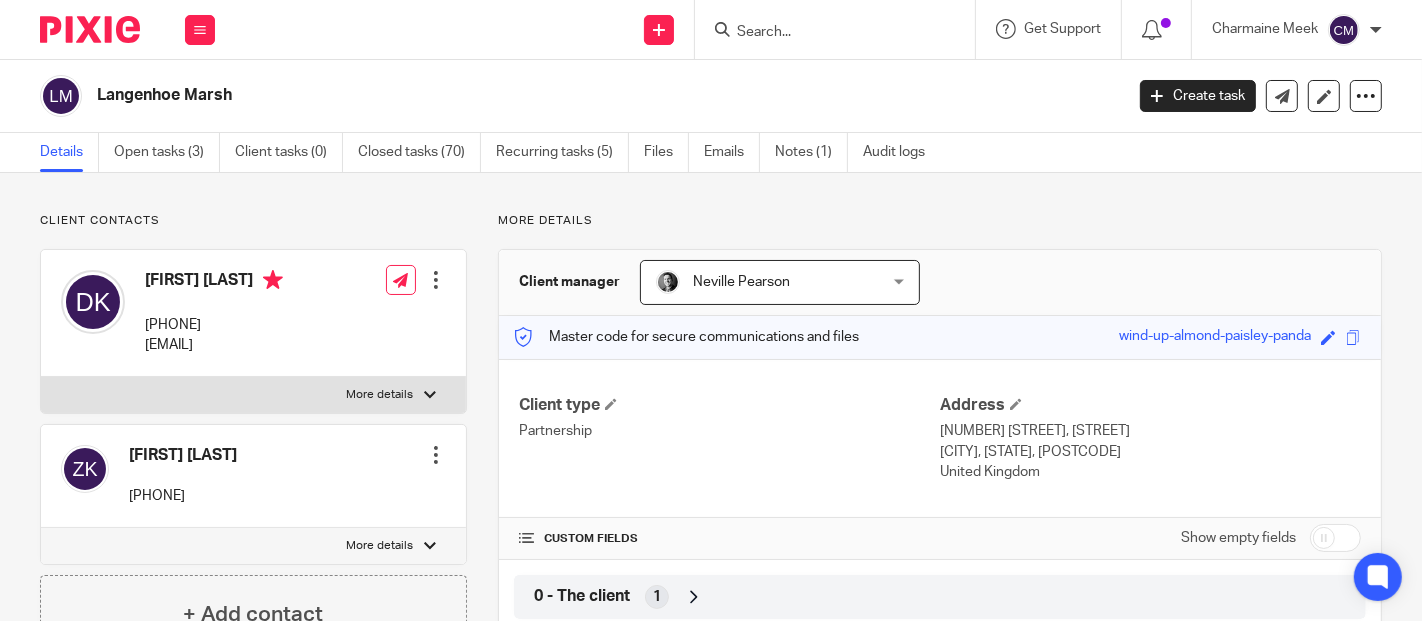 click on "Client contacts
Derek Knight
01206 729 889
derekknight@btconnect.com
Edit contact
Create client from contact
Export data
Delete contact
More details
Date Of Birth
26 Apr 1954" at bounding box center [711, 660] 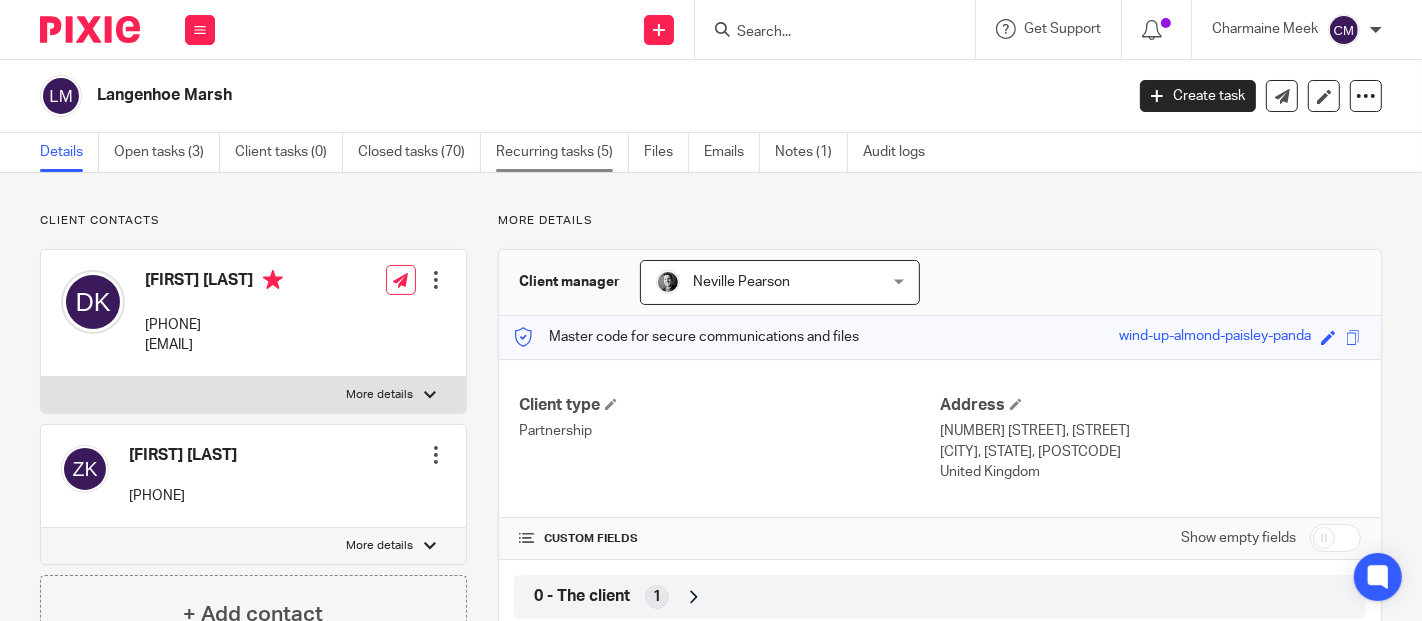 click on "Recurring tasks (5)" at bounding box center (562, 152) 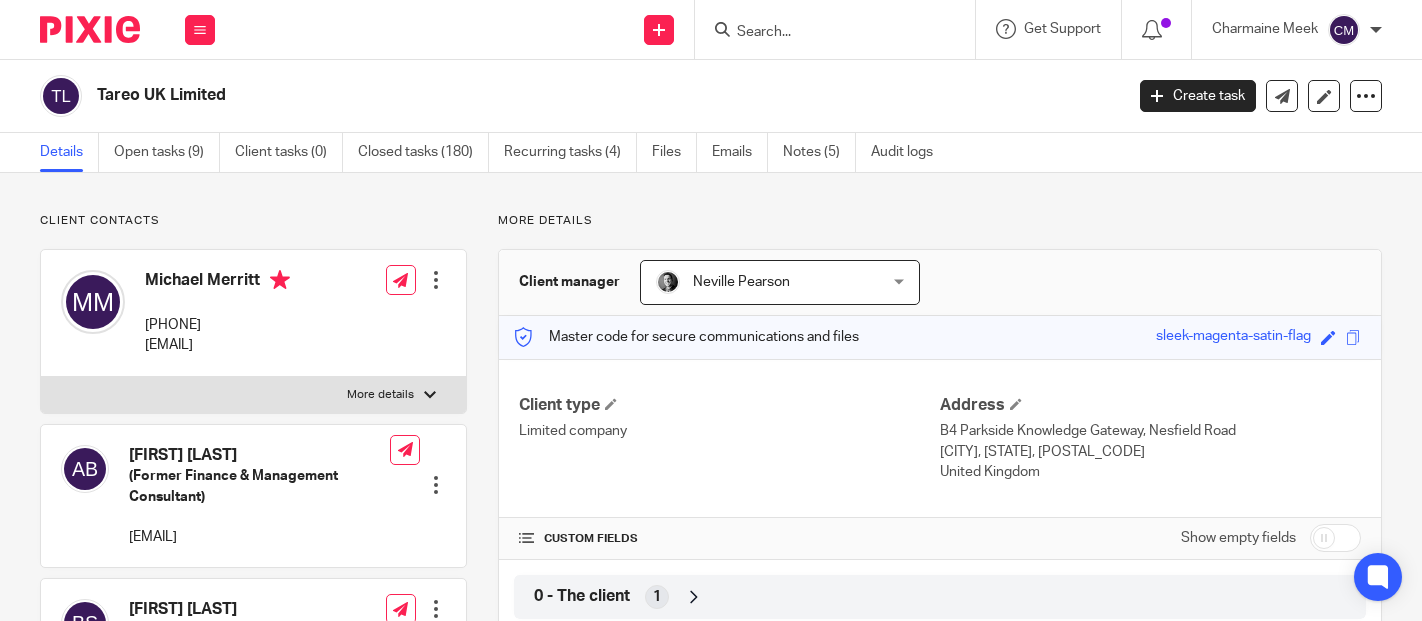 scroll, scrollTop: 0, scrollLeft: 0, axis: both 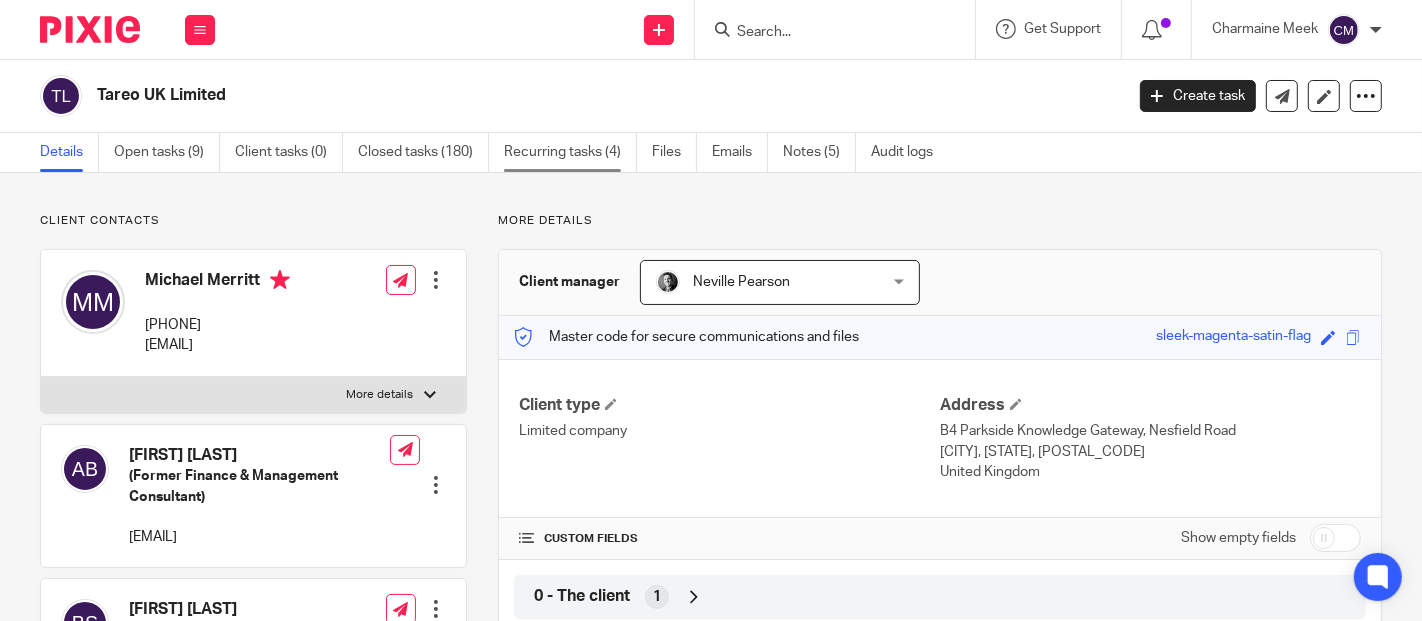 click on "Recurring tasks (4)" at bounding box center [570, 152] 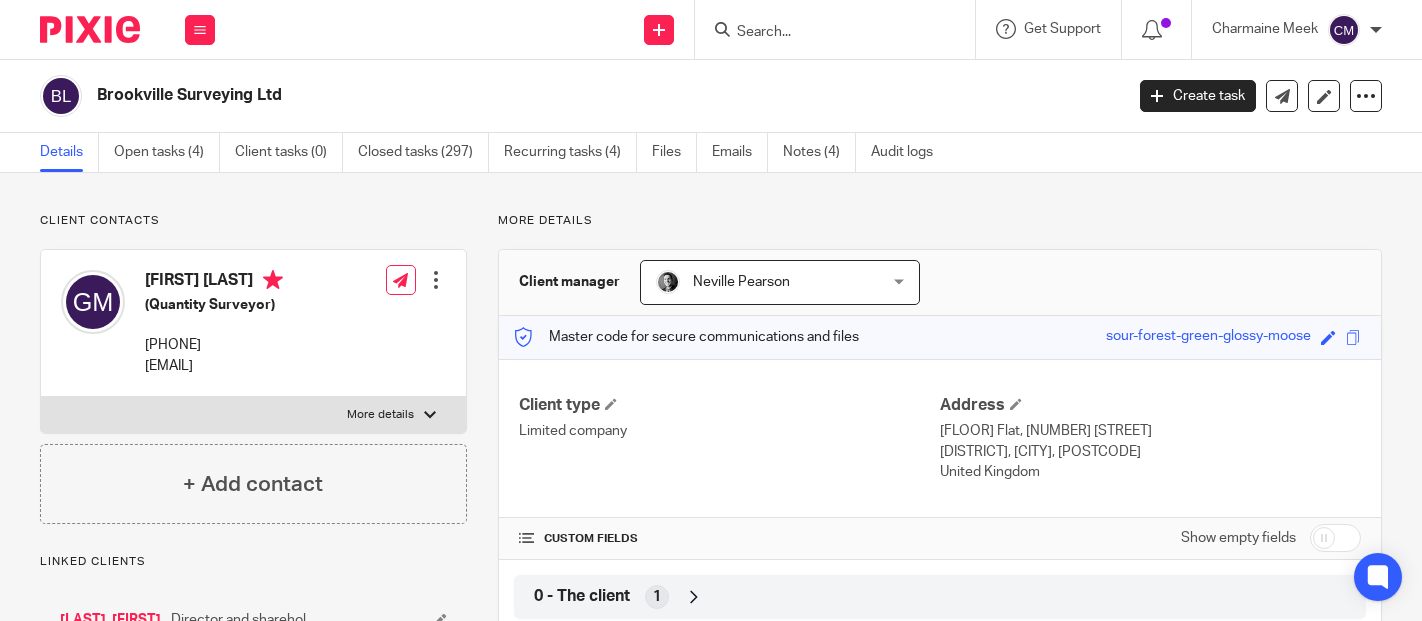 scroll, scrollTop: 0, scrollLeft: 0, axis: both 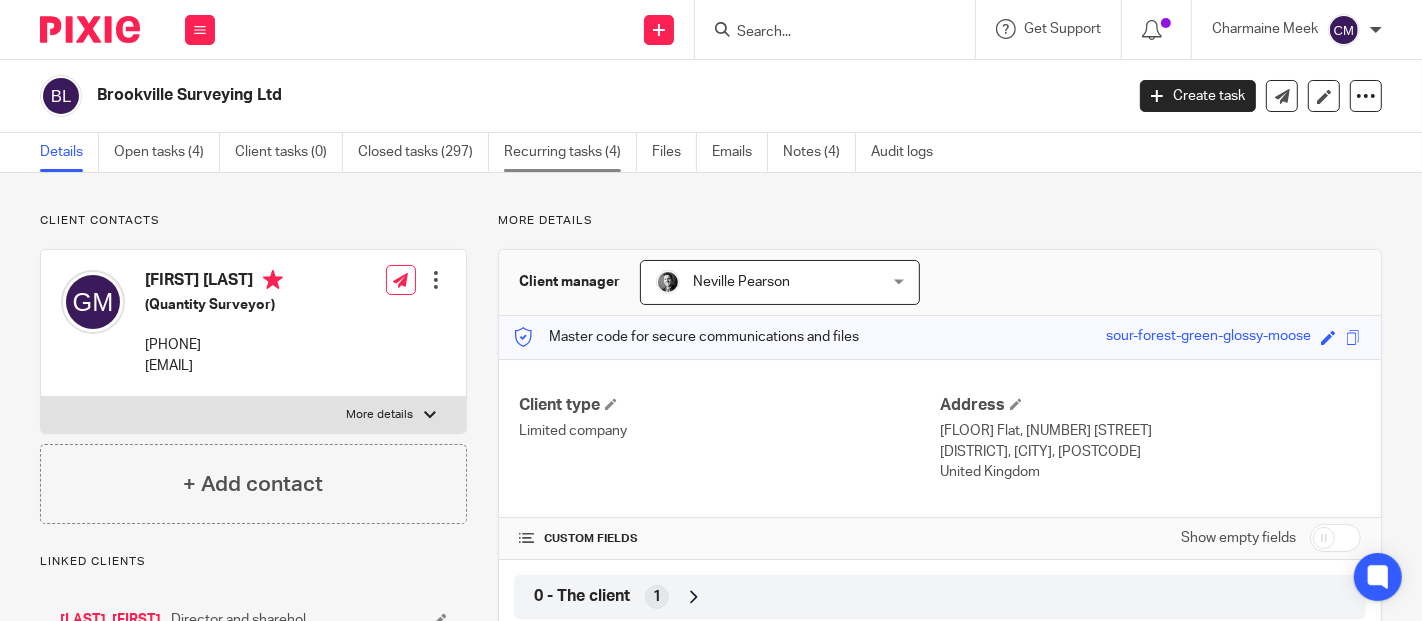 click on "Recurring tasks (4)" at bounding box center [570, 152] 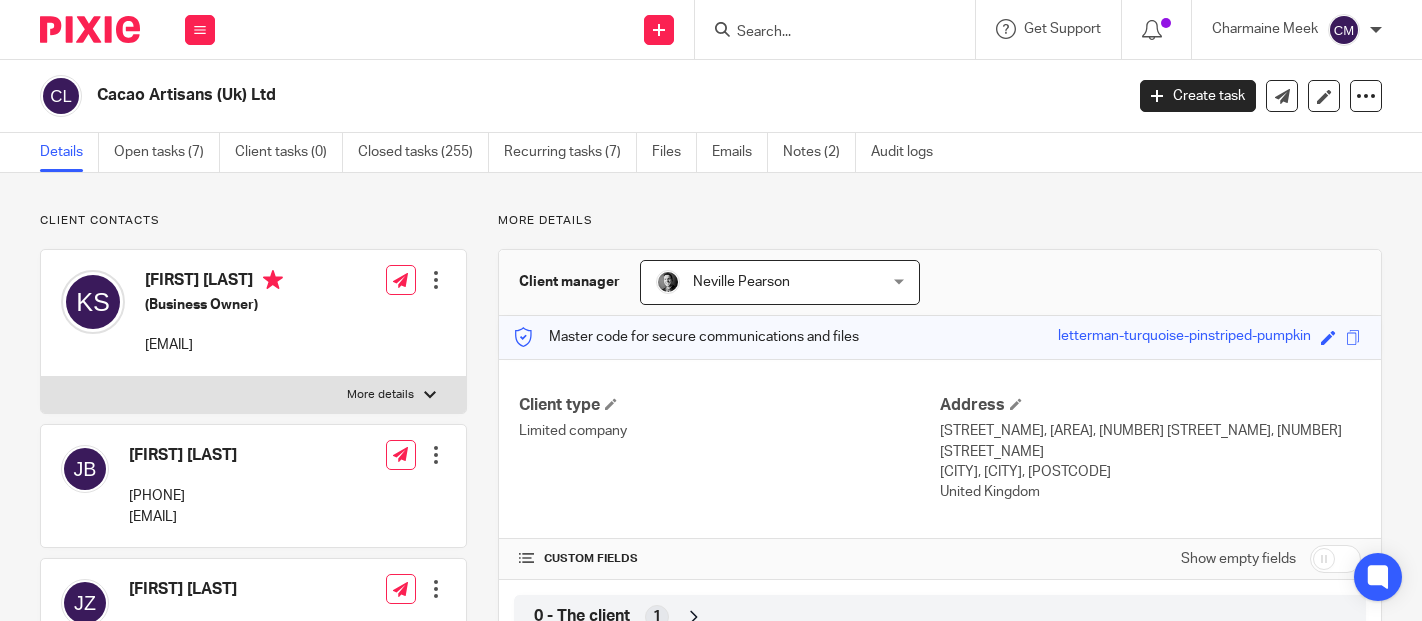 scroll, scrollTop: 0, scrollLeft: 0, axis: both 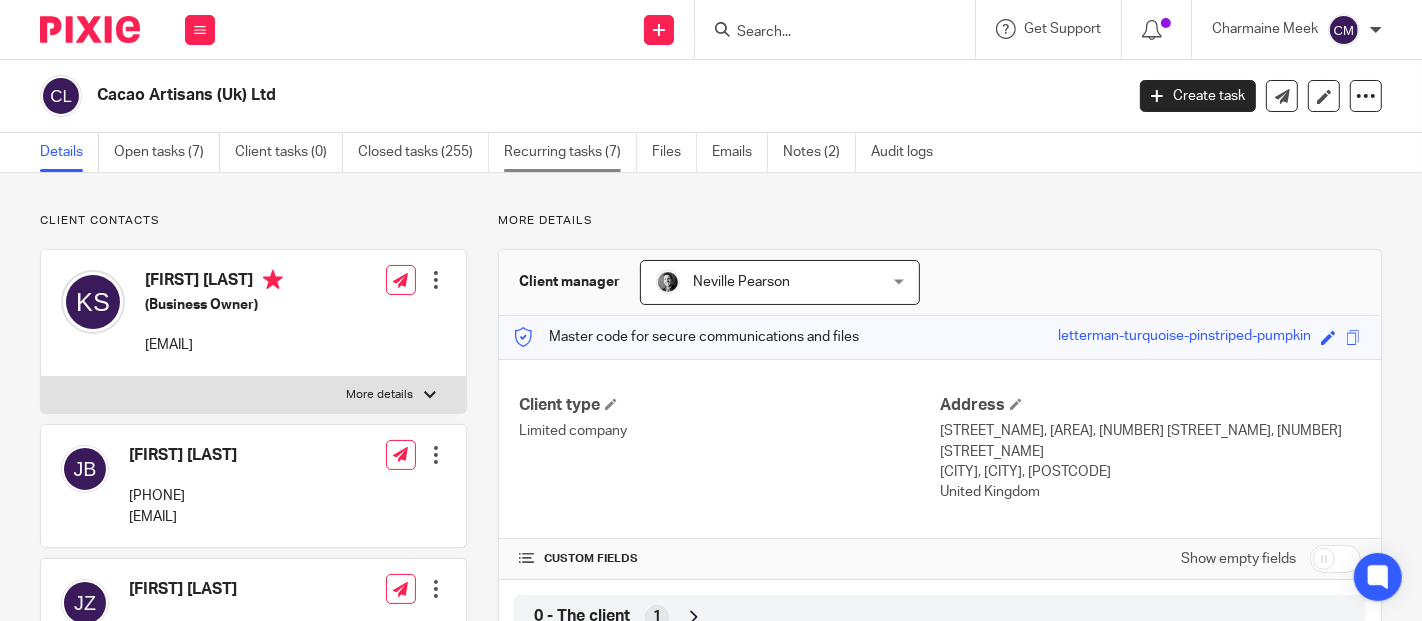 click on "Recurring tasks (7)" at bounding box center [570, 152] 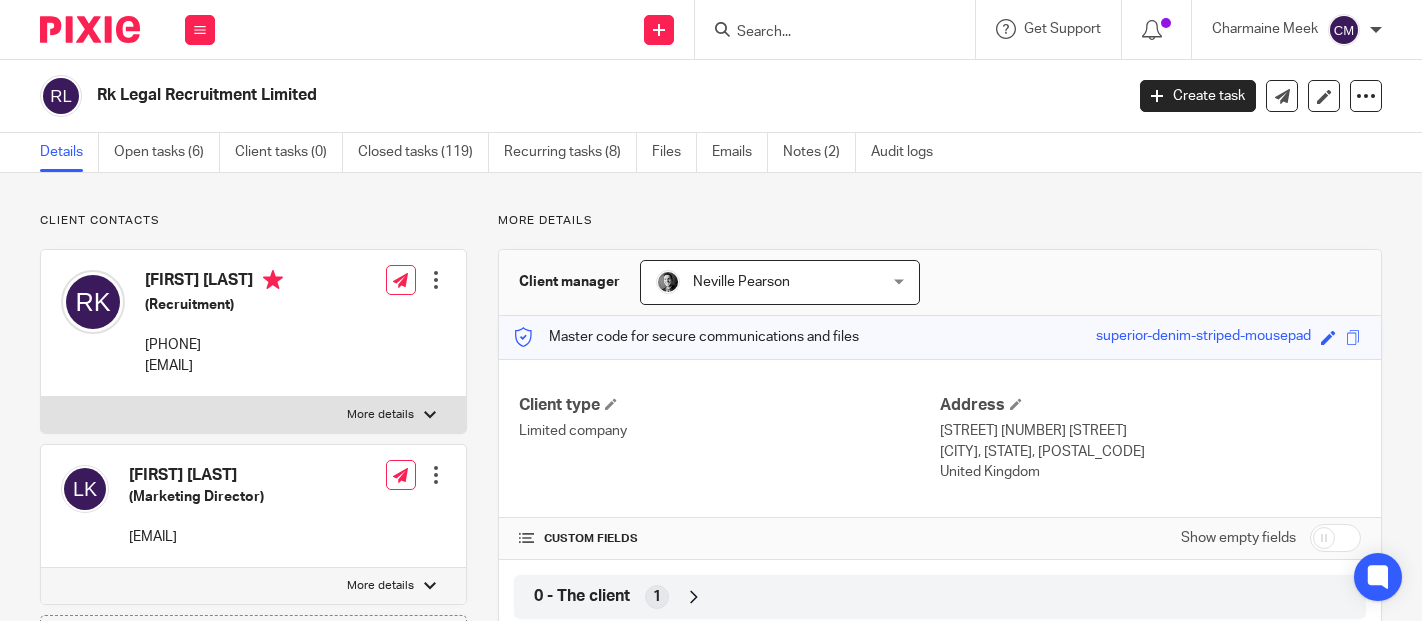 scroll, scrollTop: 0, scrollLeft: 0, axis: both 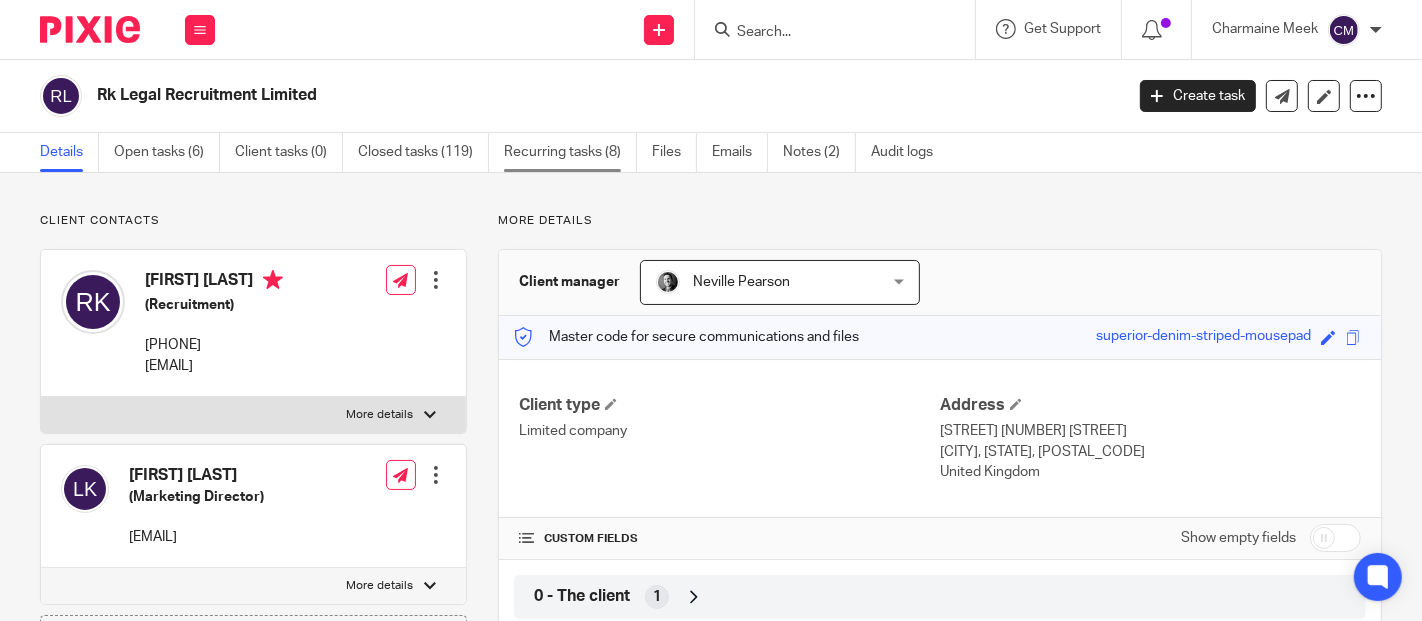 click on "Recurring tasks (8)" at bounding box center [570, 152] 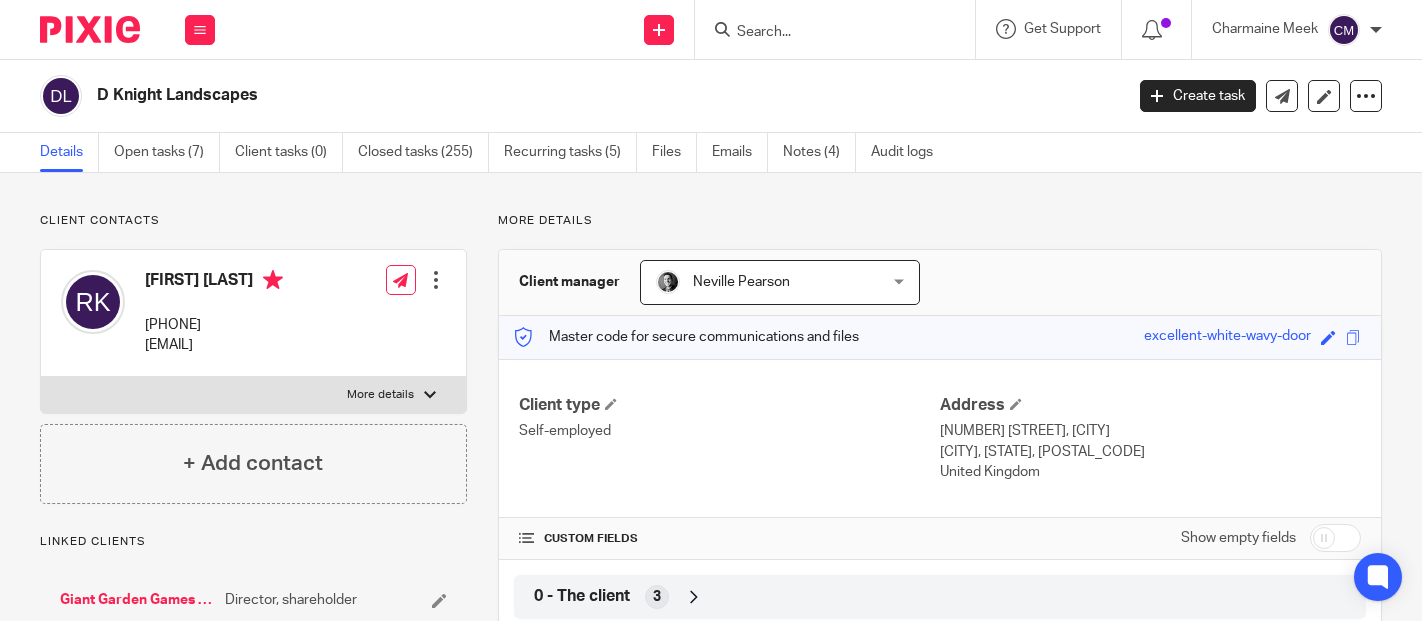 scroll, scrollTop: 0, scrollLeft: 0, axis: both 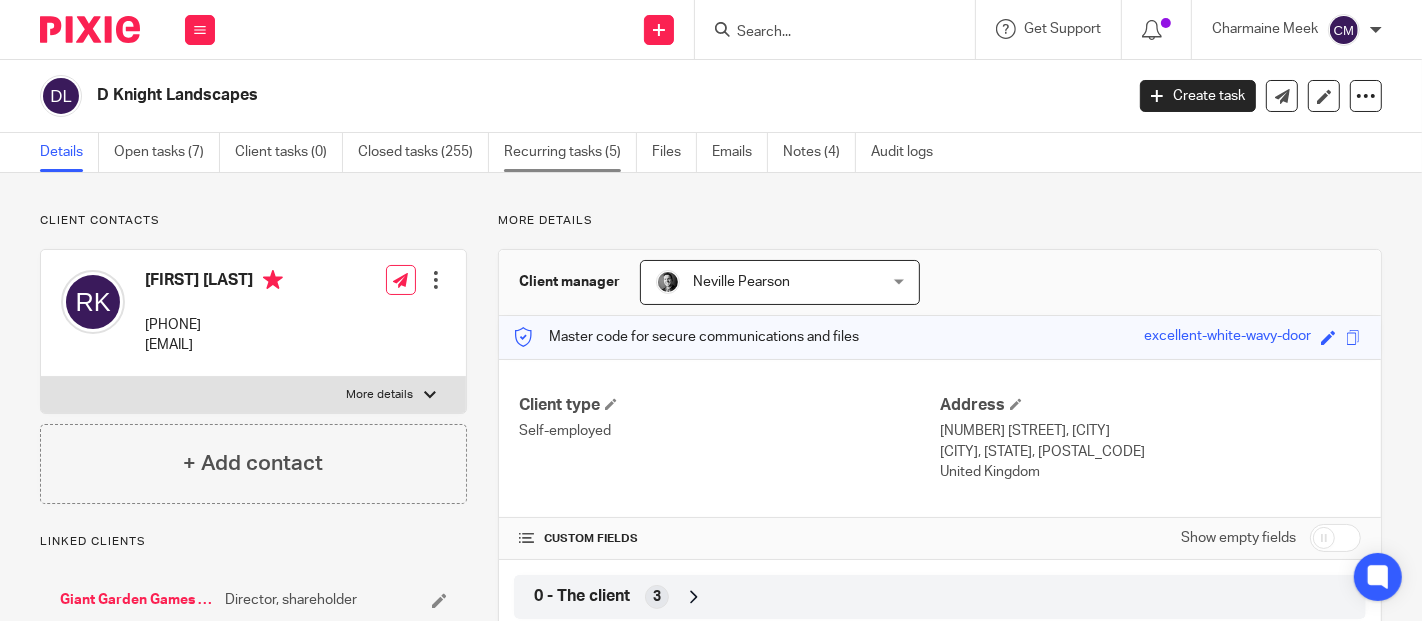 click on "Recurring tasks (5)" at bounding box center (570, 152) 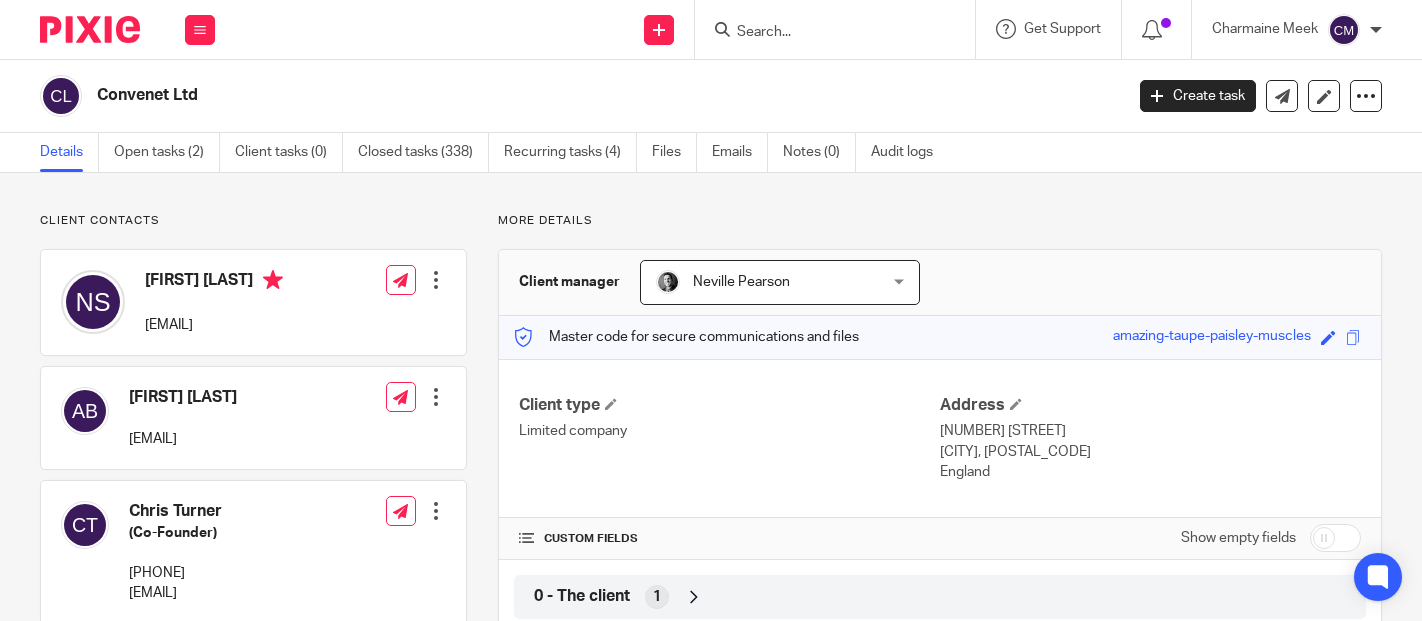 scroll, scrollTop: 0, scrollLeft: 0, axis: both 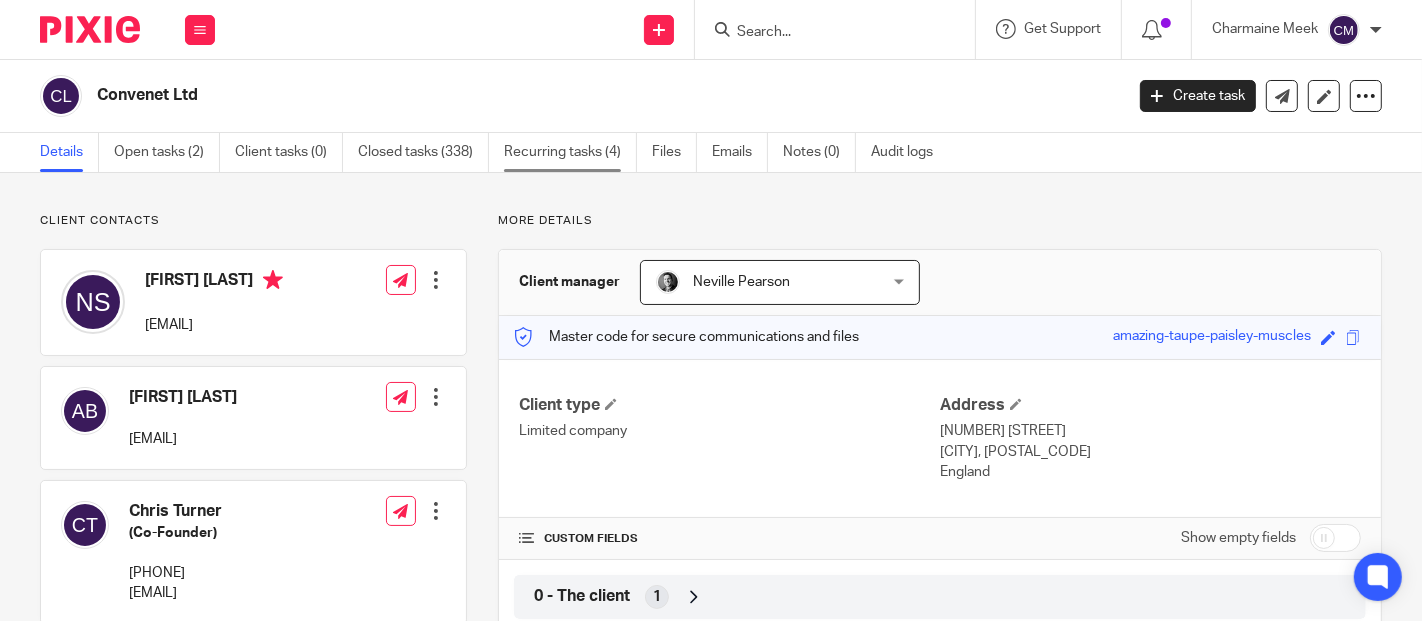 click on "Recurring tasks (4)" at bounding box center [570, 152] 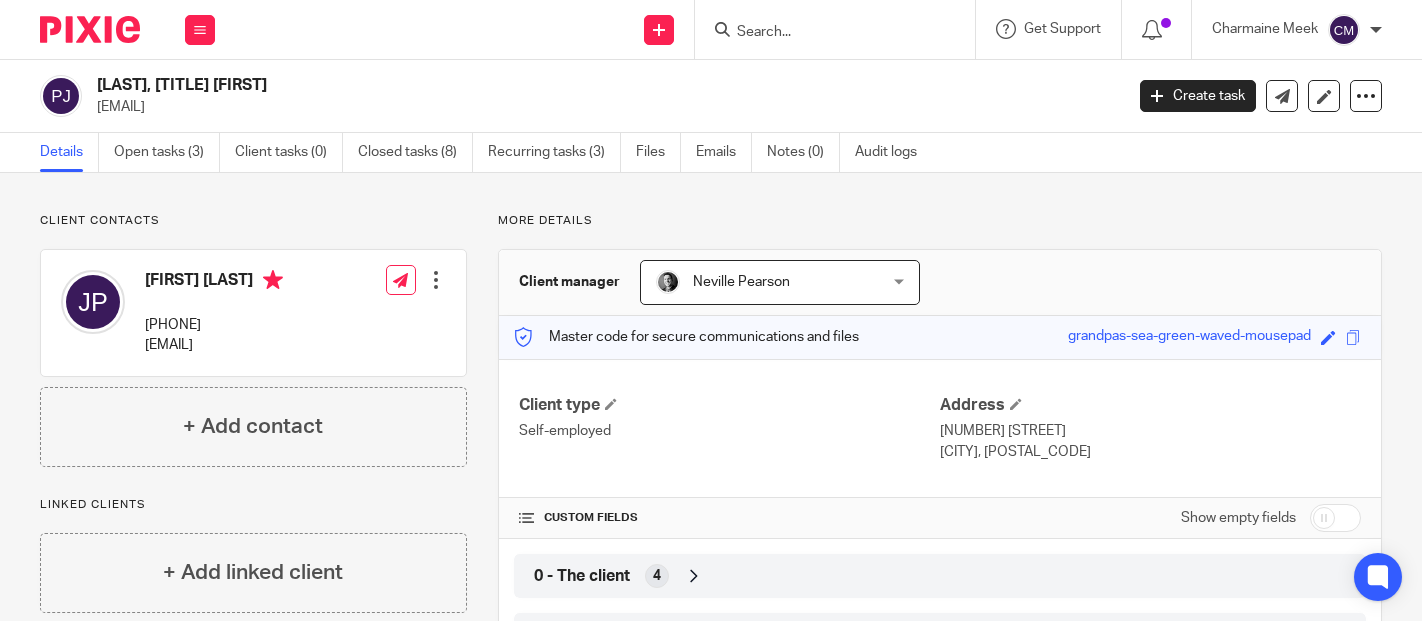 scroll, scrollTop: 0, scrollLeft: 0, axis: both 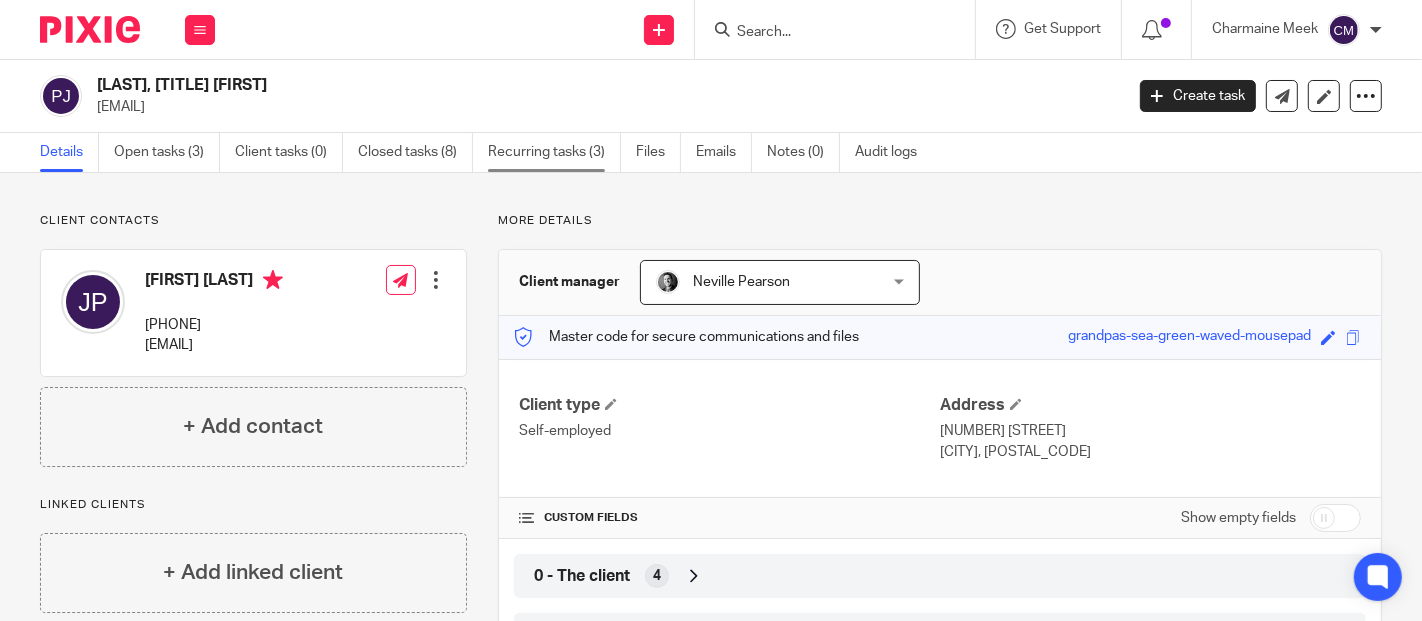 click on "Recurring tasks (3)" at bounding box center [554, 152] 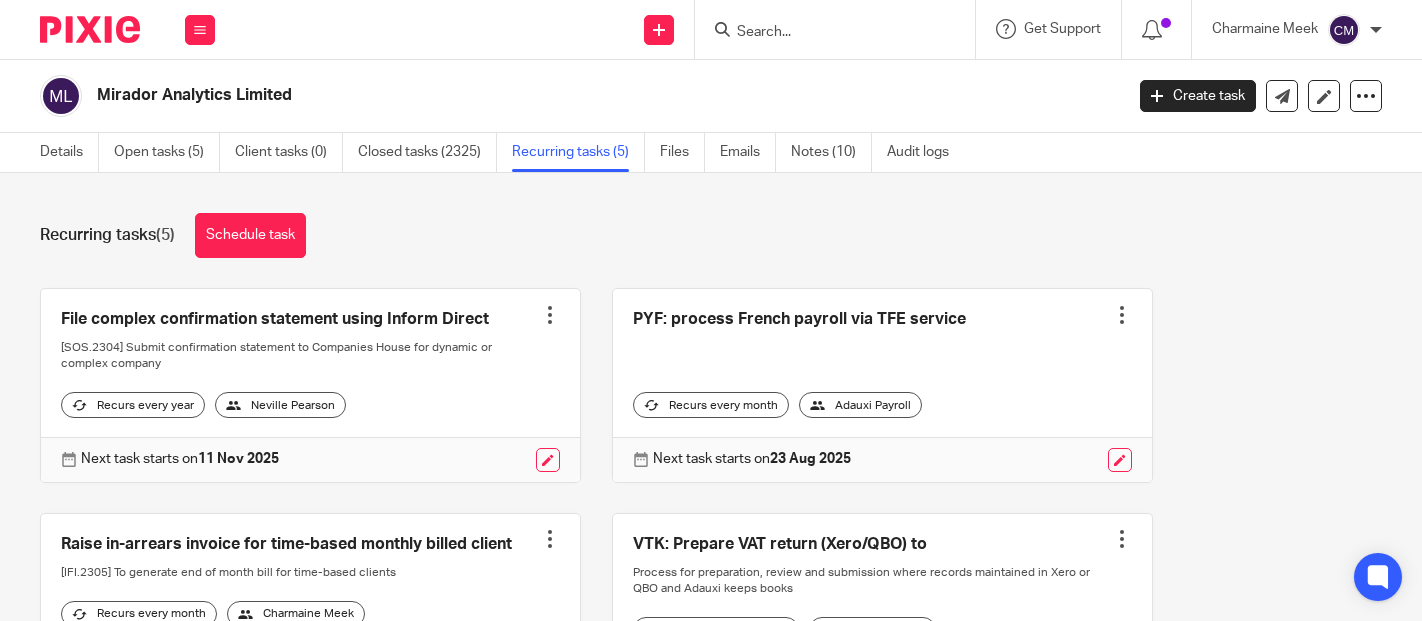 scroll, scrollTop: 0, scrollLeft: 0, axis: both 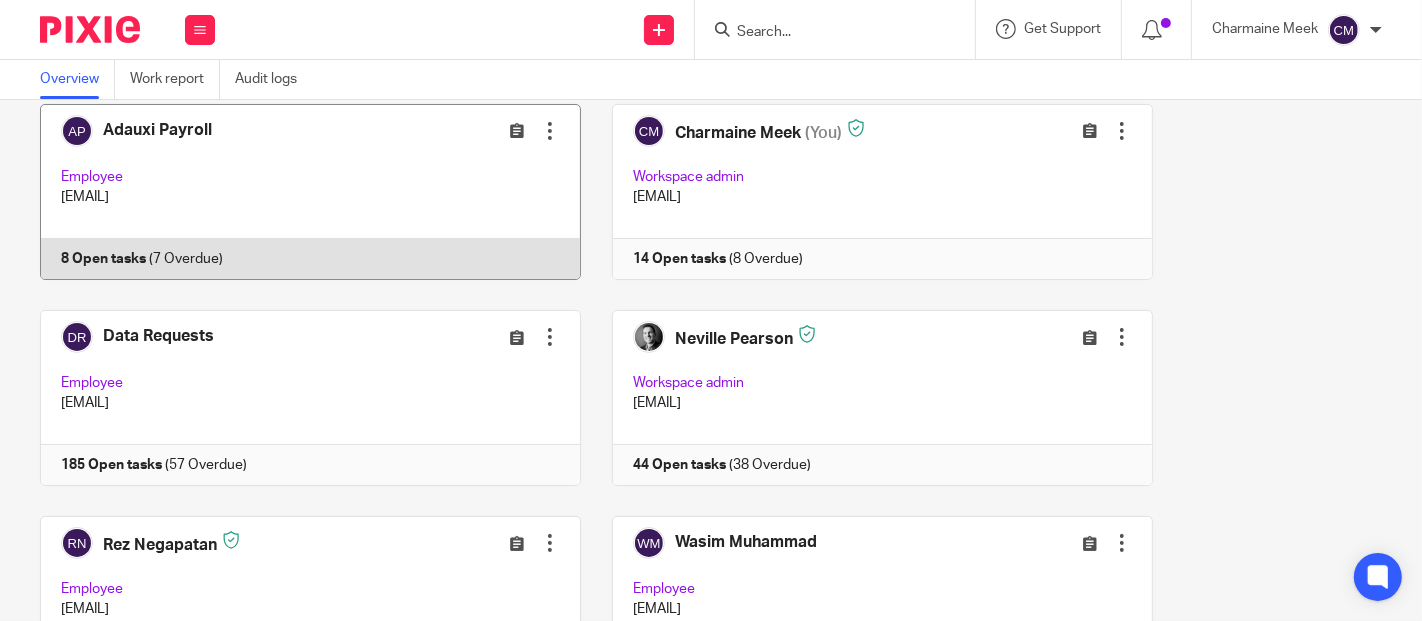 click on "Edit user
Transfer
Deactivate user" at bounding box center [477, 336] 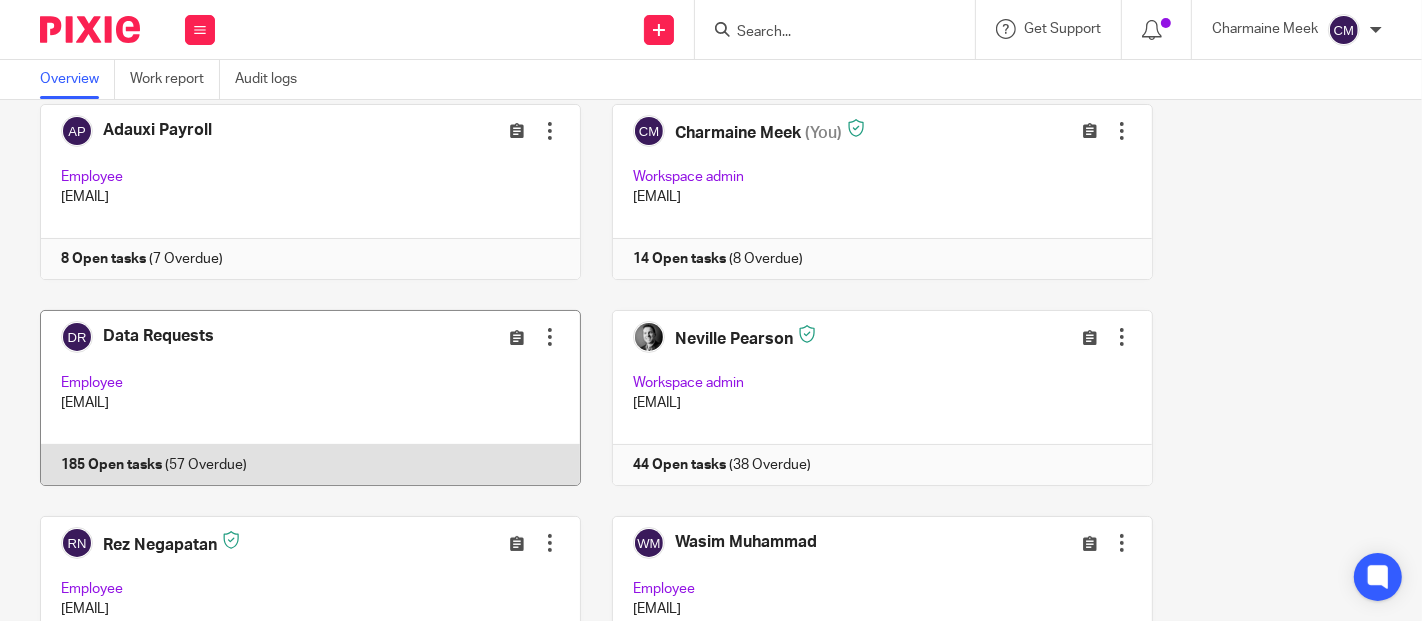 click at bounding box center [295, 398] 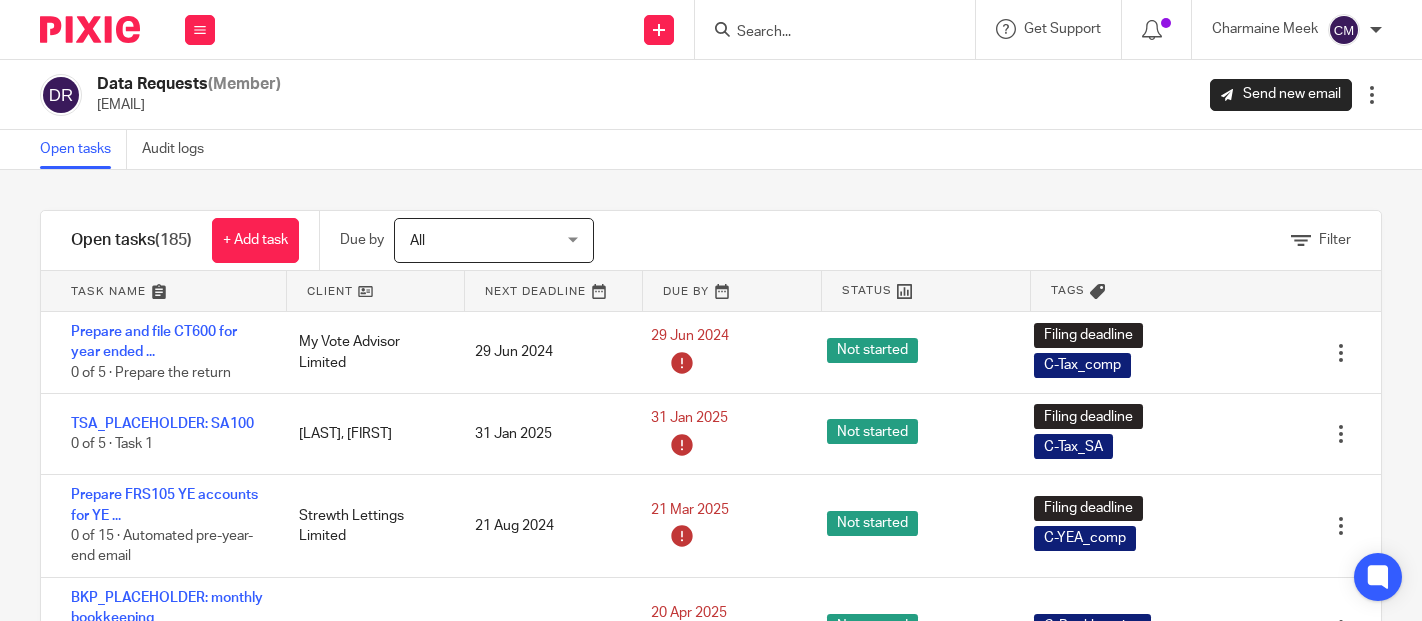scroll, scrollTop: 0, scrollLeft: 0, axis: both 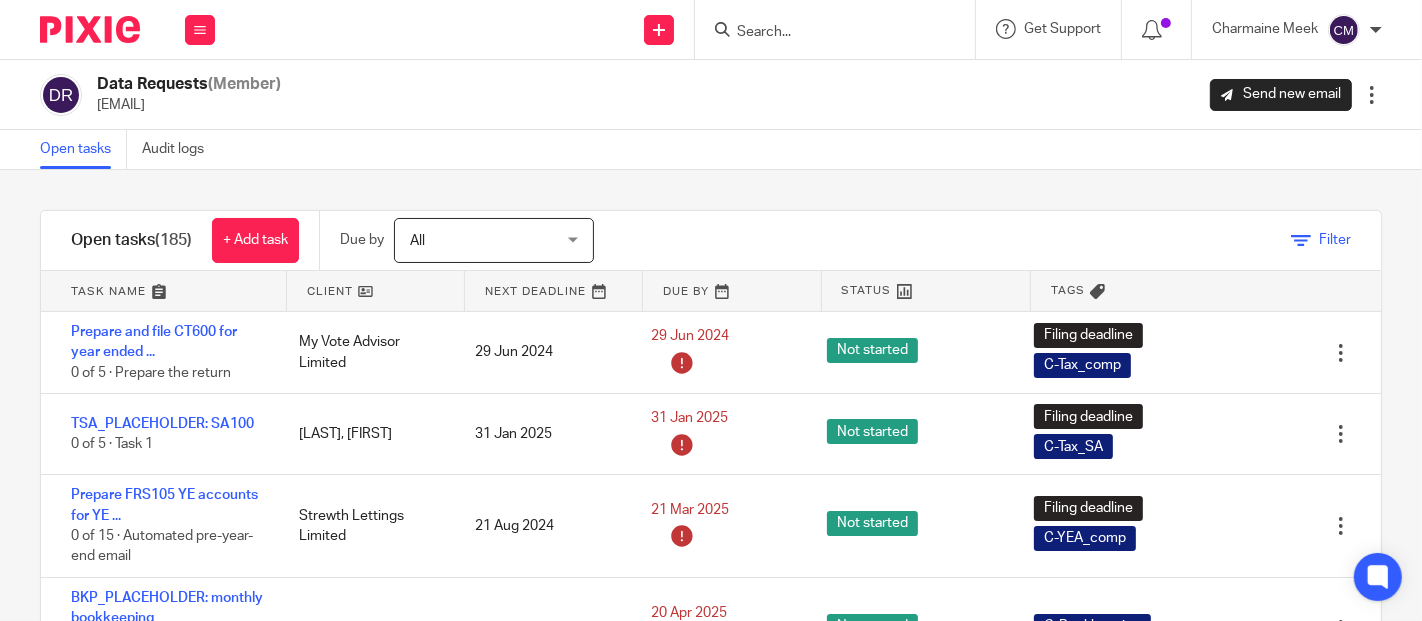 click on "Filter" at bounding box center [1321, 240] 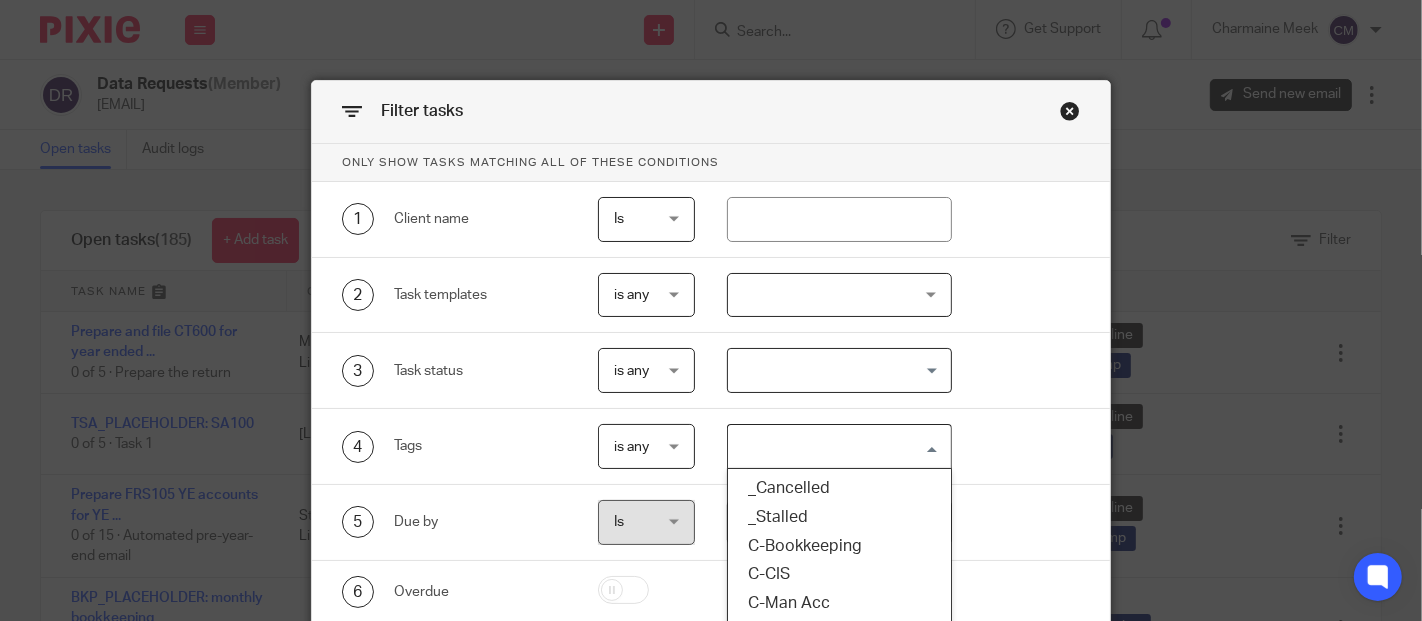 click at bounding box center [835, 446] 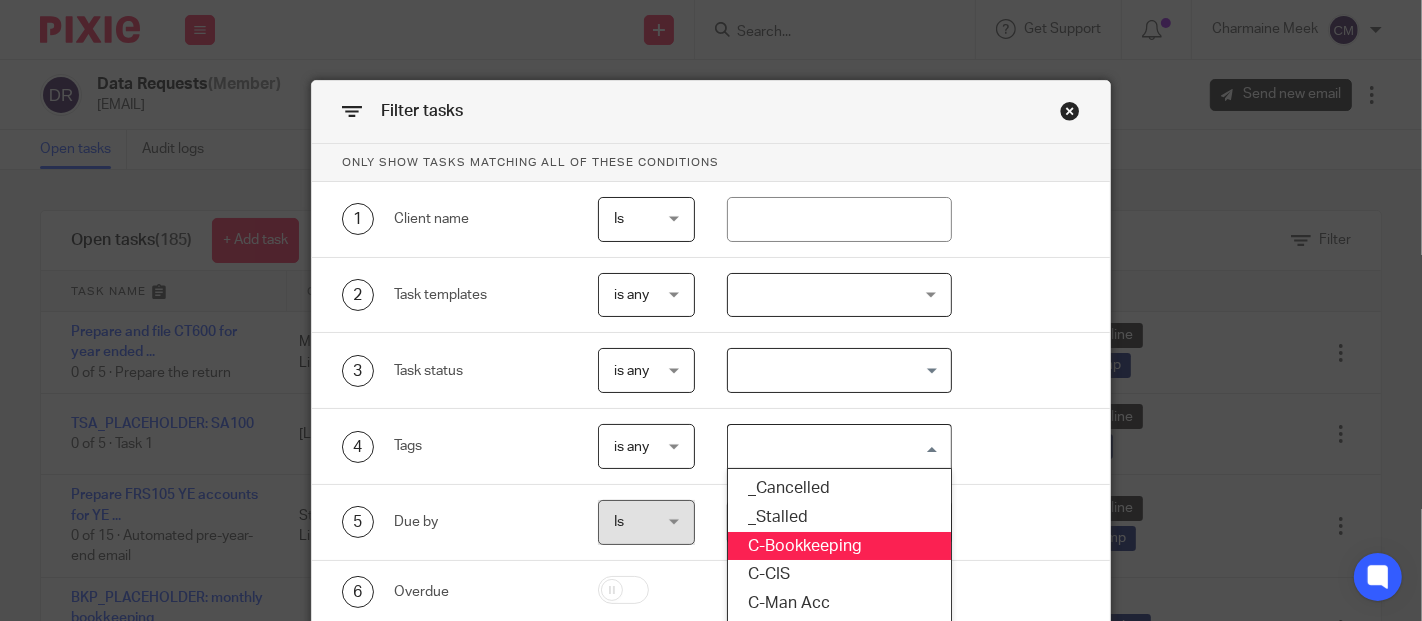 click on "C-Bookkeeping" at bounding box center (839, 546) 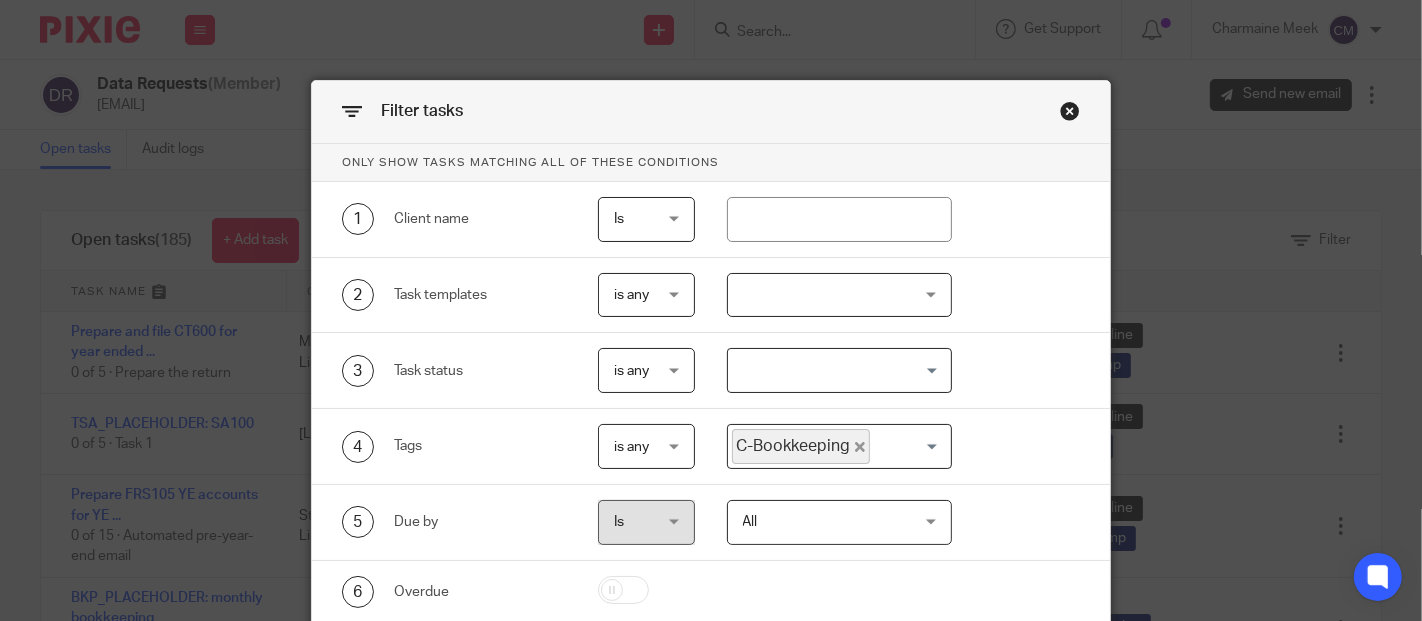 scroll, scrollTop: 165, scrollLeft: 0, axis: vertical 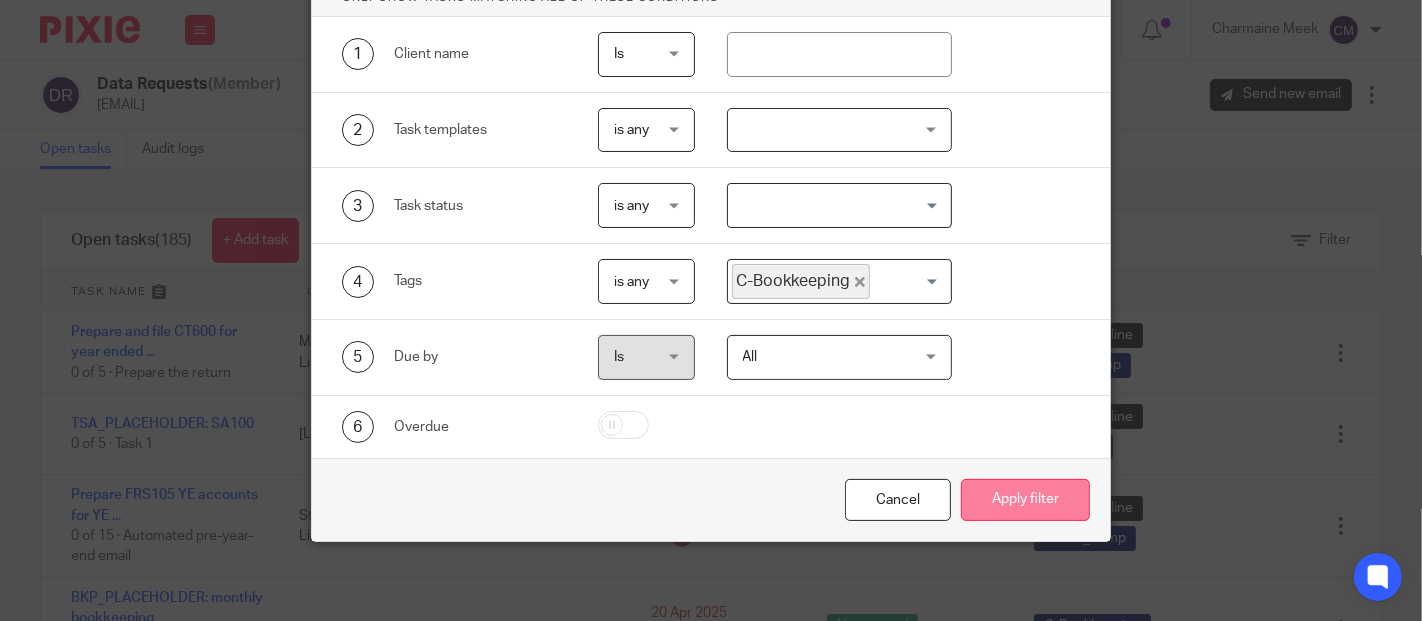 click on "Apply filter" at bounding box center (1025, 500) 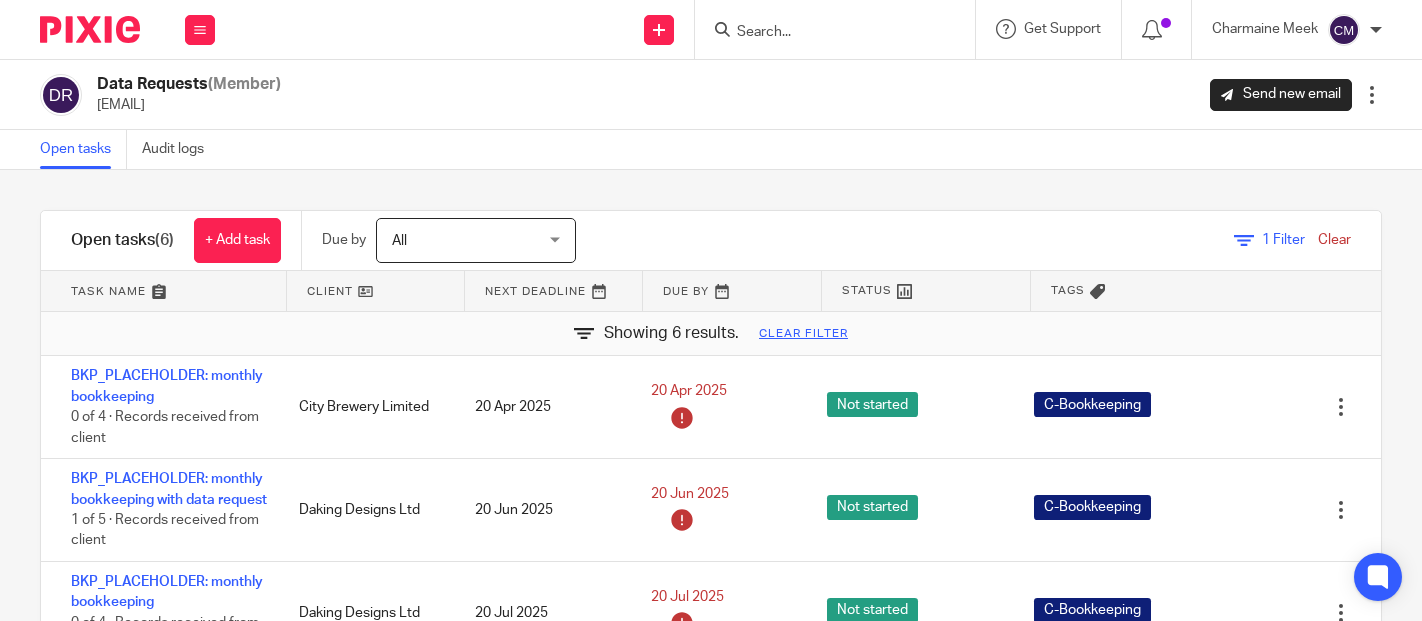 scroll, scrollTop: 0, scrollLeft: 0, axis: both 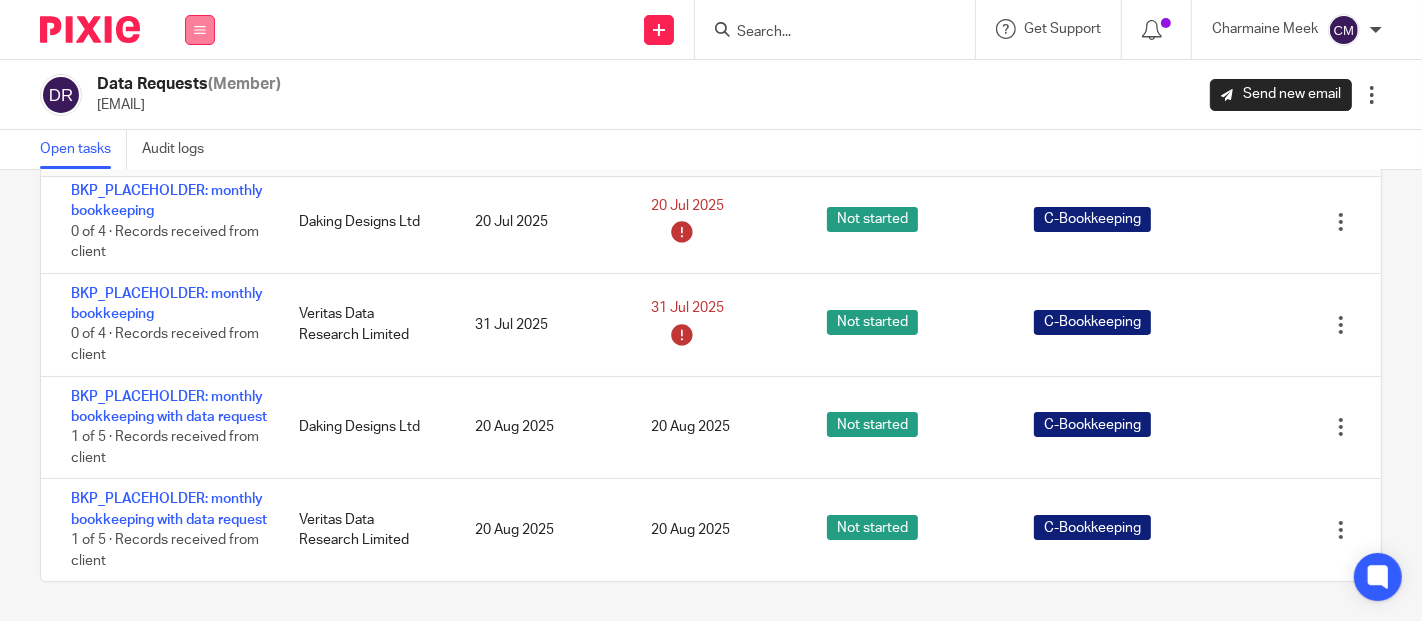 click at bounding box center (200, 30) 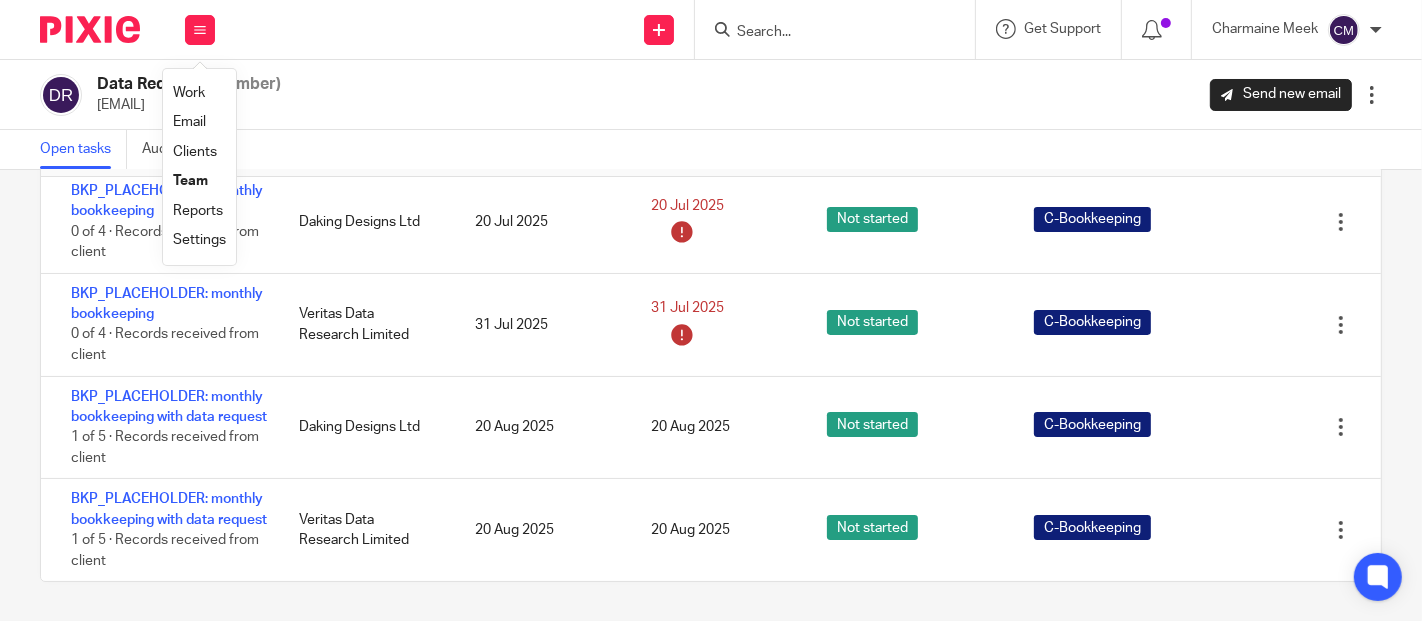 click on "Team" at bounding box center (190, 181) 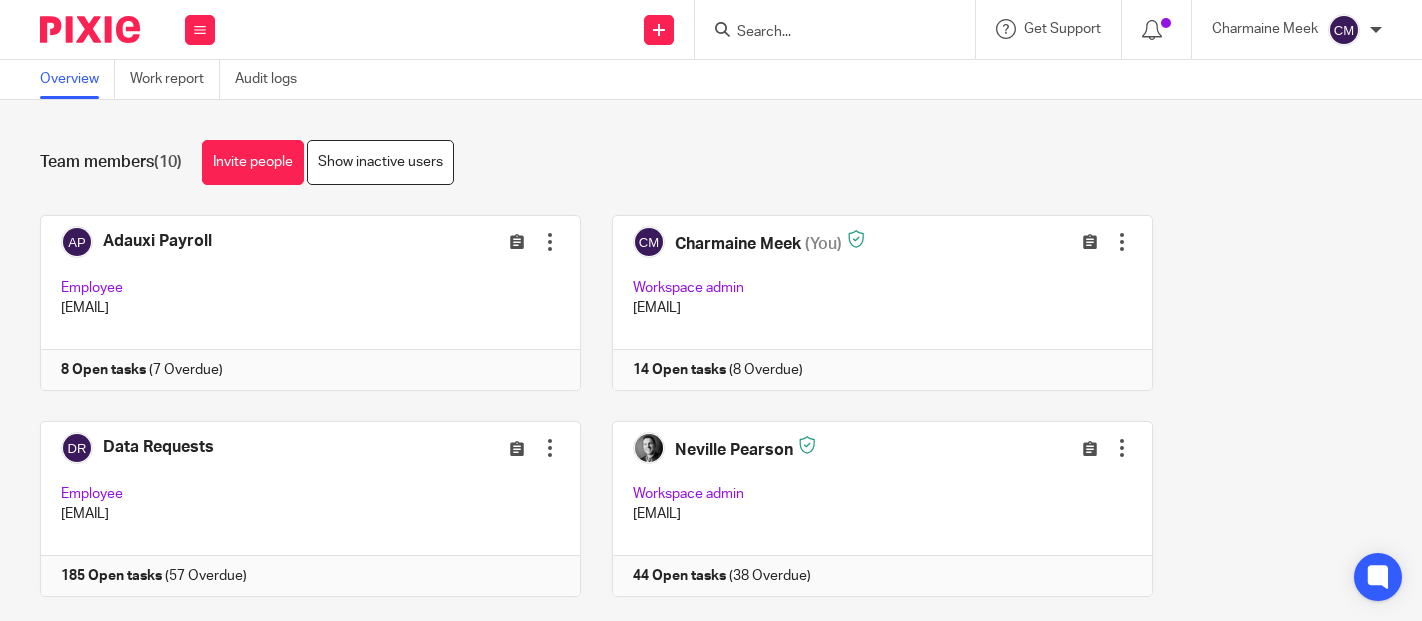 scroll, scrollTop: 0, scrollLeft: 0, axis: both 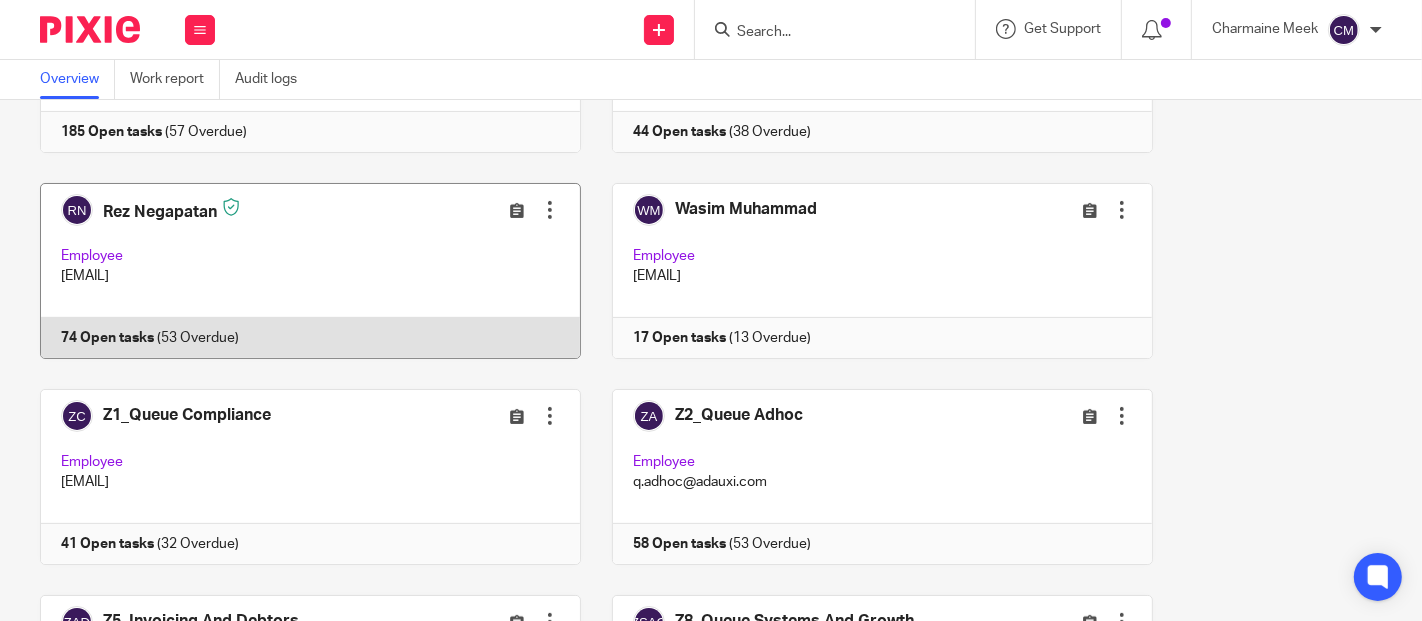 click at bounding box center (295, 271) 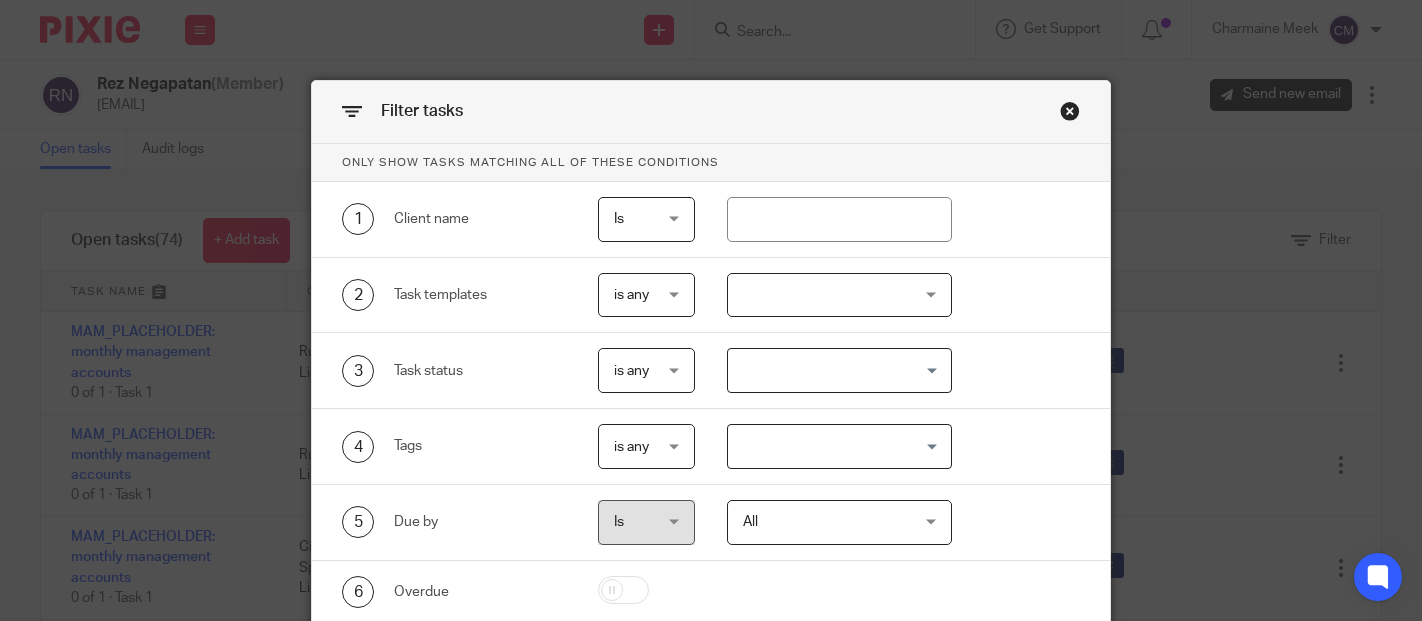 scroll, scrollTop: 0, scrollLeft: 0, axis: both 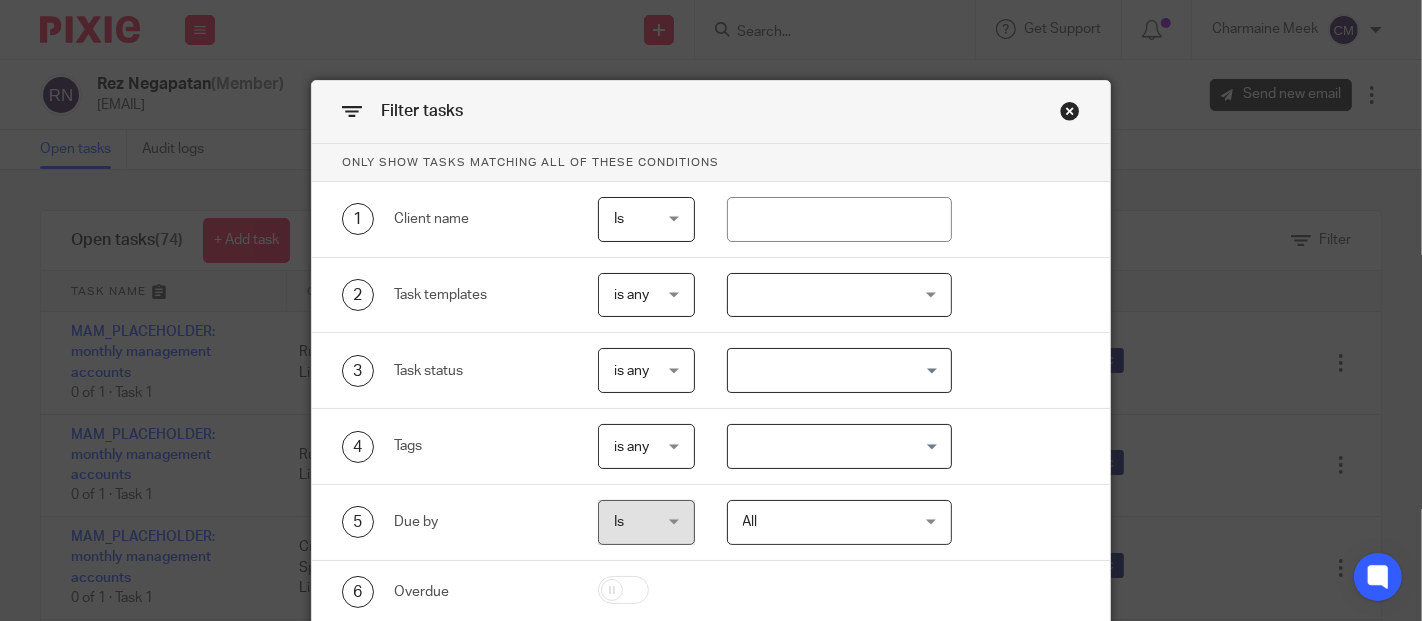 click at bounding box center [835, 446] 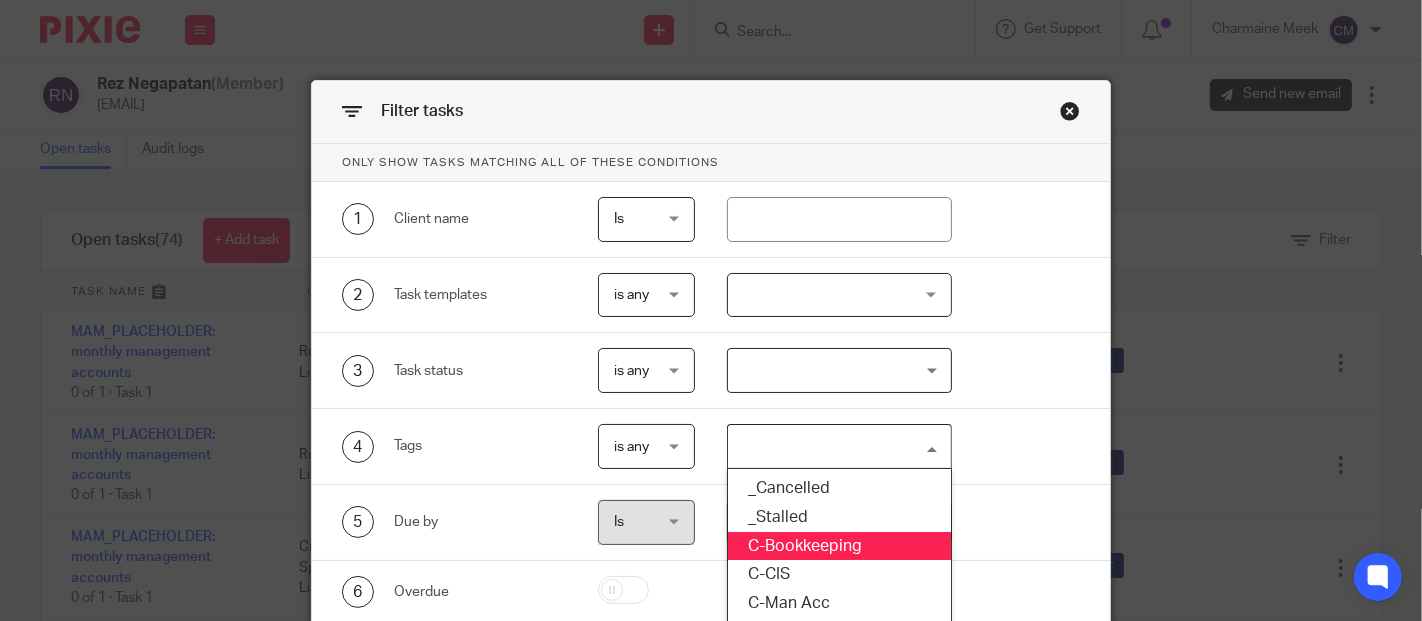 click on "C-Bookkeeping" at bounding box center [839, 546] 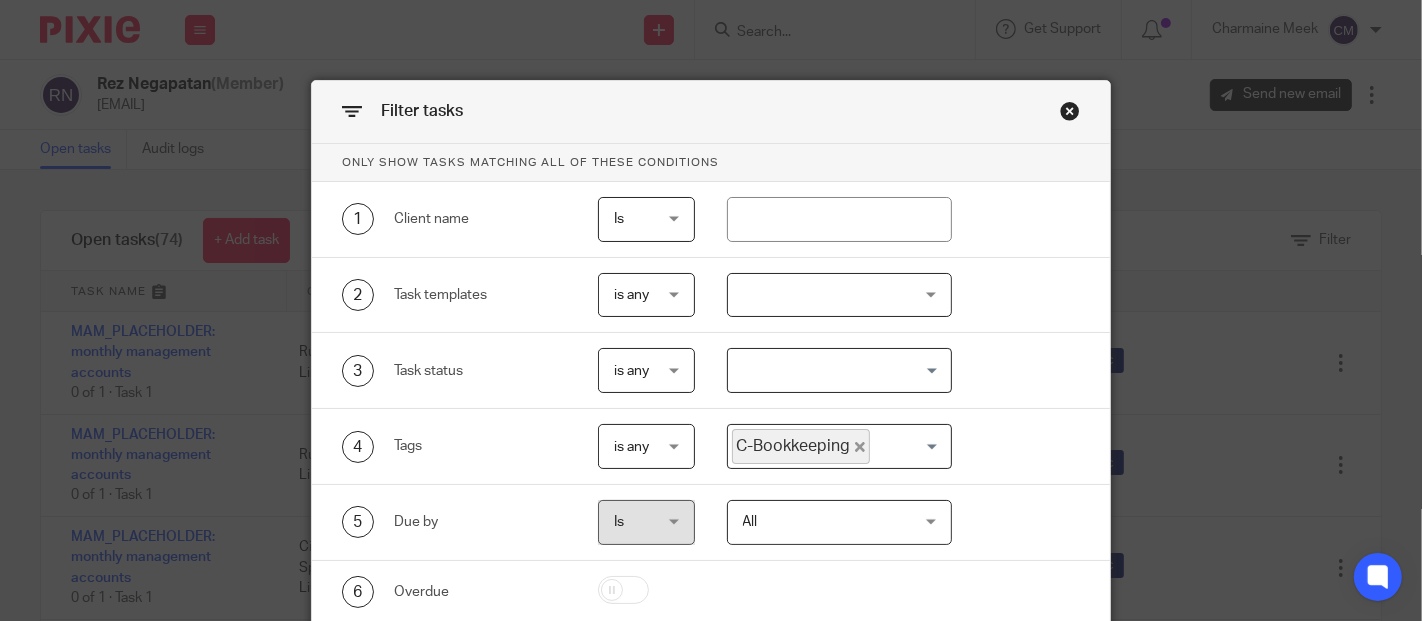 scroll, scrollTop: 165, scrollLeft: 0, axis: vertical 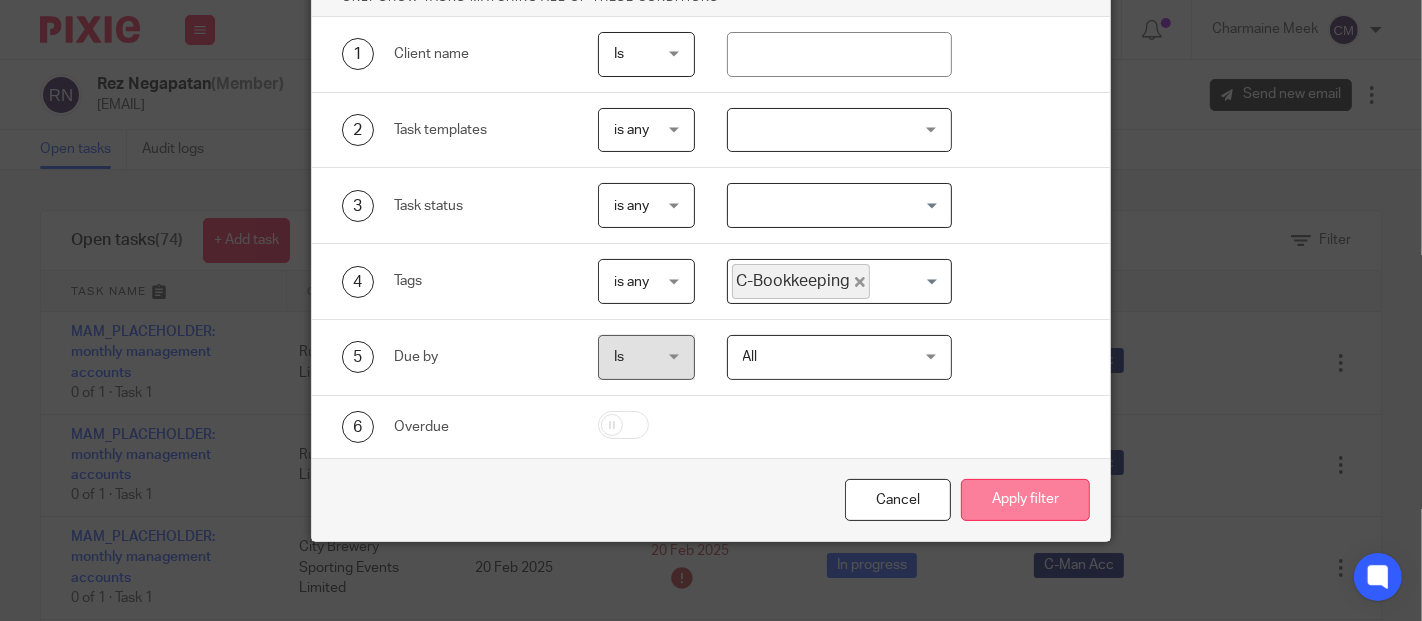 click on "Apply filter" at bounding box center (1025, 500) 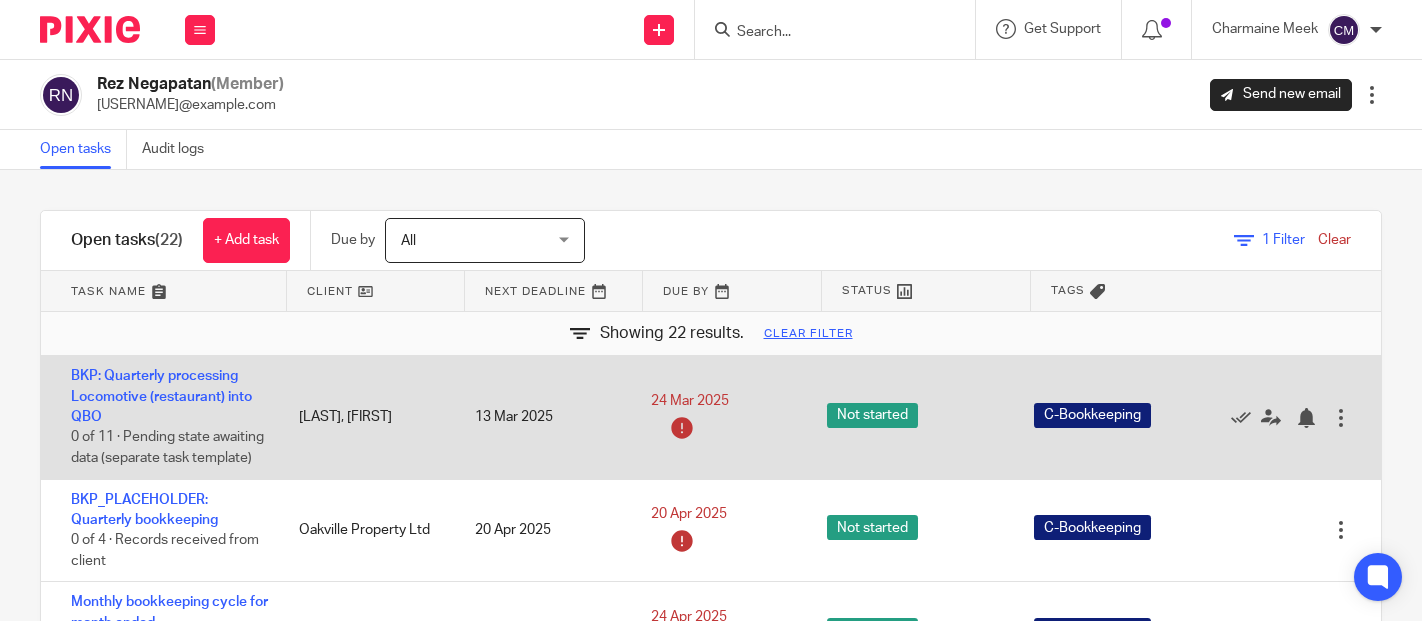 scroll, scrollTop: 0, scrollLeft: 0, axis: both 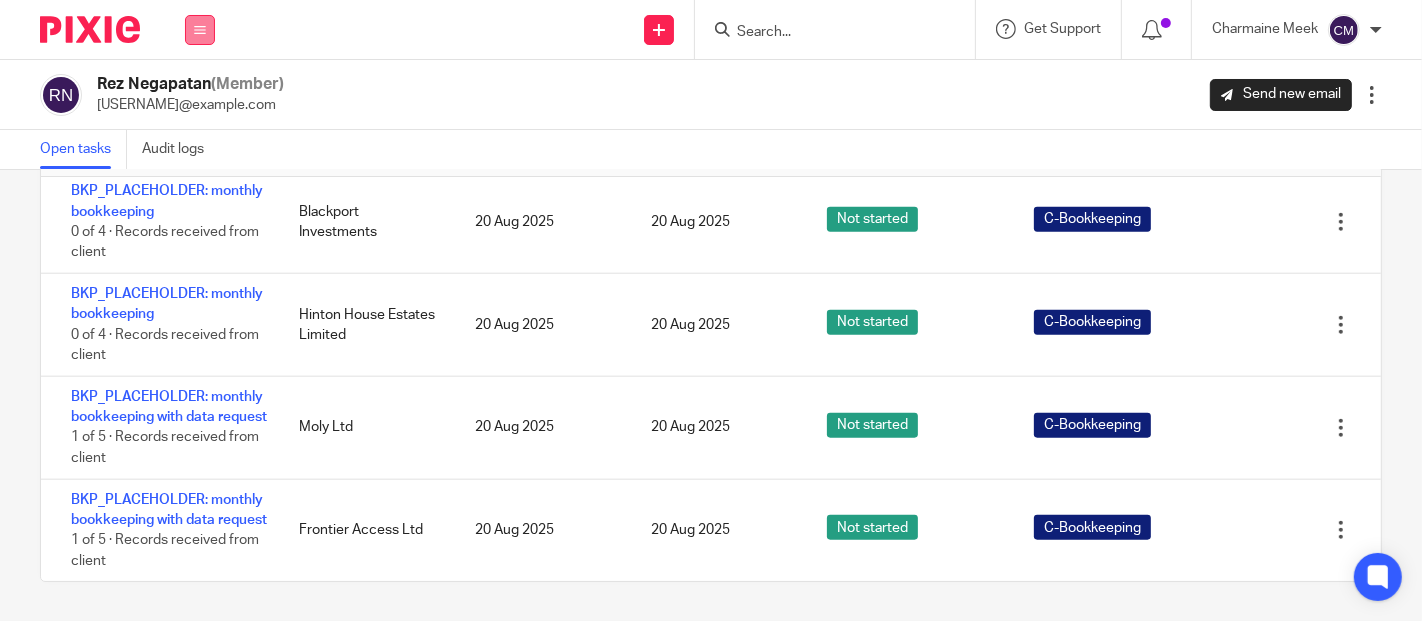 click at bounding box center [200, 30] 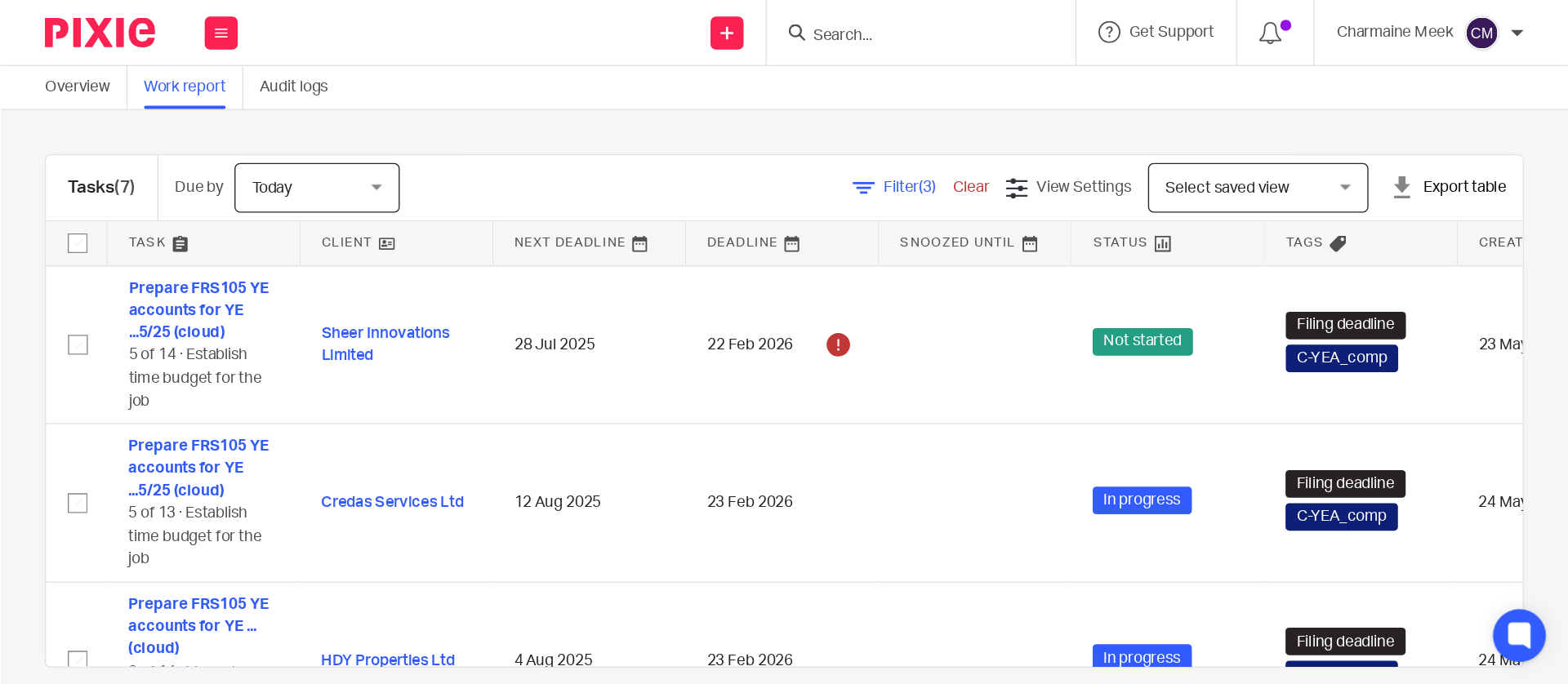scroll, scrollTop: 0, scrollLeft: 0, axis: both 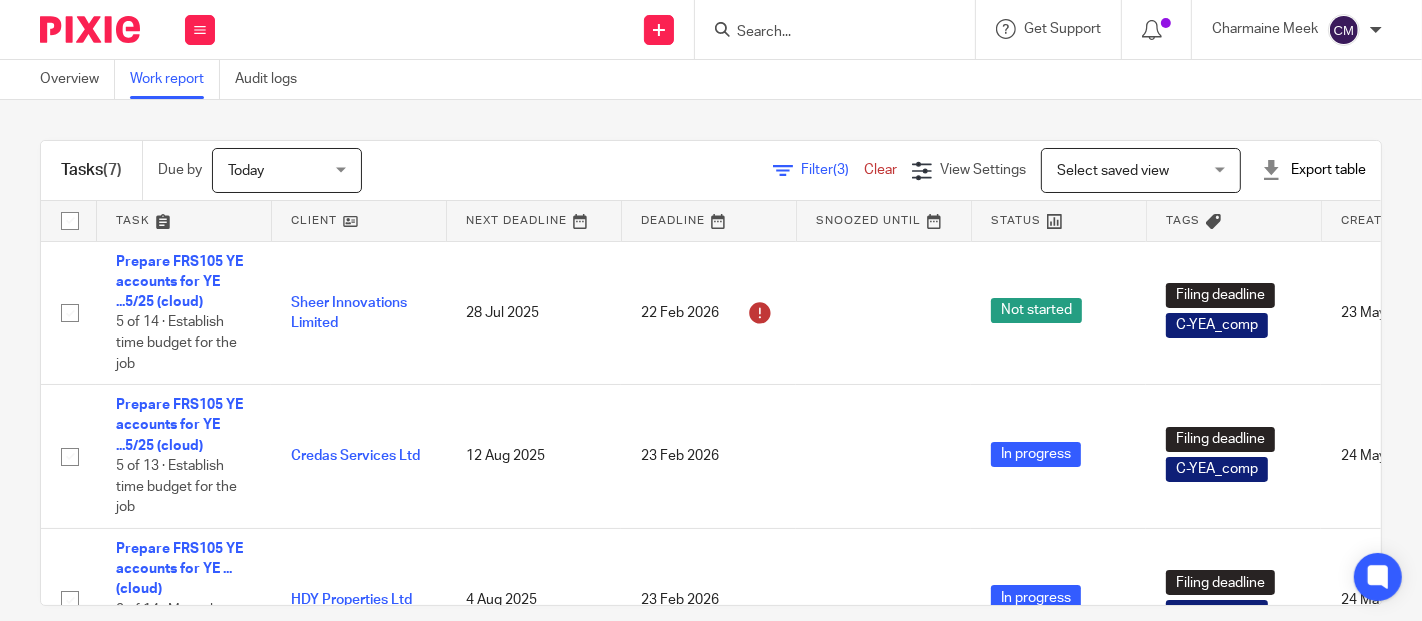 click on "Filter
(3)" at bounding box center [832, 170] 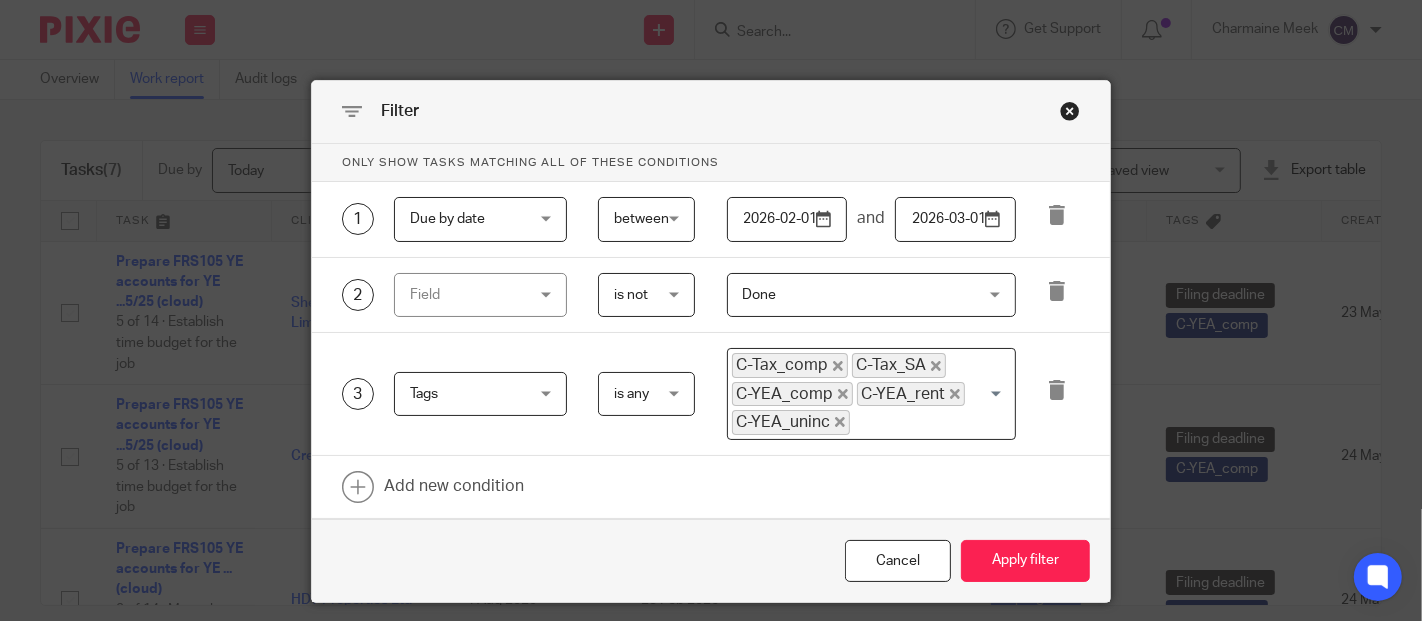 click on "2026-03-01" at bounding box center [955, 219] 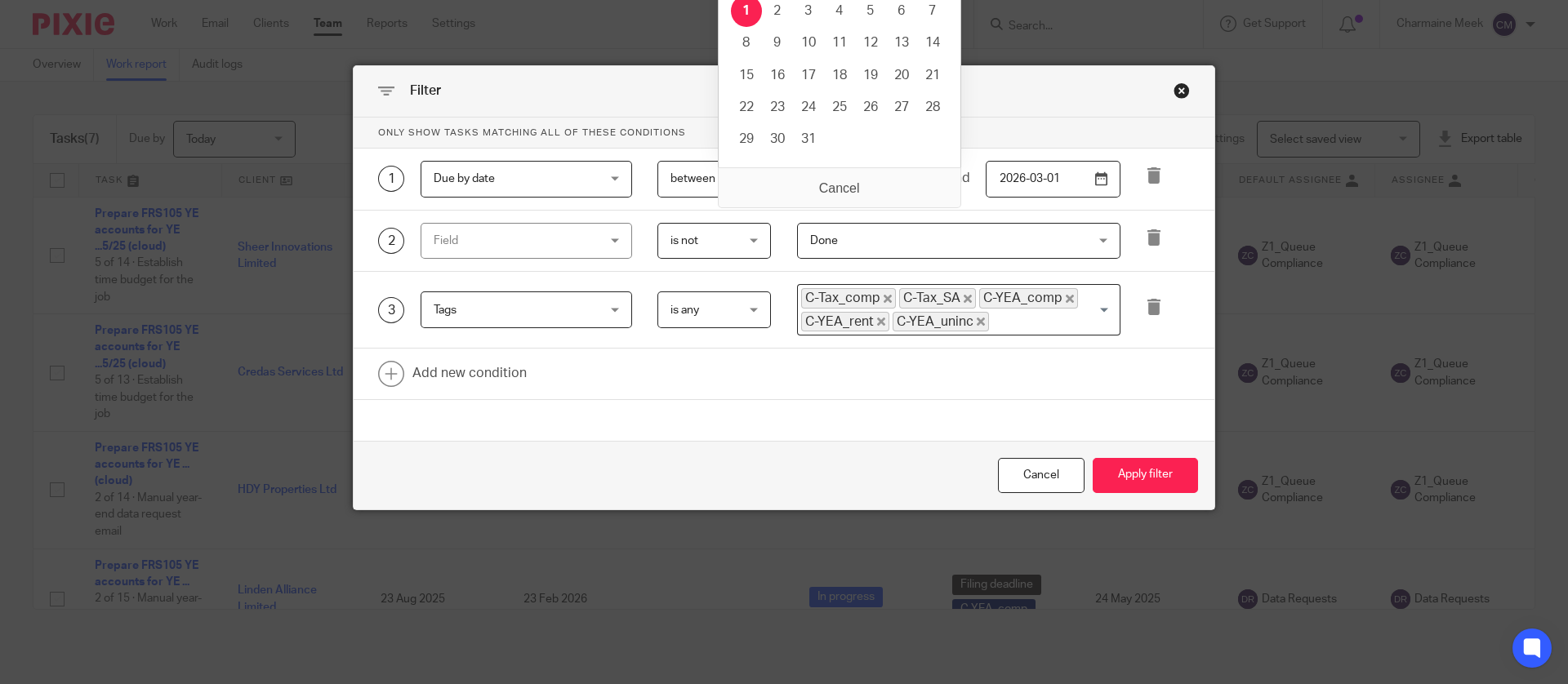 click on "2026-03-01" at bounding box center [1053, 179] 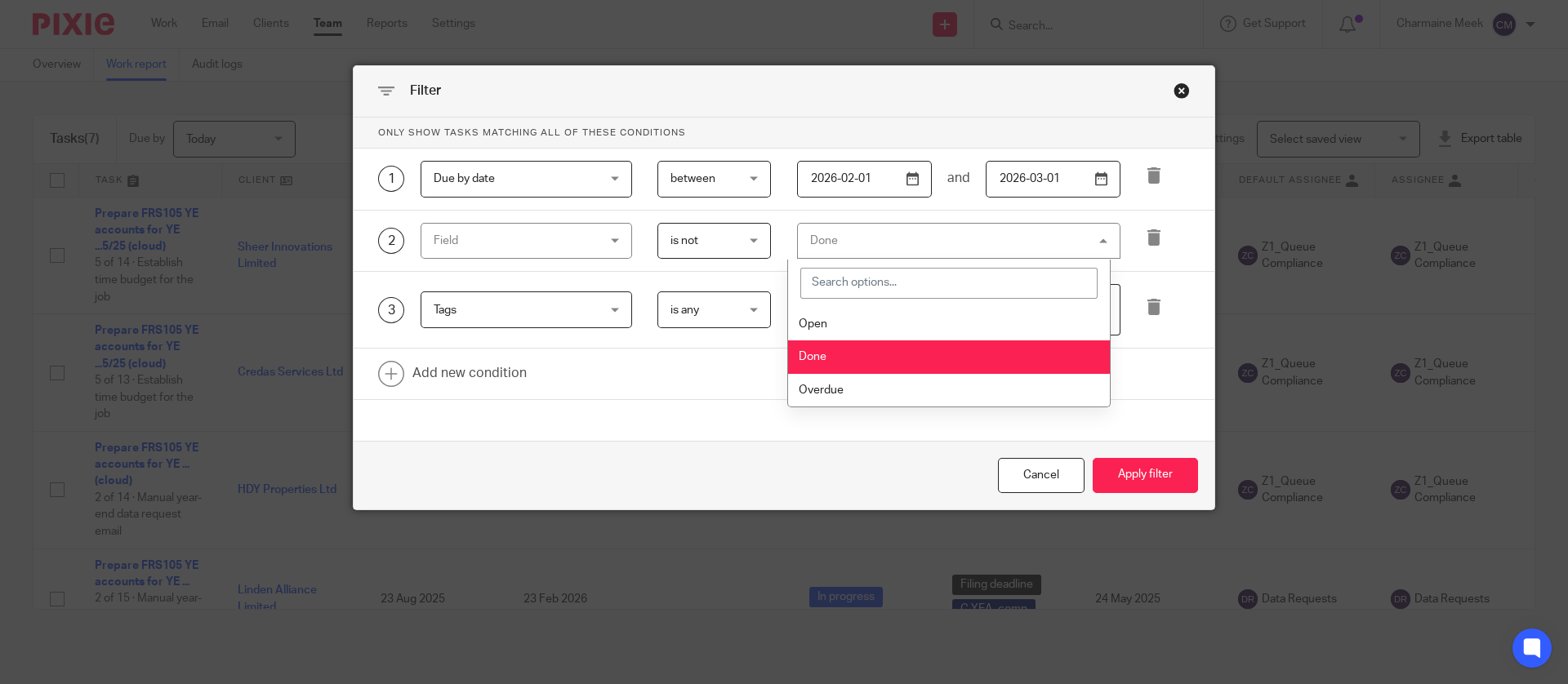 click on "1
Due by date
Due by date
Task fields
Due by date
Status
Created on
Default assignee
Assignee
Closed by
Closed on
Template
Client name
Due by
Overdue
Task name
Client fields
Client name
Client manager
0.1 Client code
0.2 Business activity
0.3 Trading name
0.4 Website
0.5 Date of birth
0.6 National Insurance number
1.1 Companies House record
1.2 Company incorporation date
1.3 Company registration number
1.4 Enrolled in PROOF" at bounding box center (784, 180) 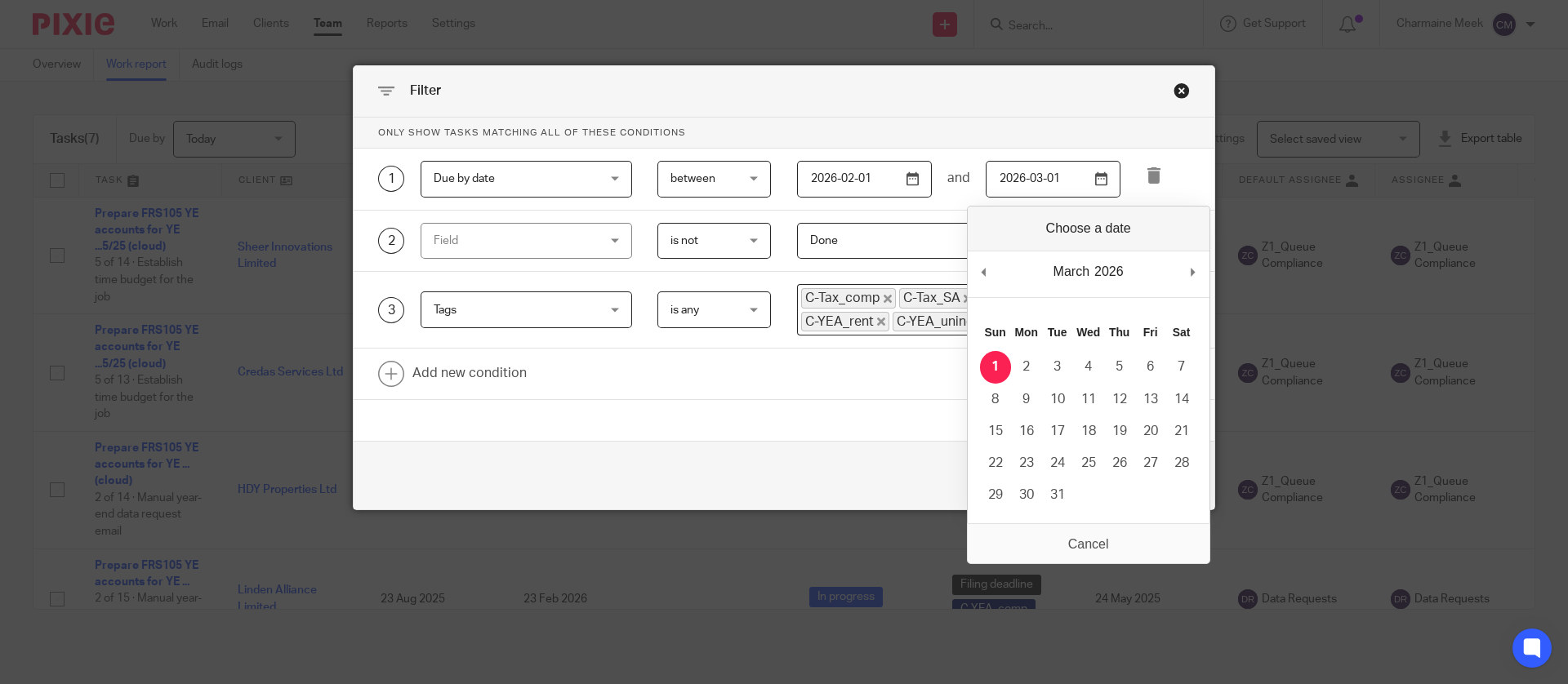 click on "2026-03-01" at bounding box center (1053, 179) 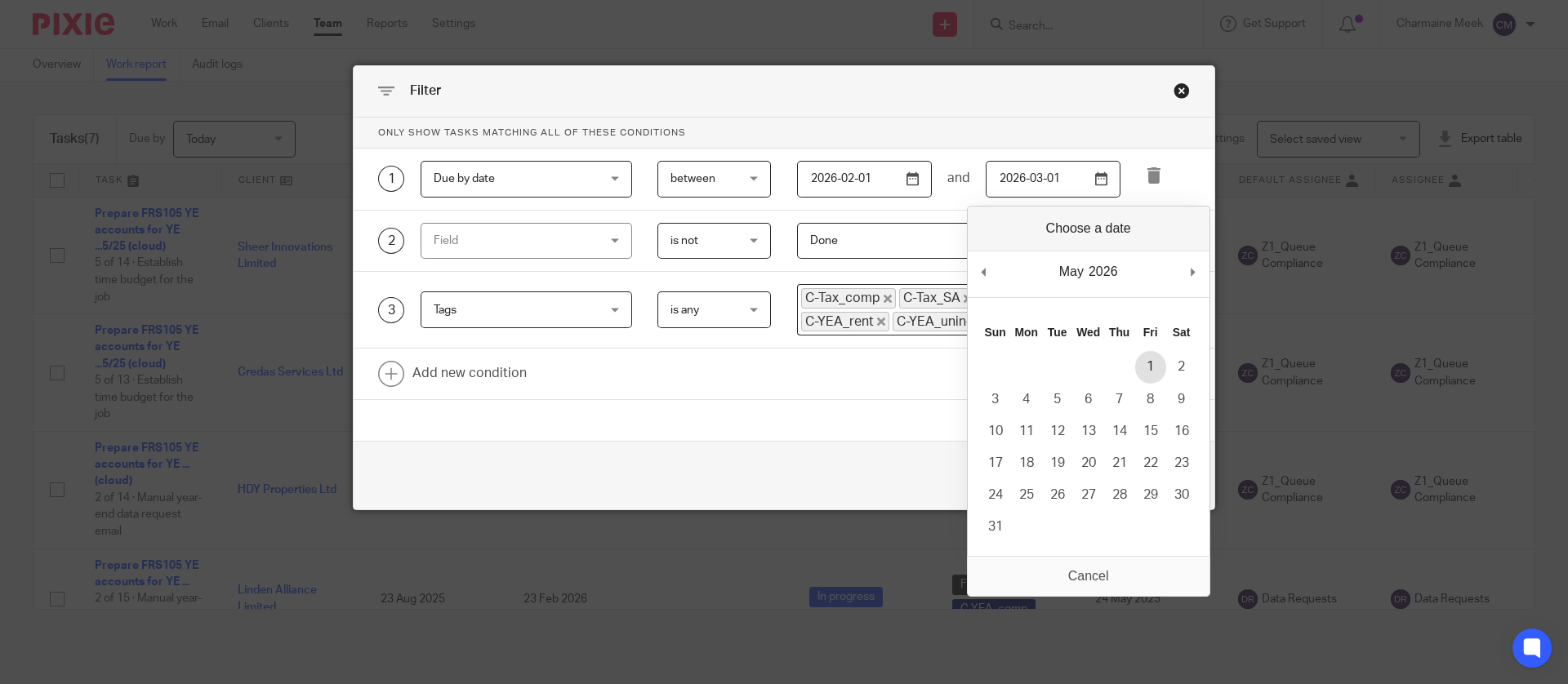 type on "[DATE]" 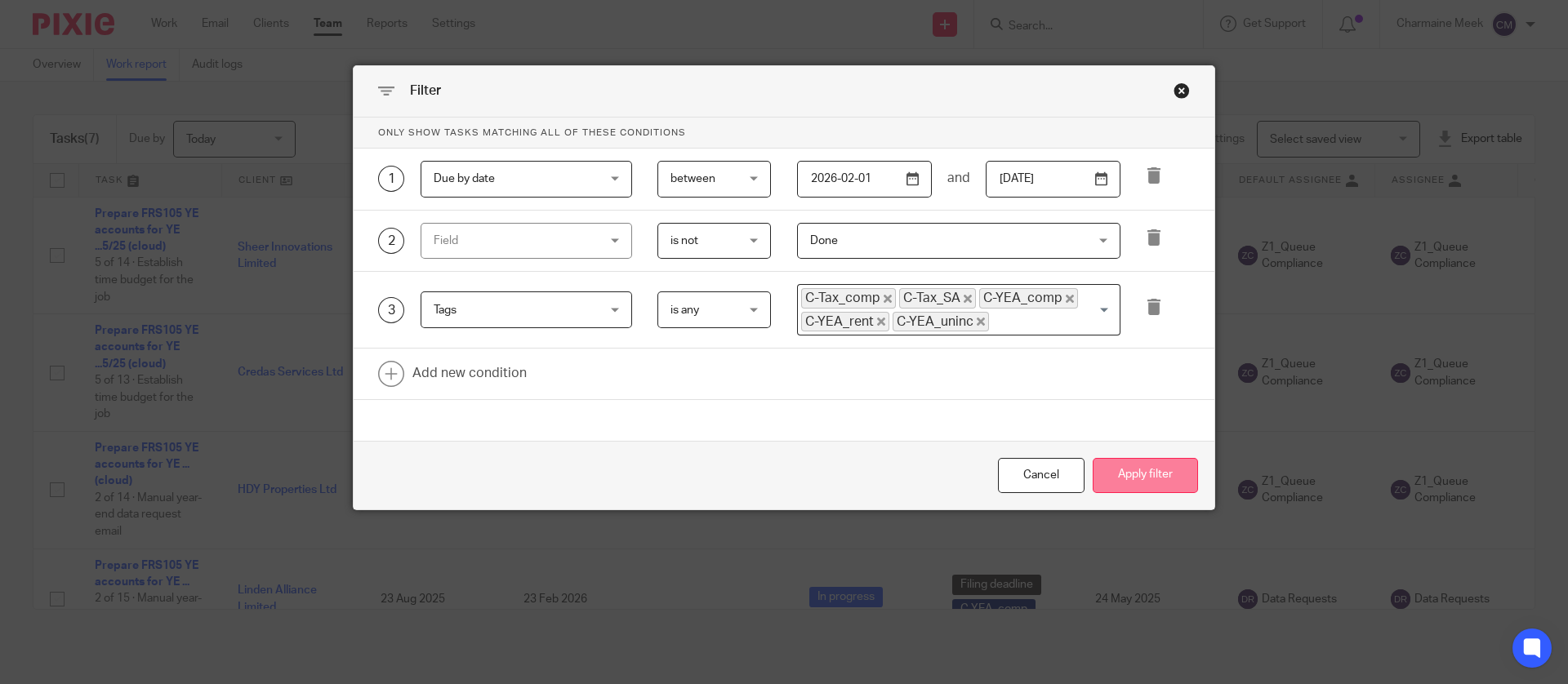 click on "Apply filter" at bounding box center (1145, 475) 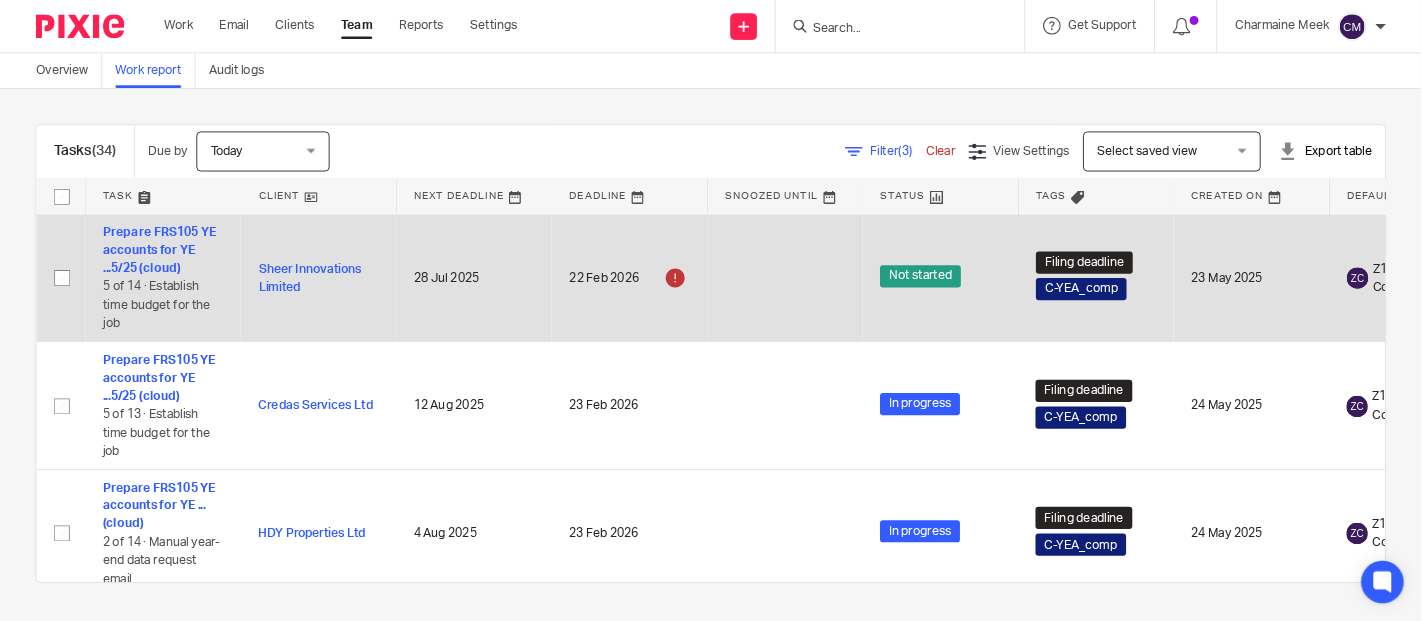 scroll, scrollTop: 0, scrollLeft: 0, axis: both 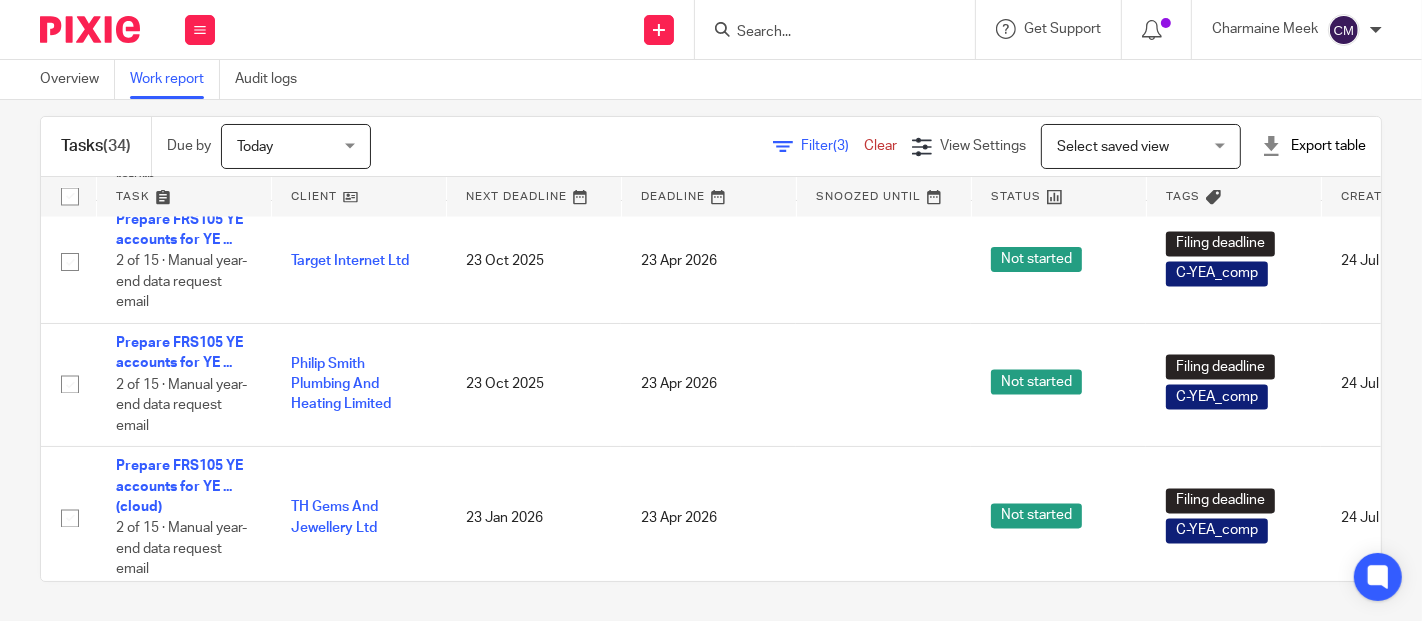 click at bounding box center [359, 197] 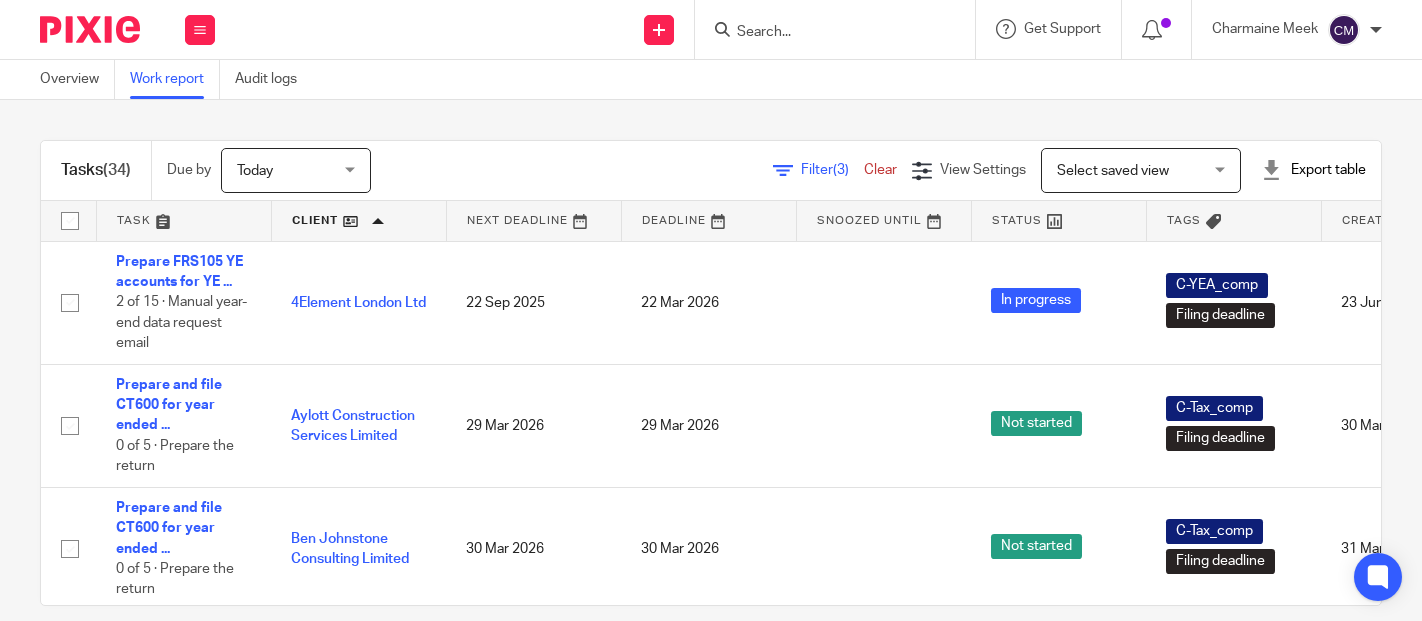 scroll, scrollTop: 0, scrollLeft: 0, axis: both 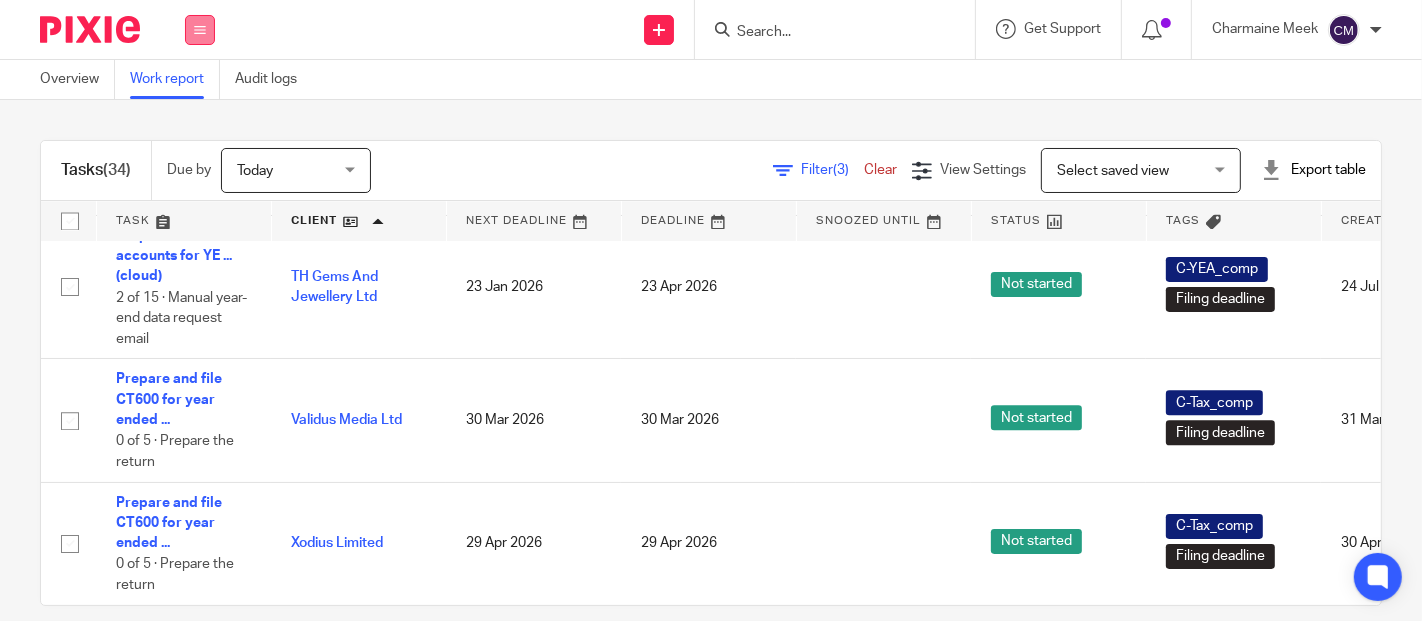 click at bounding box center (200, 30) 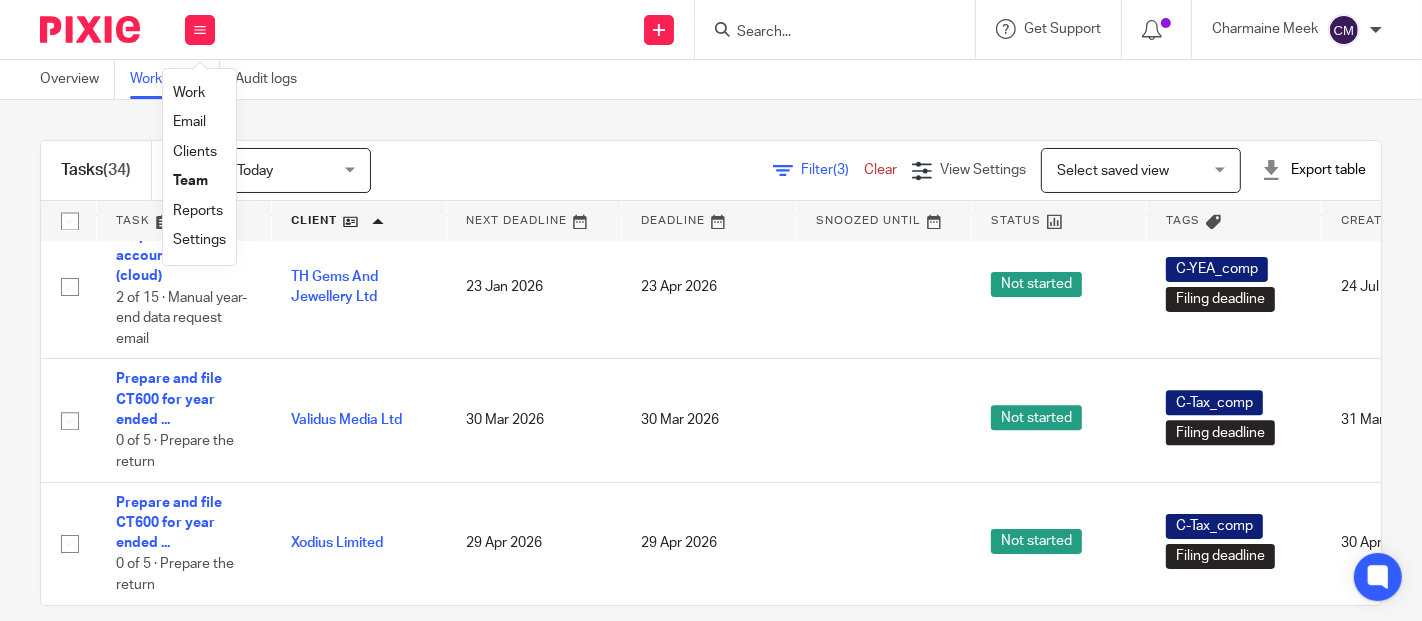 click at bounding box center (841, 29) 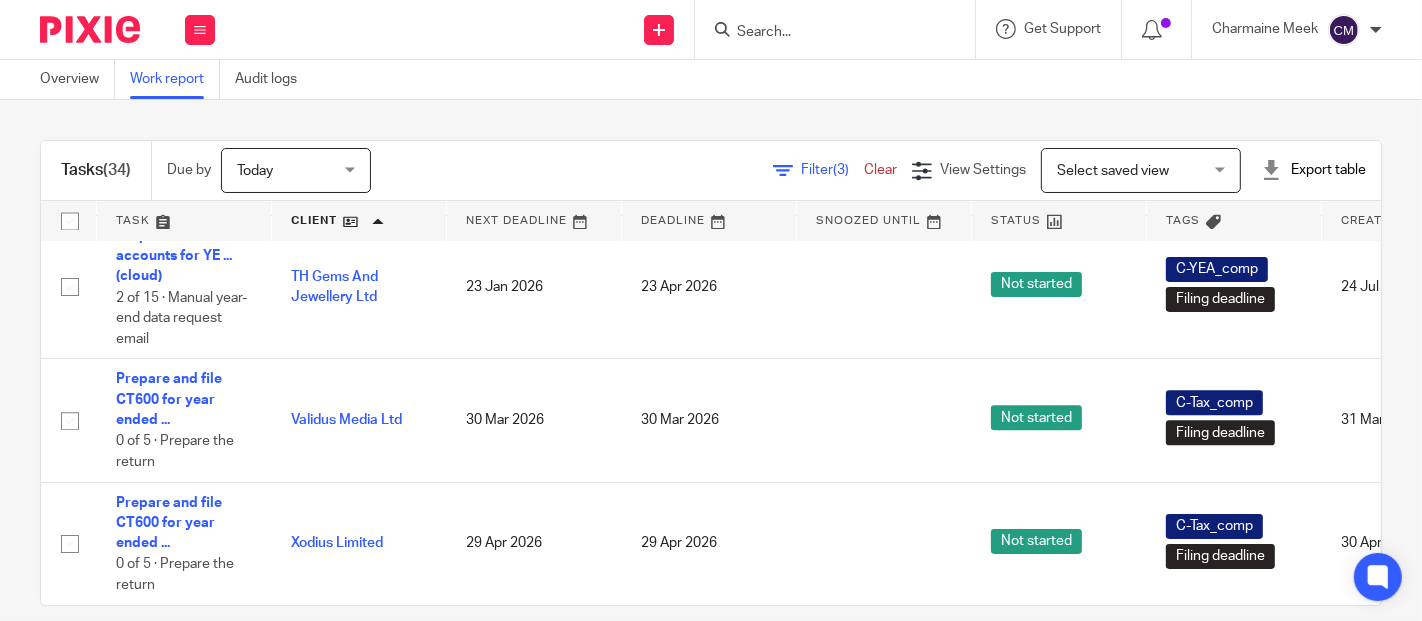 click at bounding box center [825, 33] 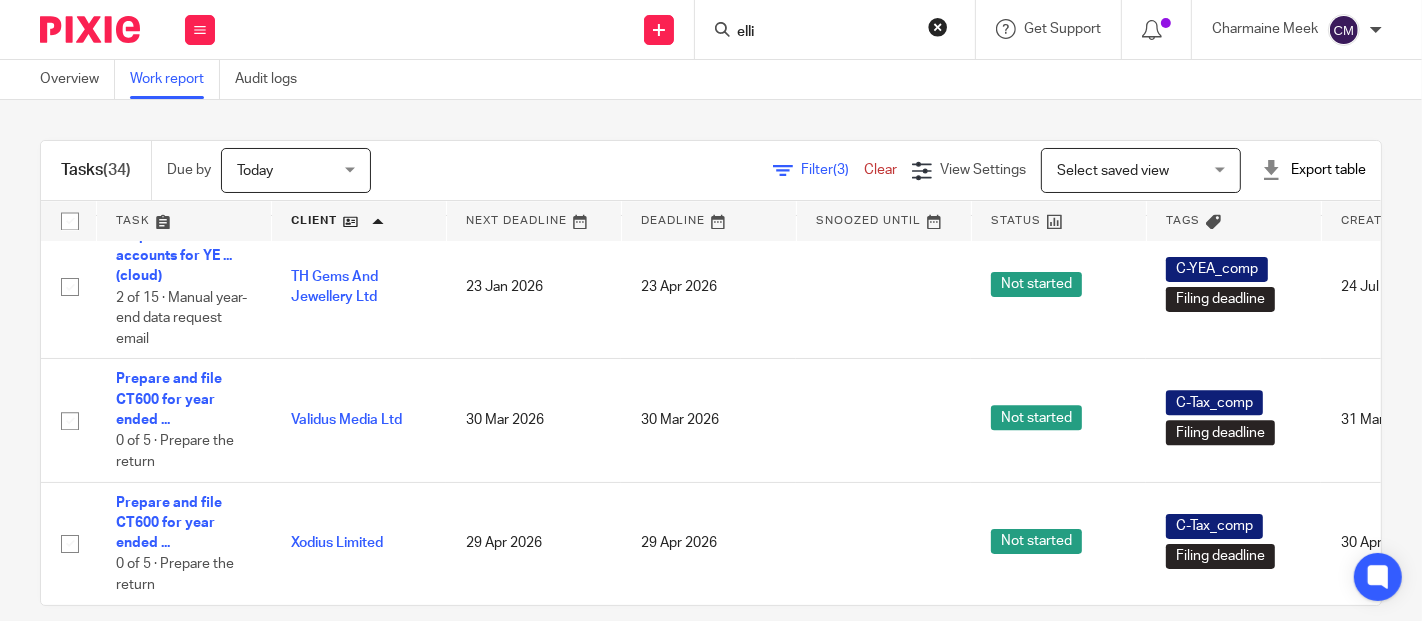 click on "elli" at bounding box center (825, 33) 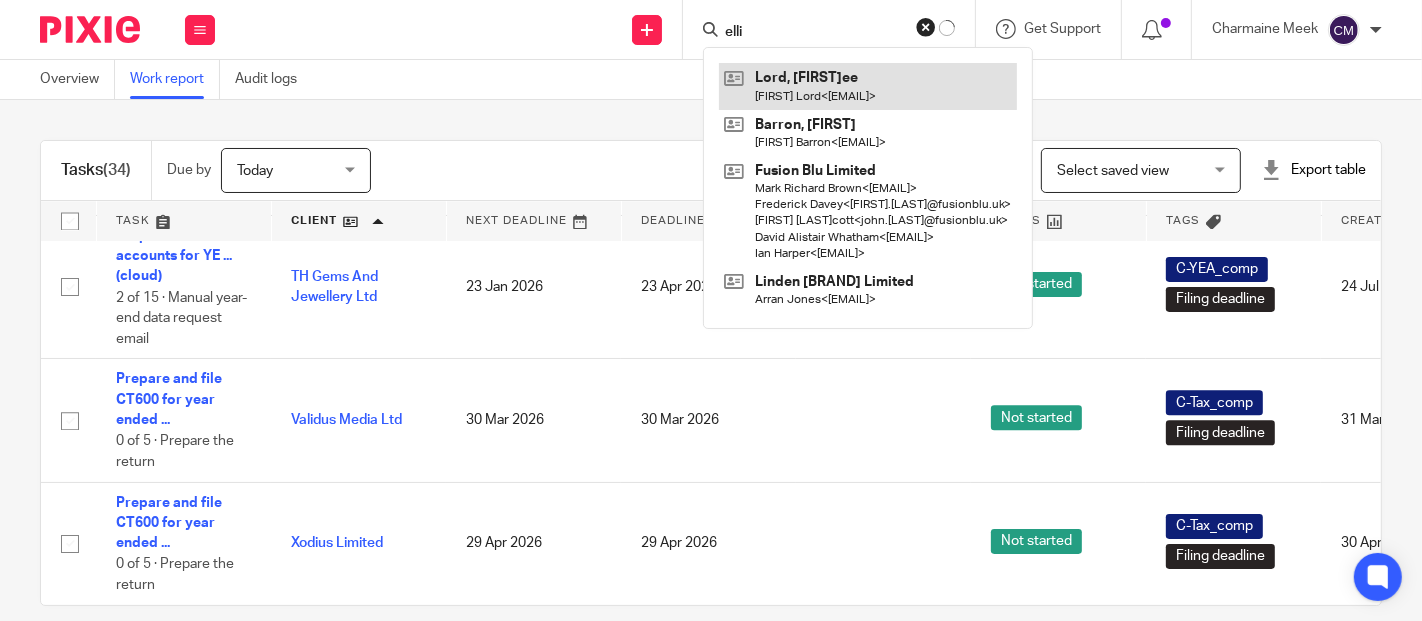 type on "elli" 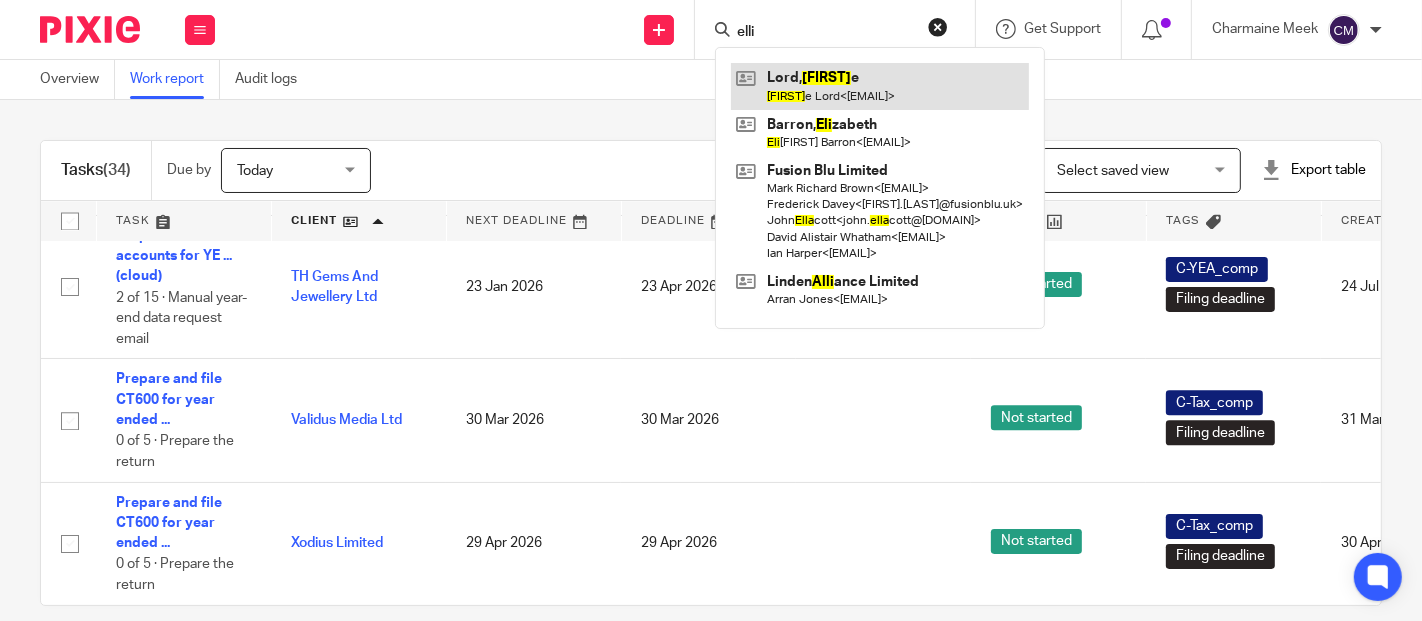 click at bounding box center [880, 86] 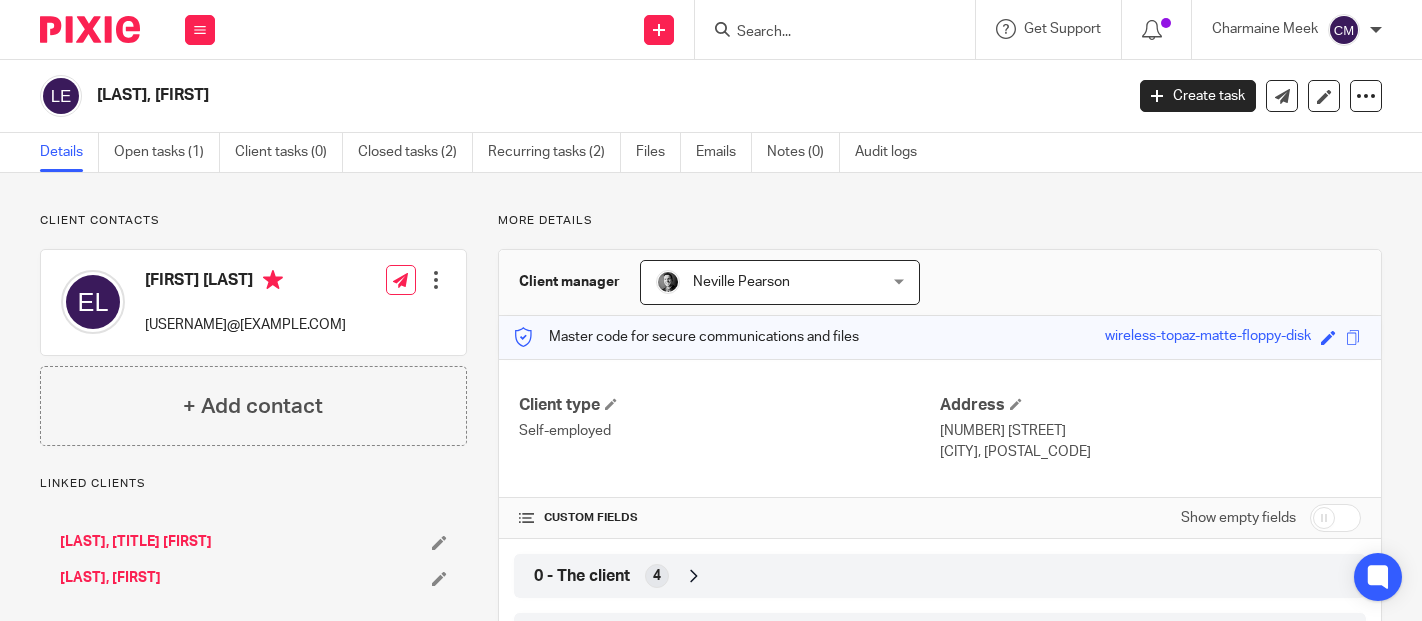 scroll, scrollTop: 0, scrollLeft: 0, axis: both 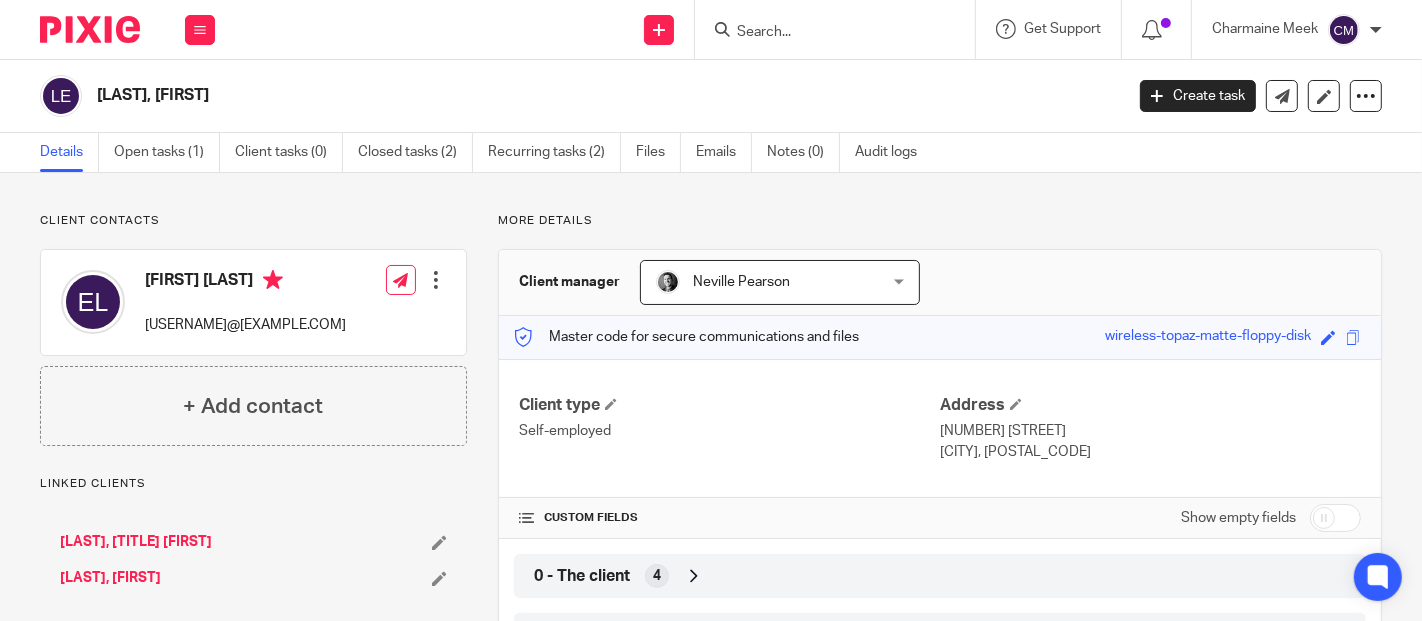 click on "Details
Open tasks (1)
Client tasks (0)
Closed tasks (2)
Recurring tasks (2)
Files
Emails
Notes (0)
Audit logs" at bounding box center (711, 153) 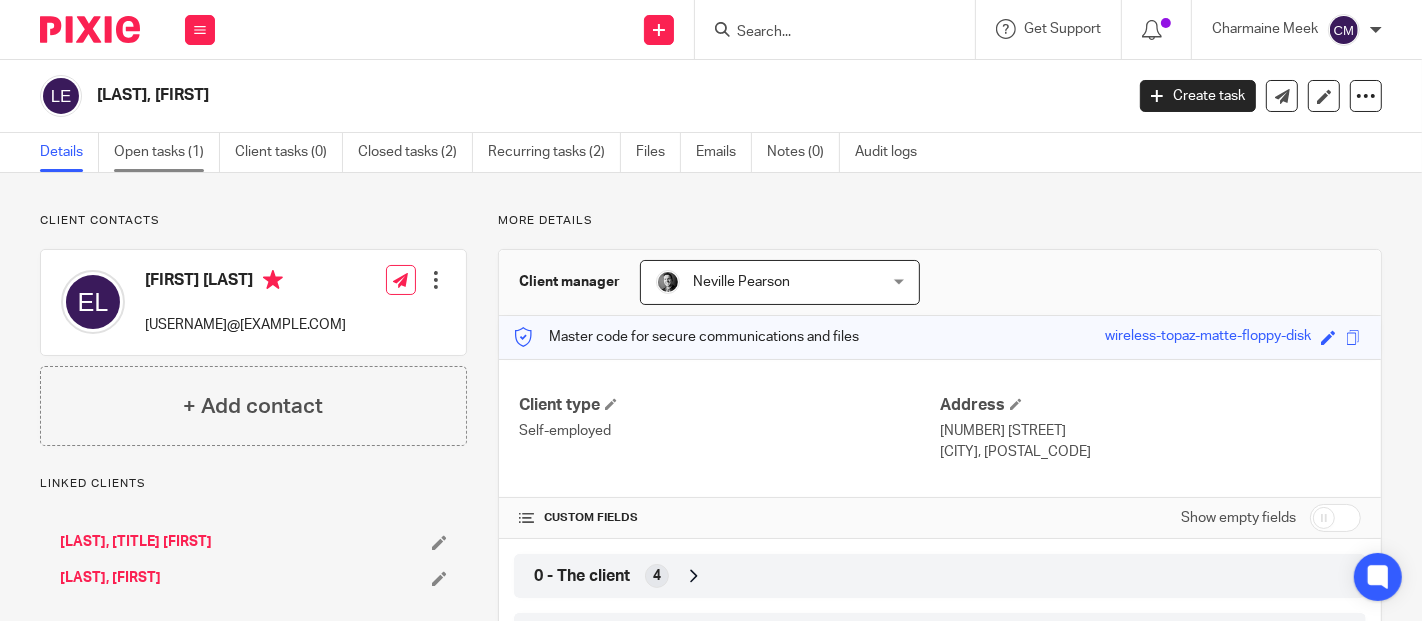 click on "Open tasks (1)" at bounding box center (167, 152) 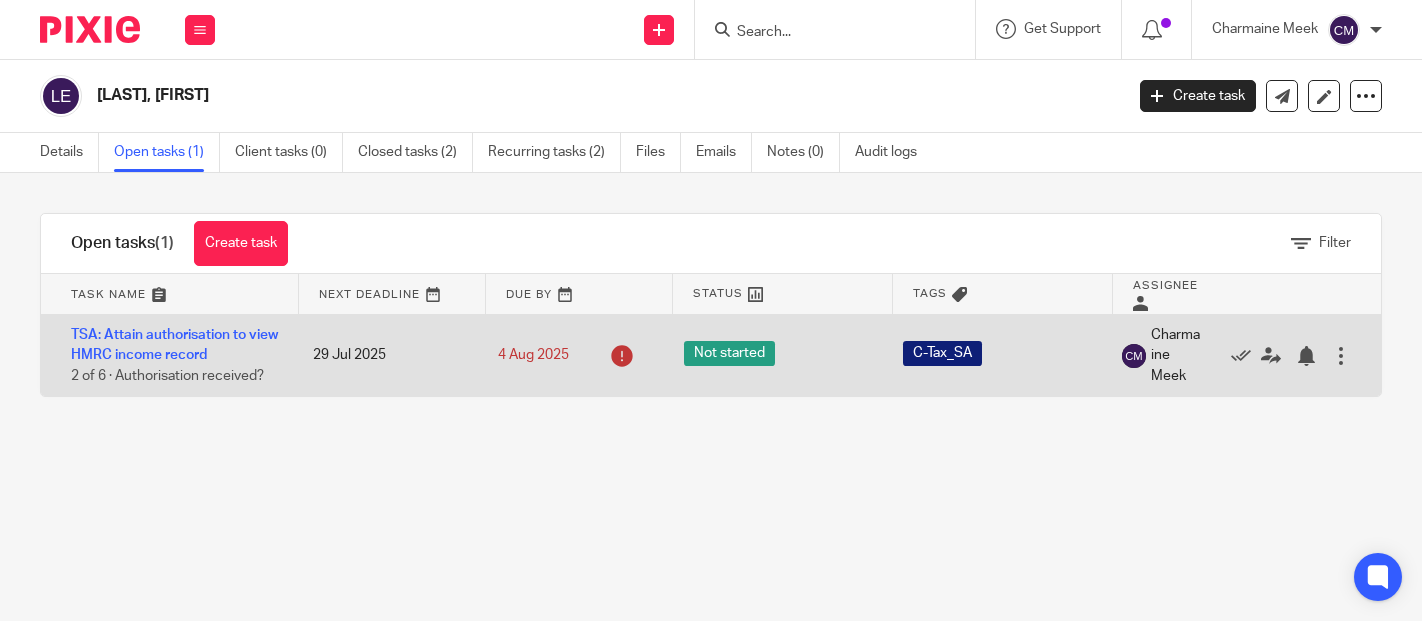 scroll, scrollTop: 0, scrollLeft: 0, axis: both 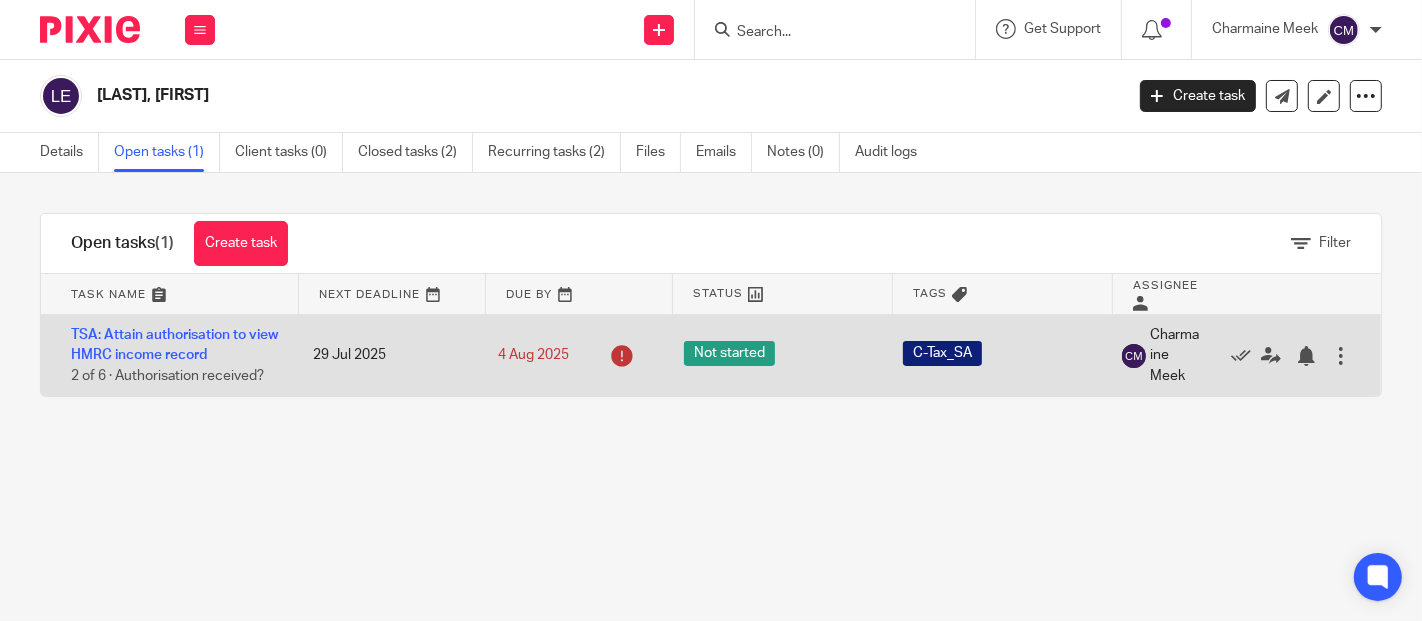 click on "TSA: Attain authorisation to view HMRC income record
2
of
6 ·
Authorisation received?" at bounding box center [167, 355] 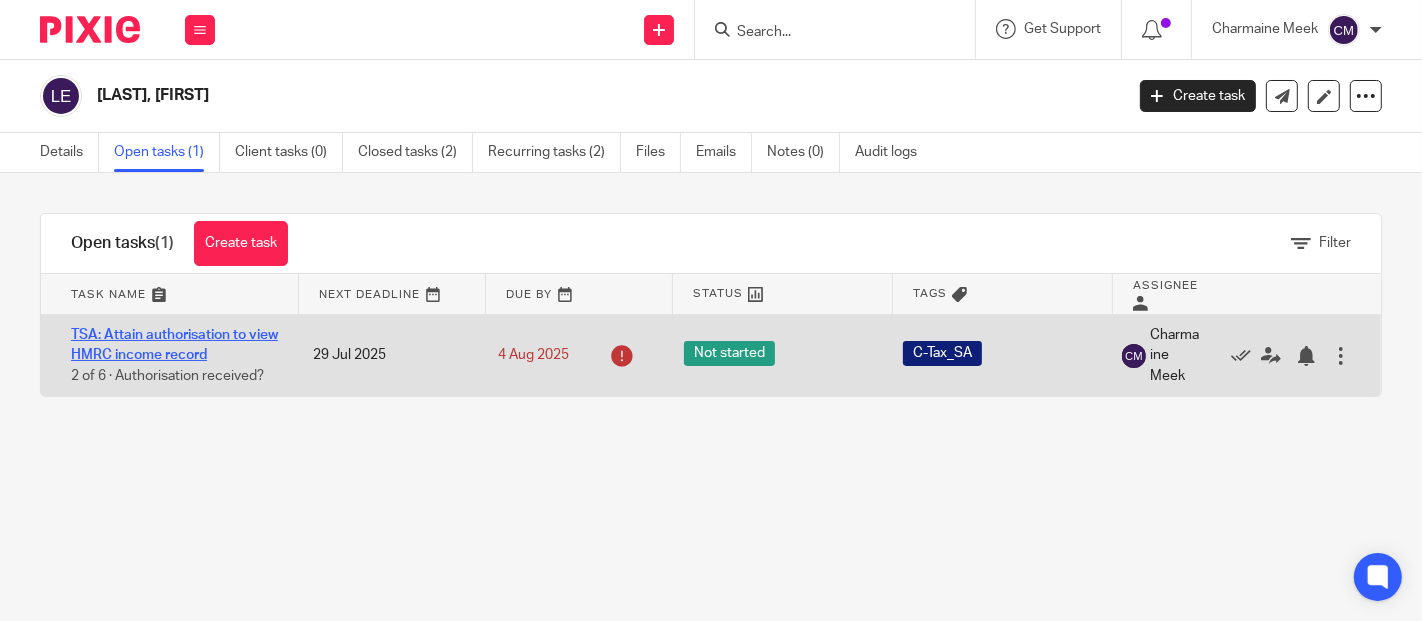 click on "TSA: Attain authorisation to view HMRC income record" at bounding box center (174, 345) 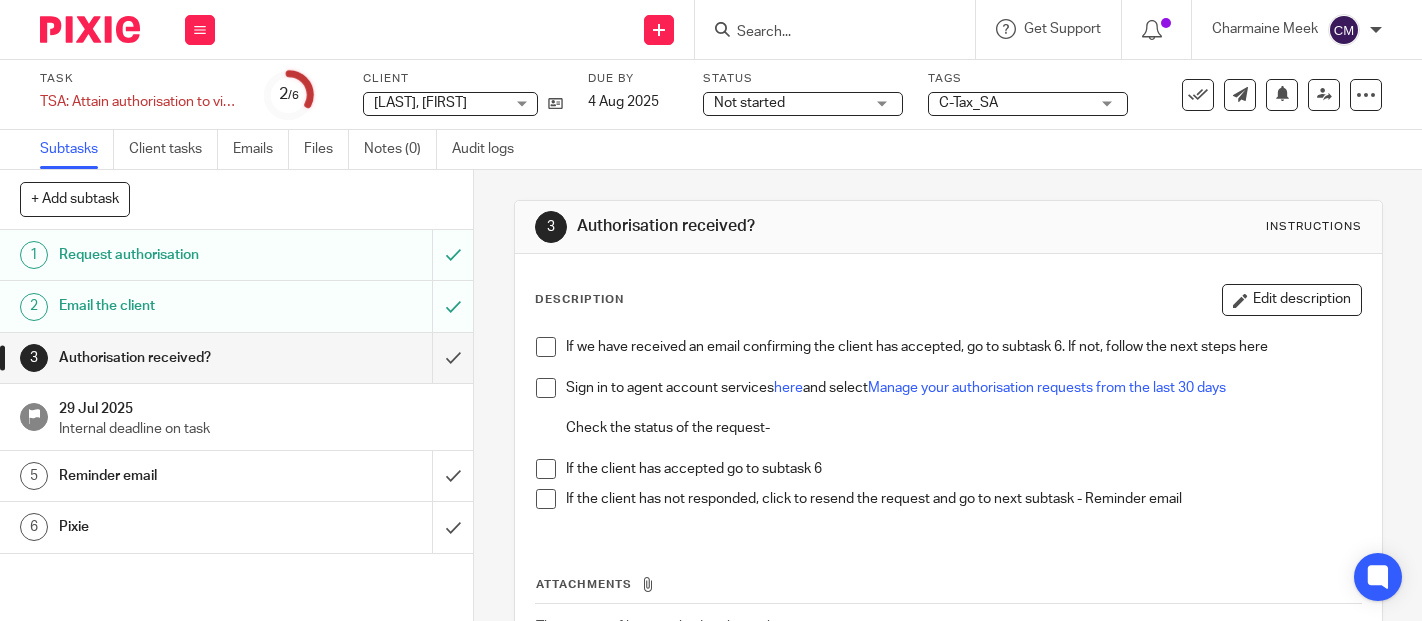 scroll, scrollTop: 0, scrollLeft: 0, axis: both 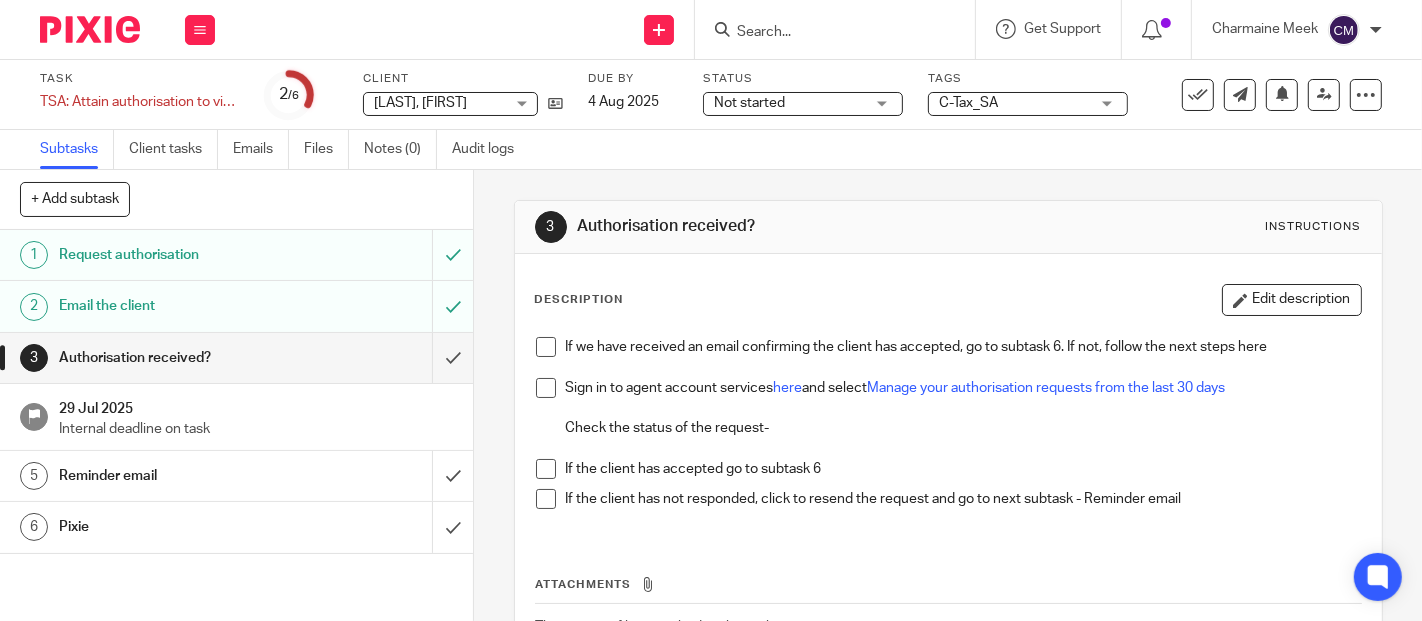 click on "C-Tax_SA" at bounding box center (968, 103) 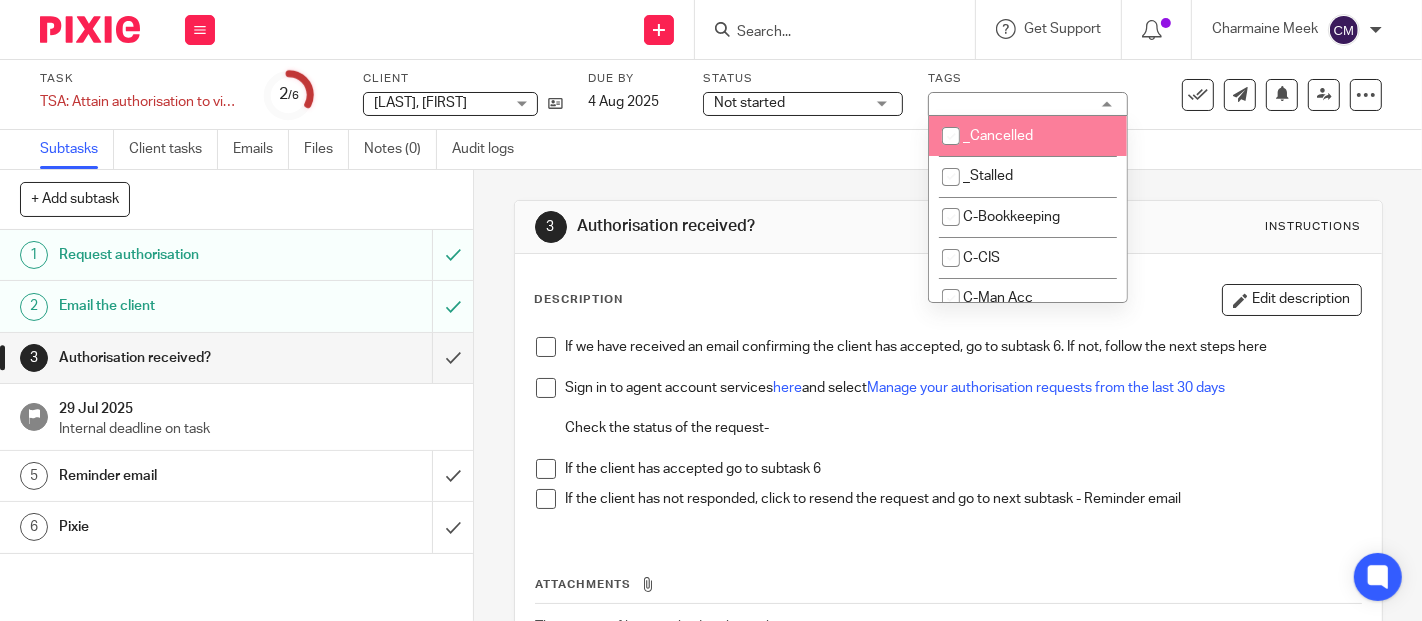 click on "_Cancelled" at bounding box center [998, 136] 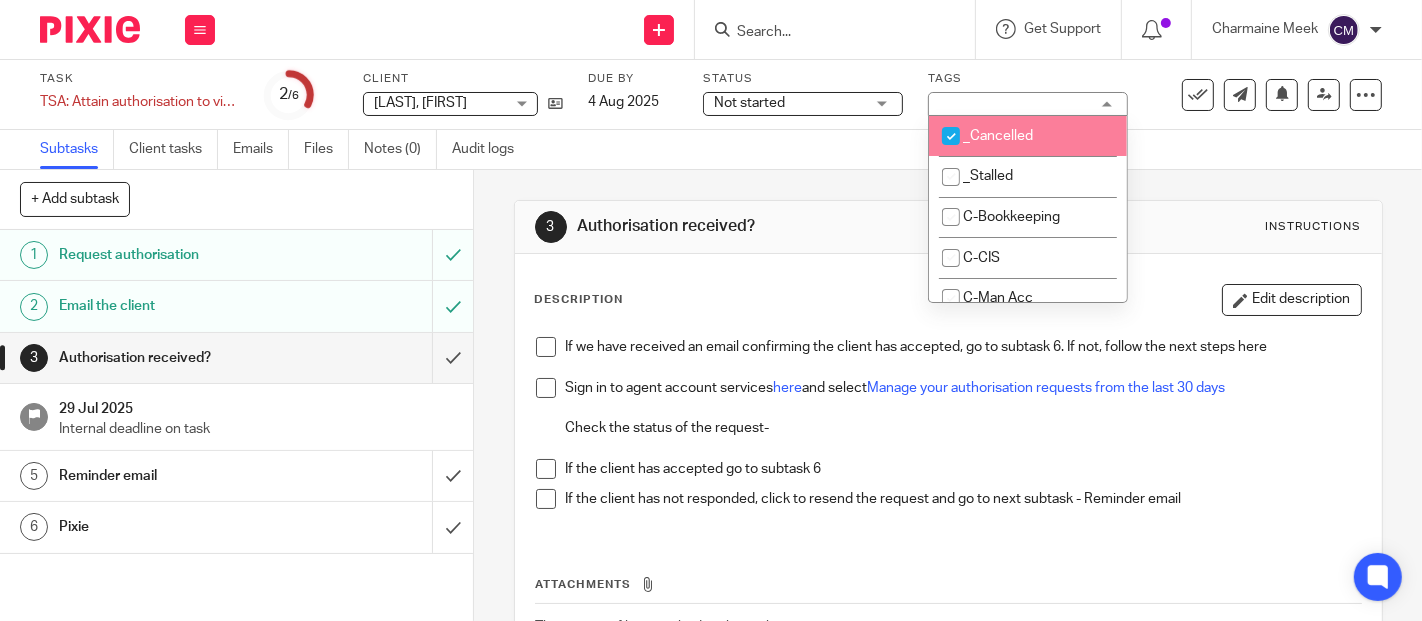 checkbox on "true" 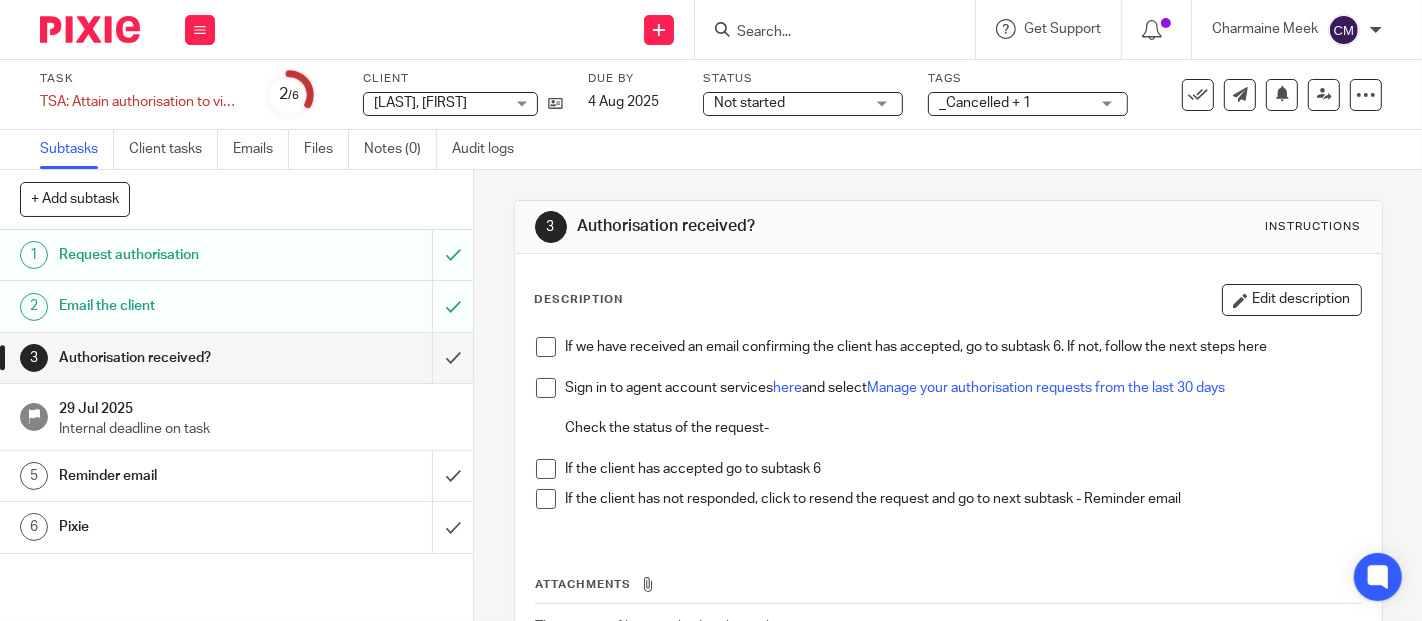 click on "Subtasks
Client tasks
Emails
Files
Notes (0)
Audit logs" at bounding box center [711, 150] 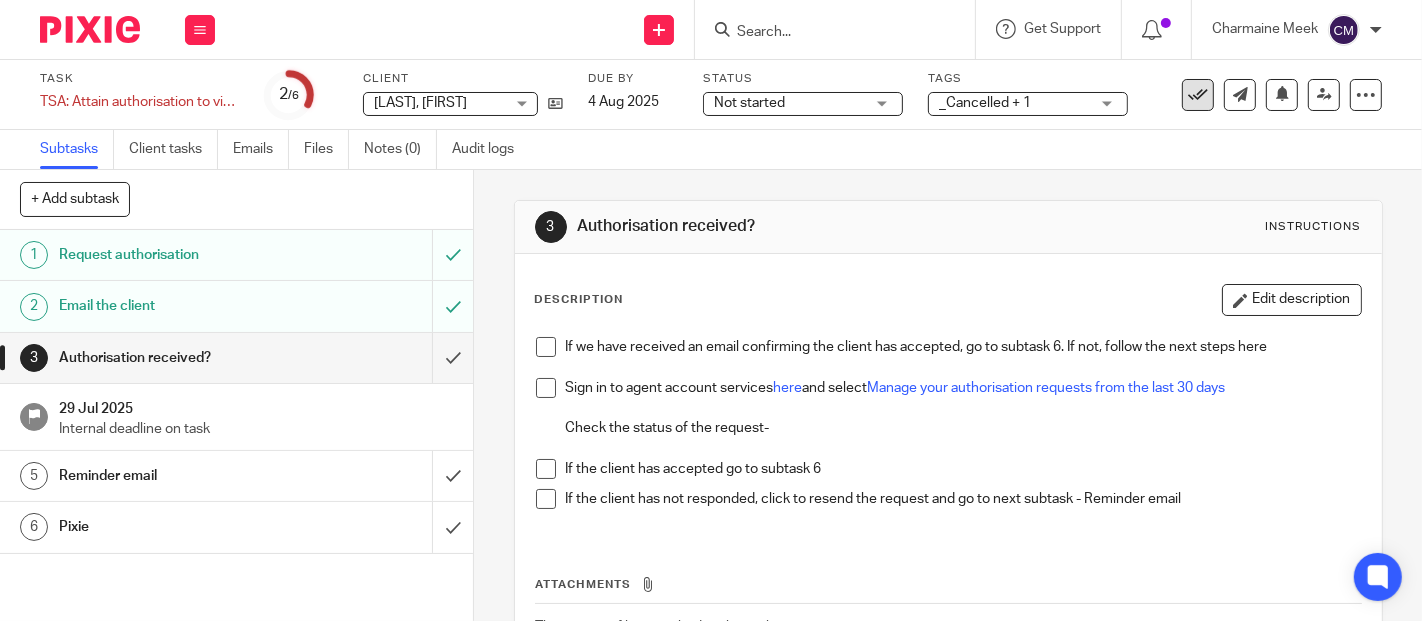 click at bounding box center (1198, 95) 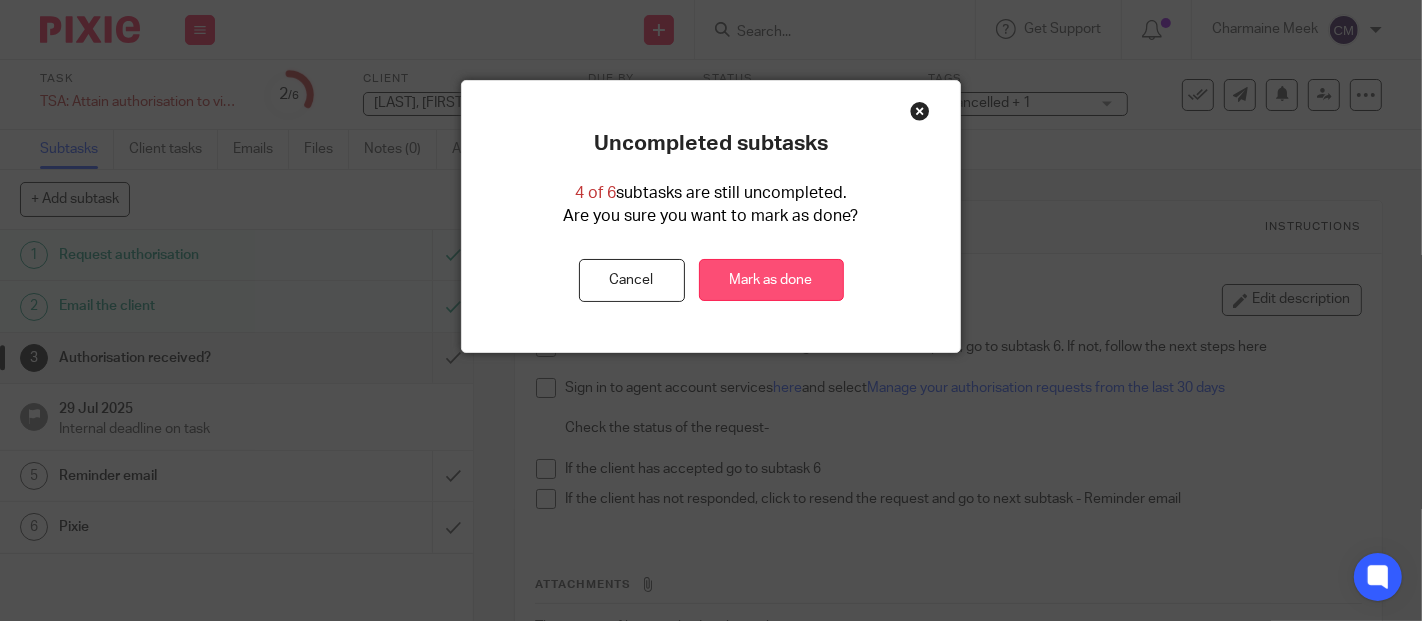 click on "Mark as done" at bounding box center (771, 280) 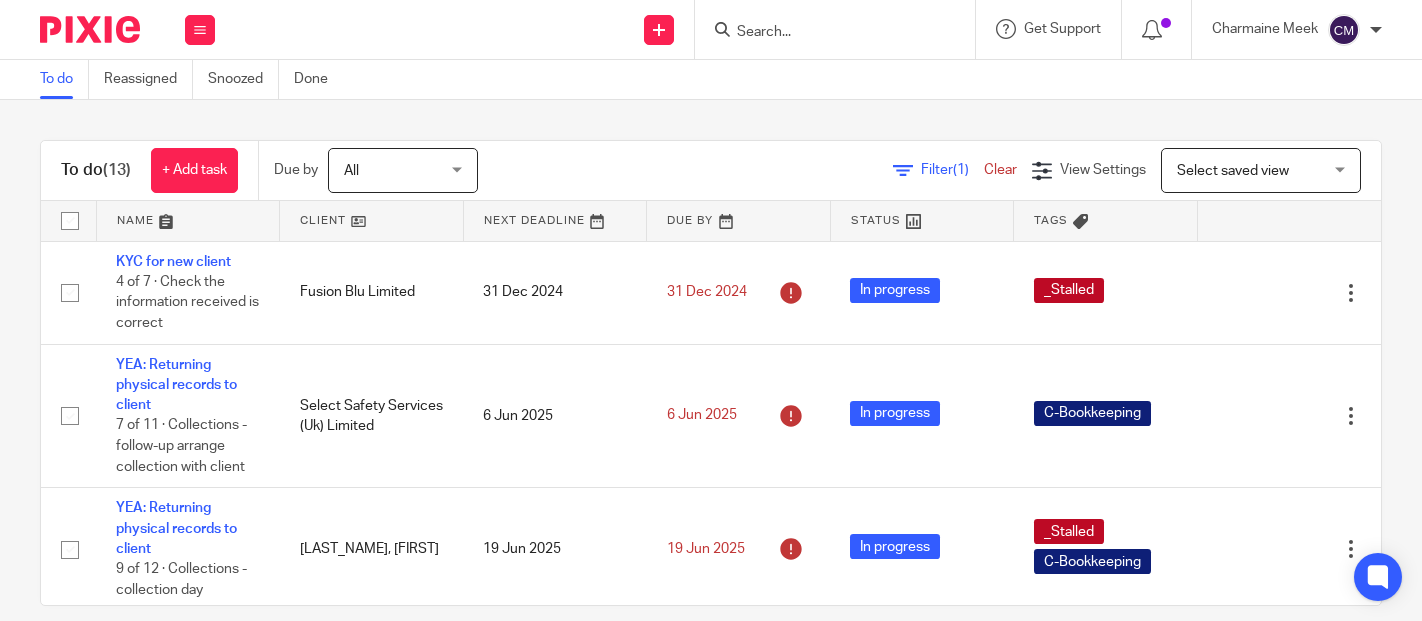 scroll, scrollTop: 0, scrollLeft: 0, axis: both 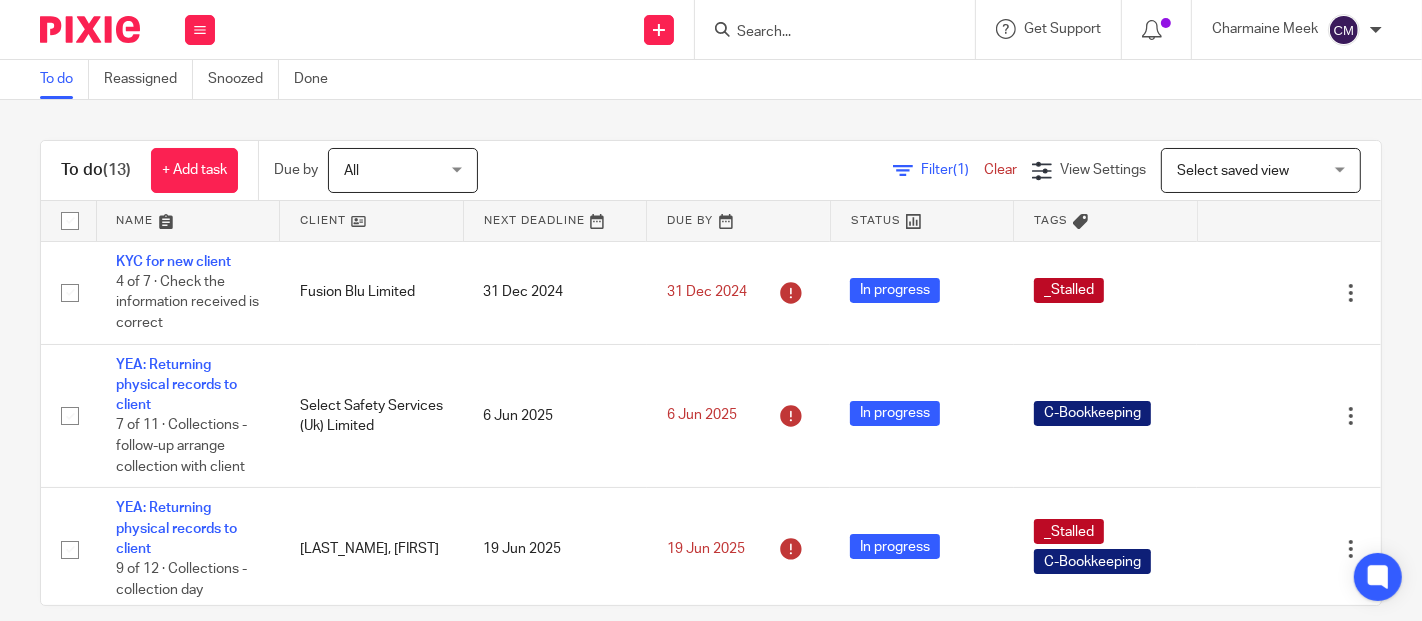 click at bounding box center (825, 33) 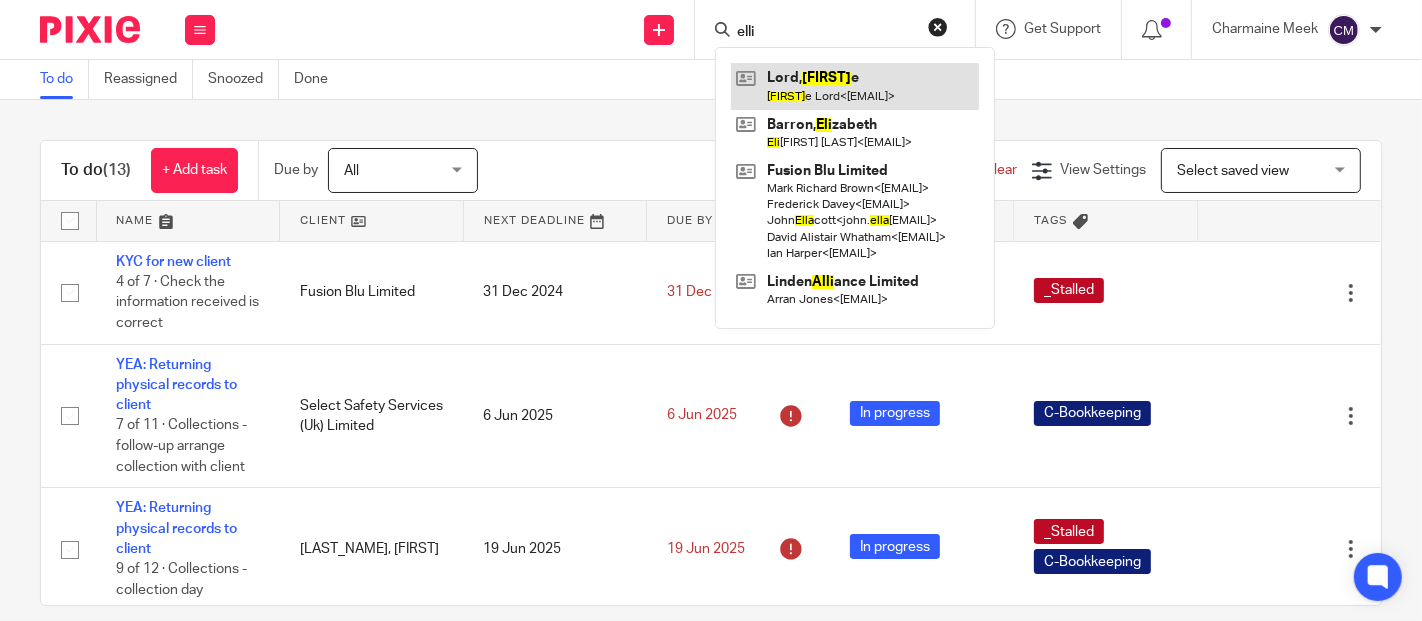 type on "elli" 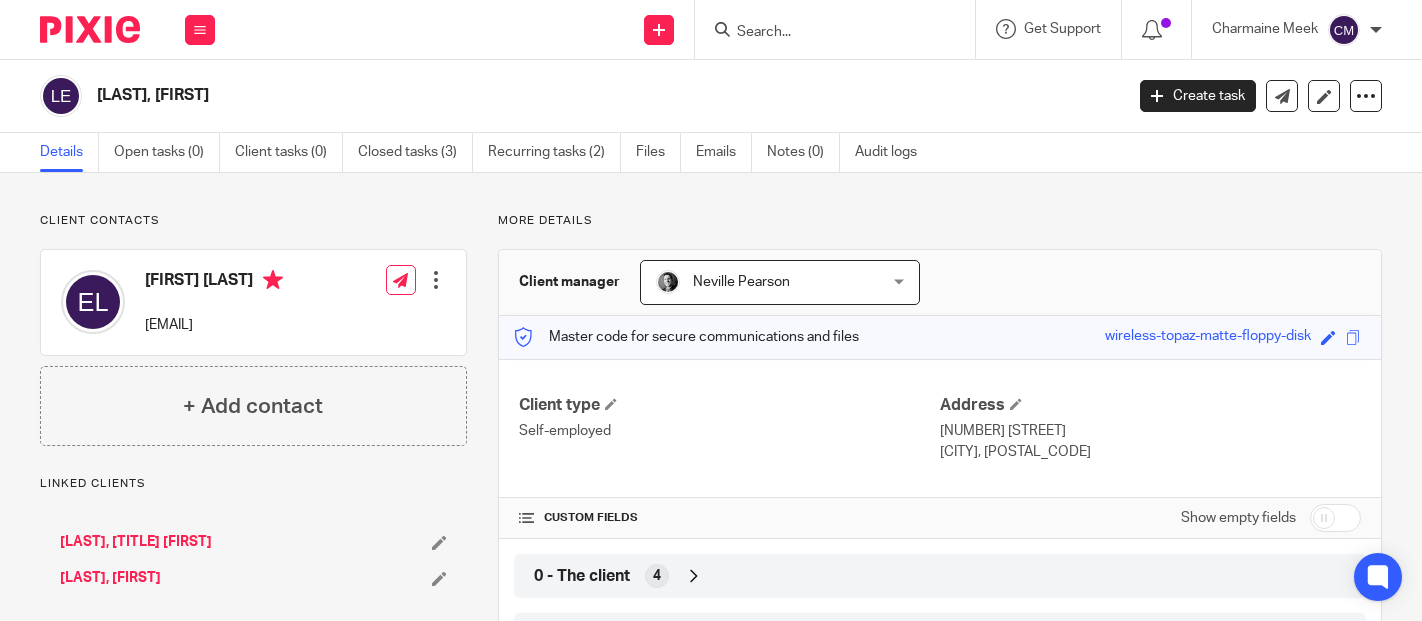 scroll, scrollTop: 0, scrollLeft: 0, axis: both 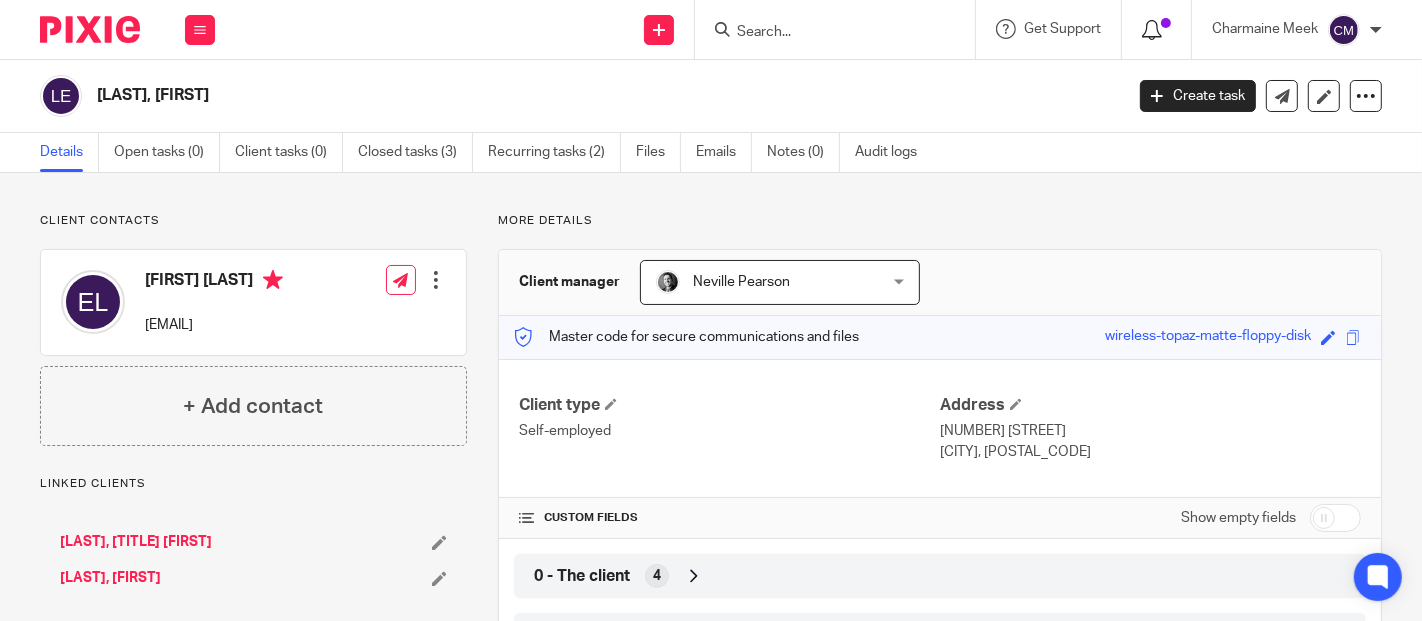 click at bounding box center (1152, 30) 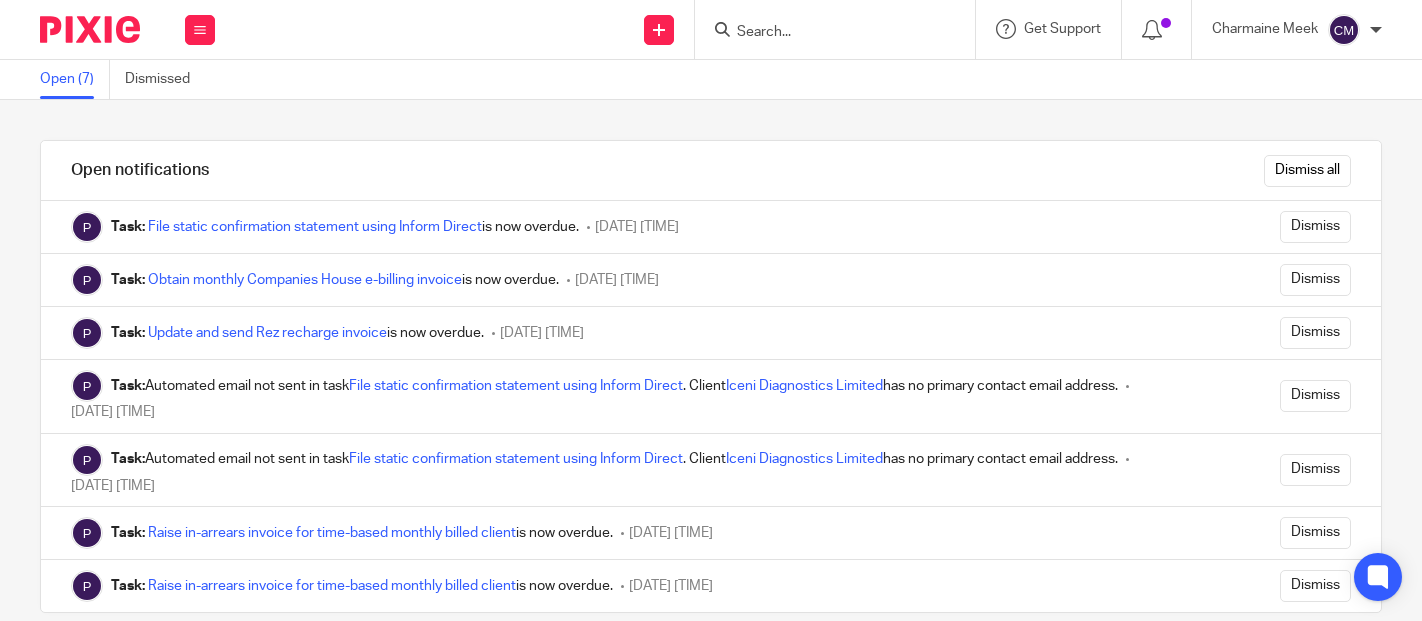 scroll, scrollTop: 0, scrollLeft: 0, axis: both 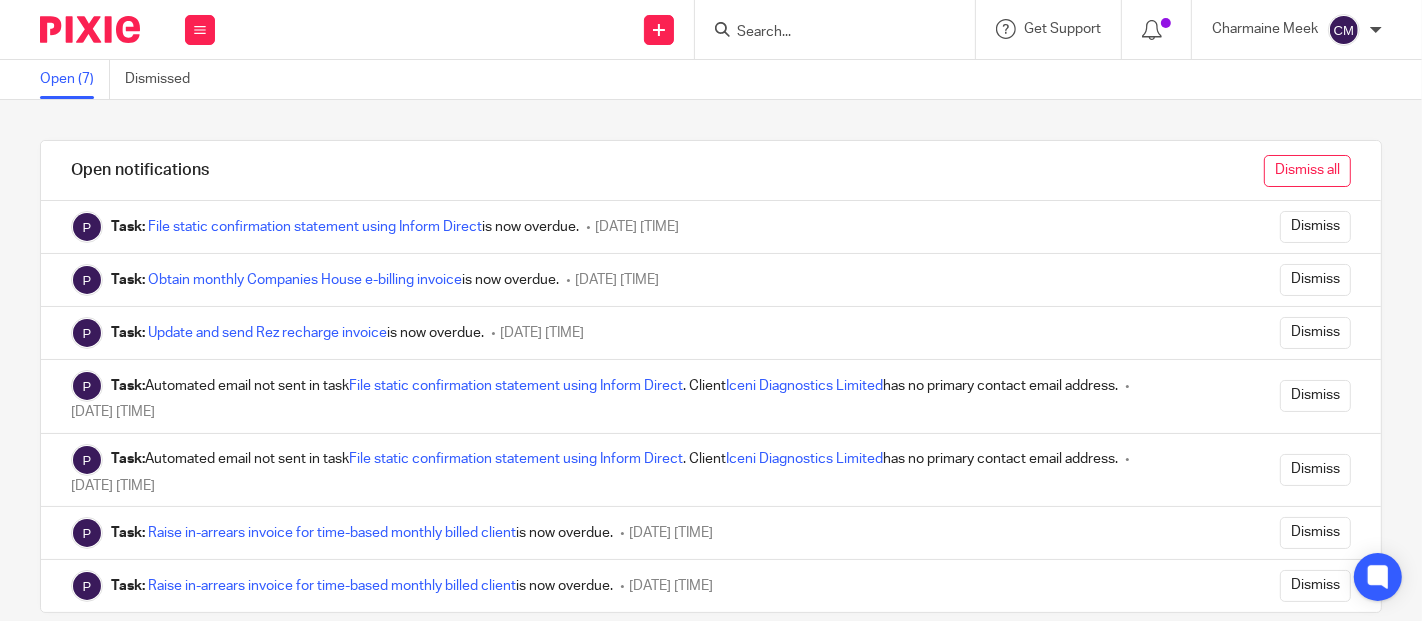 click on "Dismiss all" at bounding box center [1307, 171] 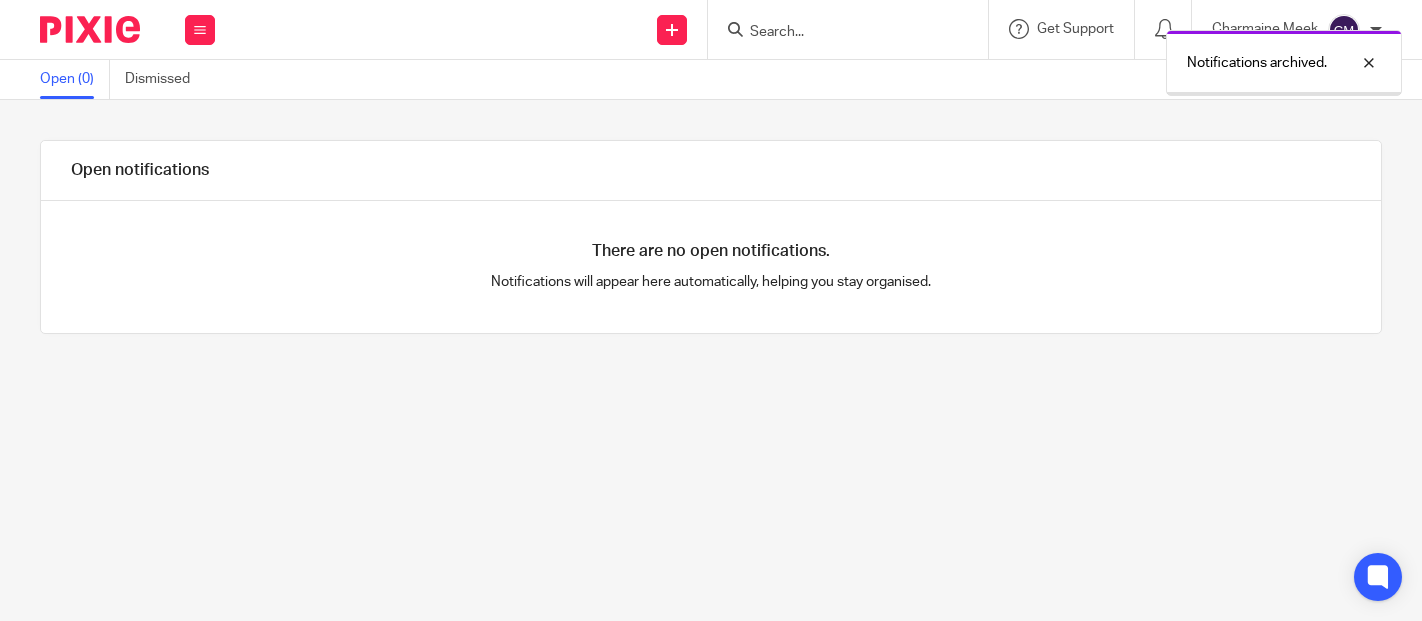 scroll, scrollTop: 0, scrollLeft: 0, axis: both 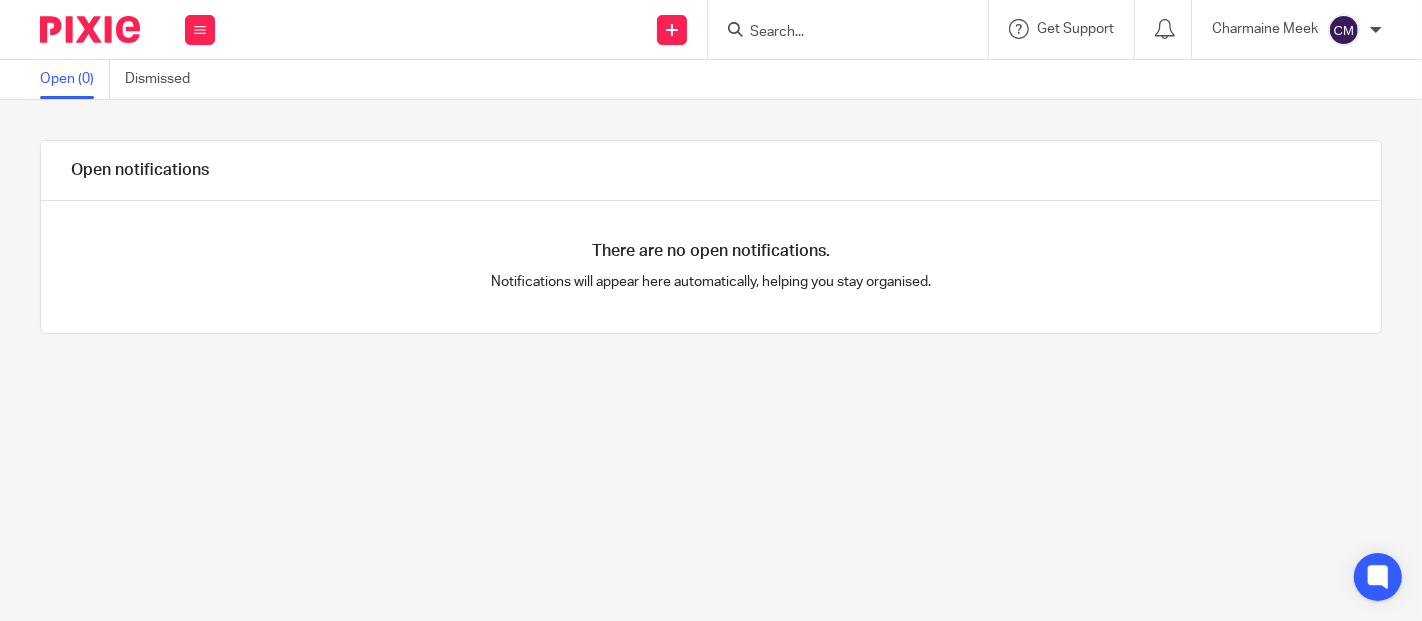 click at bounding box center (838, 33) 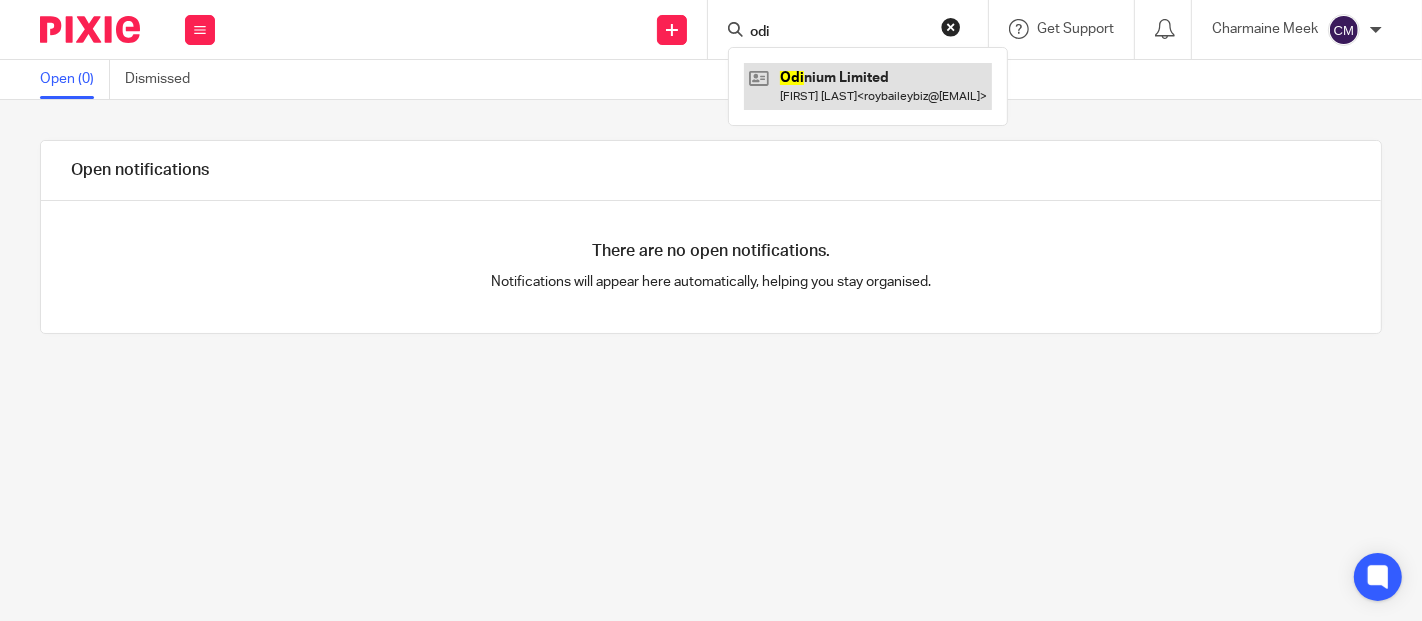 type on "odi" 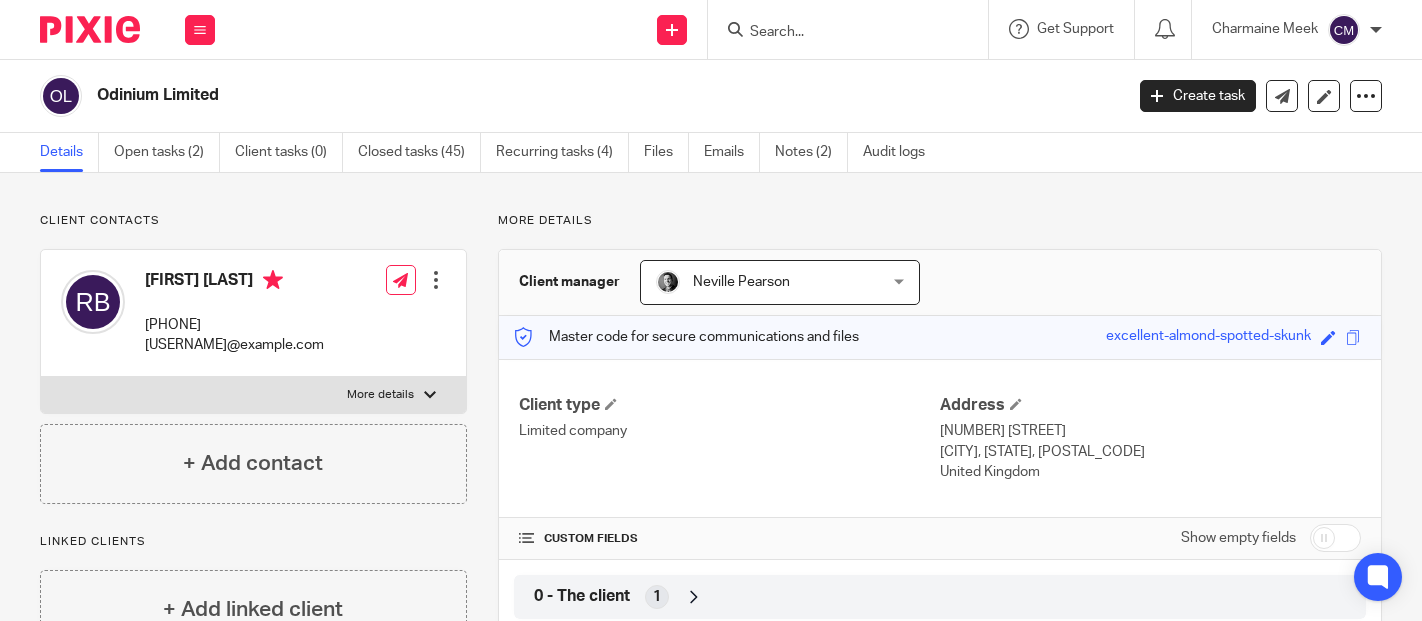 scroll, scrollTop: 0, scrollLeft: 0, axis: both 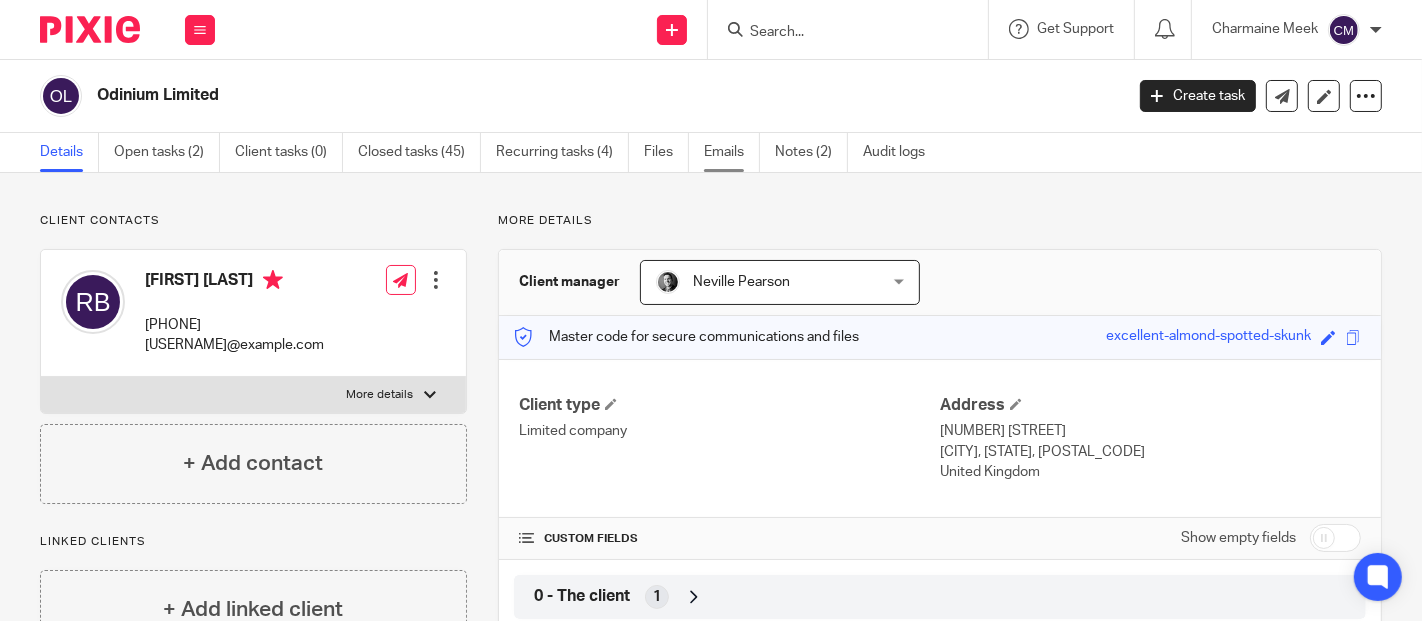 click on "Emails" at bounding box center [732, 152] 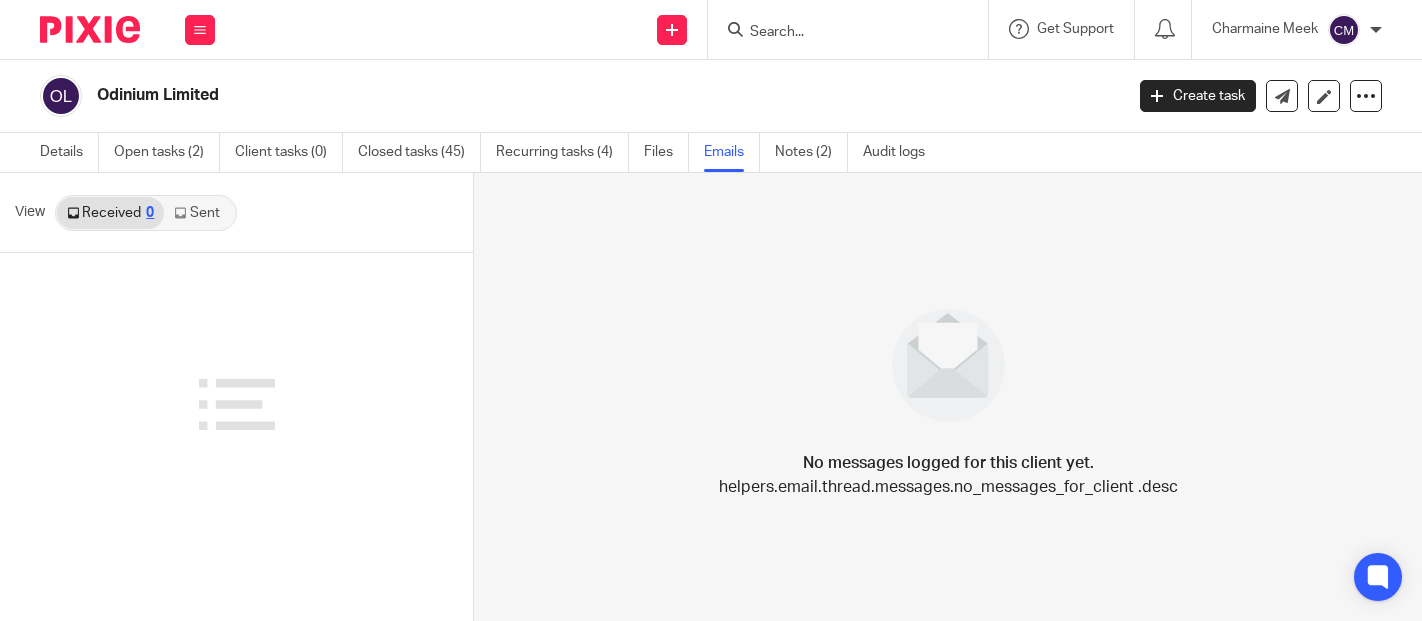 scroll, scrollTop: 0, scrollLeft: 0, axis: both 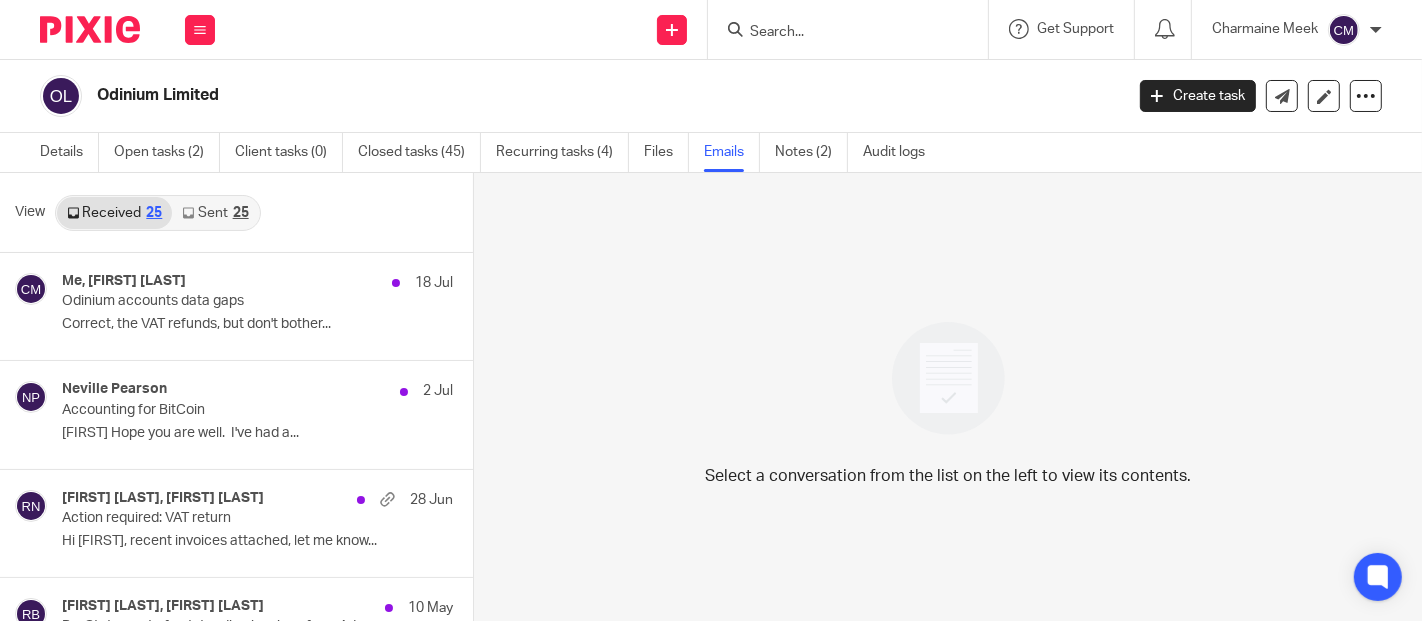 click on "Received
25
Sent
25" at bounding box center (158, 213) 